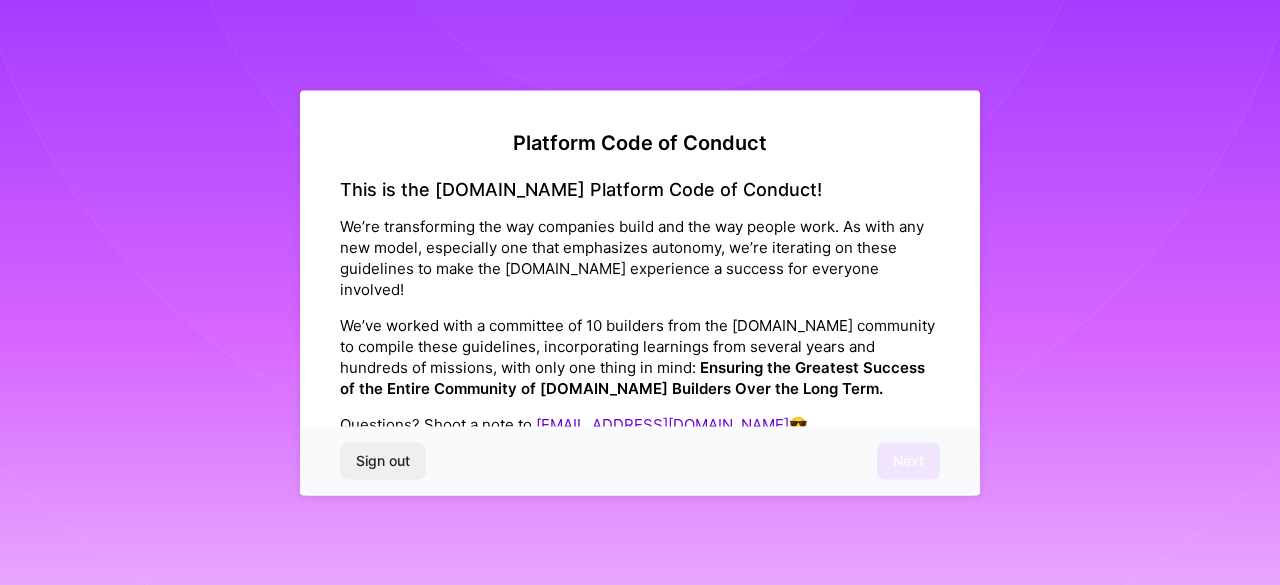 scroll, scrollTop: 0, scrollLeft: 0, axis: both 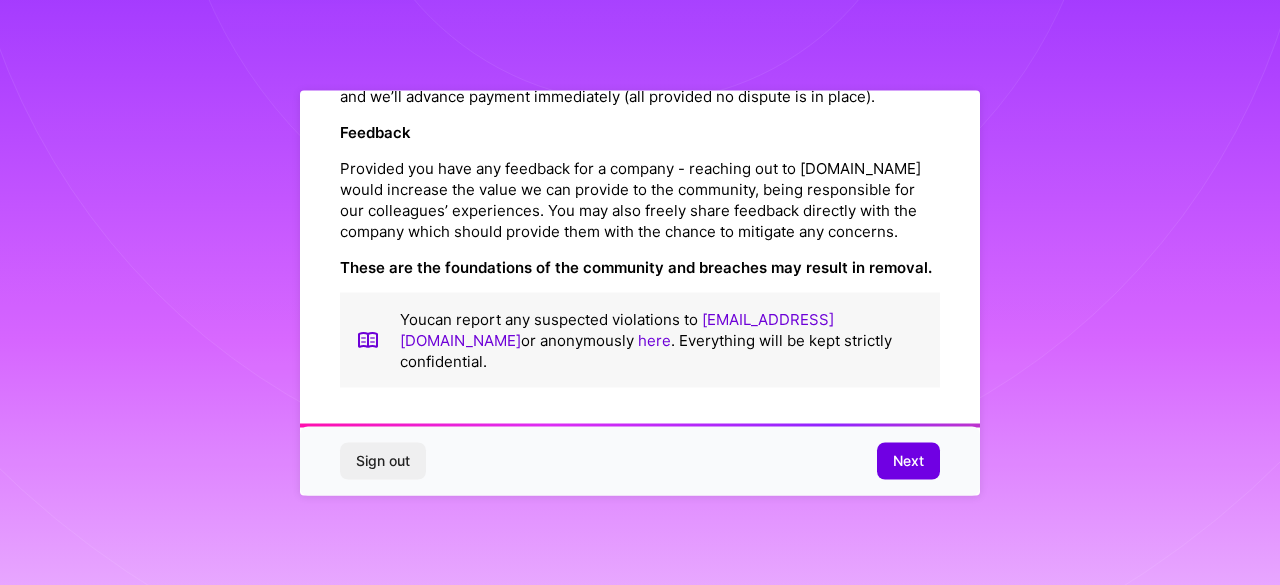 click on "Provided you have any feedback for a company - reaching out to A.Team would increase the value we can provide to the community, being responsible for our colleagues’ experiences. You may also freely share feedback directly with the company which should provide them with the chance to mitigate any concerns." at bounding box center [640, 199] 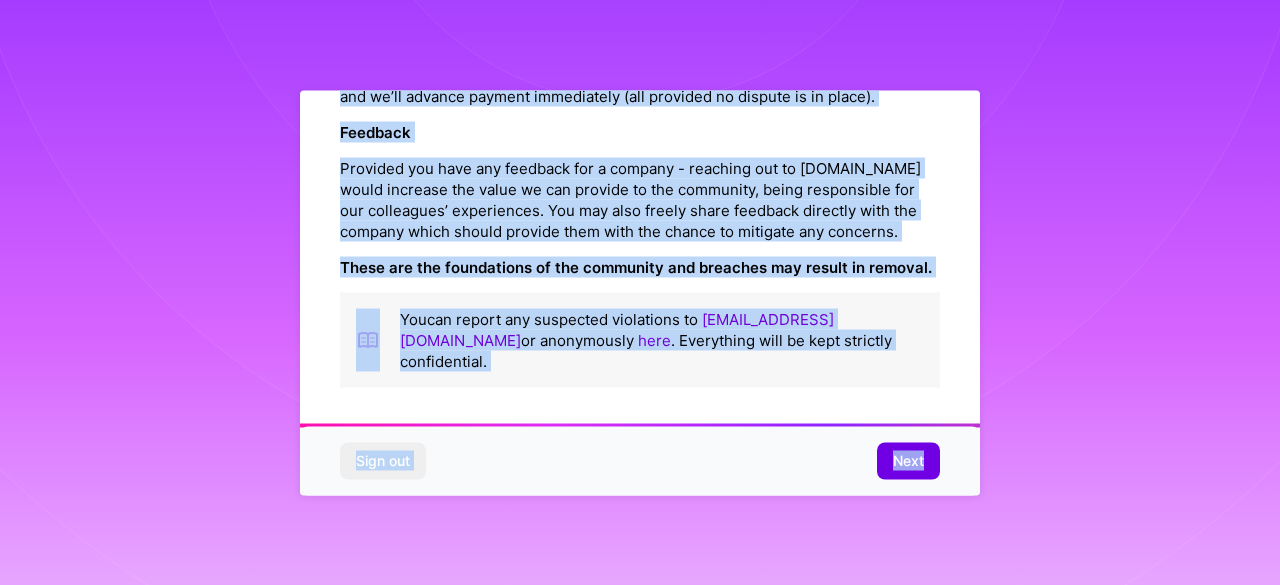 copy on "Platform Code of Conduct  This is the A.Team Platform Code of Conduct!  We’re transforming the way companies build and the way people work. As with any new model, especially one that emphasizes autonomy, we’re iterating on these guidelines to make the A.Team experience a success for everyone involved! We’ve worked with a committee of 10 builders from the A.Team community to compile these guidelines, incorporating learnings from several years and hundreds of missions, with only one thing in mind:   Ensuring the Greatest Success of the Entire Community of A.Team Builders Over the Long Term. Questions? Shoot a note to   help@a.team   😎 Honesty: Underpromise, Overdeliver:  only join missions you actually have the bandwidth and are qualified for. This might mean turning down a really great mission once in a while.   1. Only take work you have the time for. Make sure your availability for a mission you ask to join isn’t interefered by other projects you are currently engaged in.   2. Only take work you have the ..." 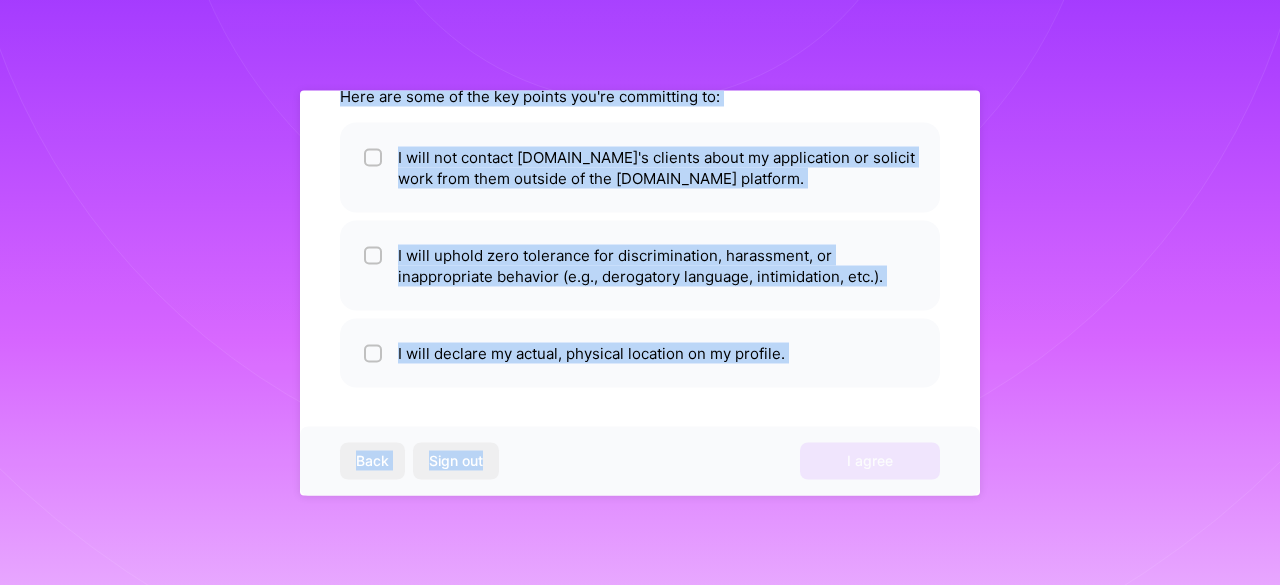 scroll, scrollTop: 134, scrollLeft: 0, axis: vertical 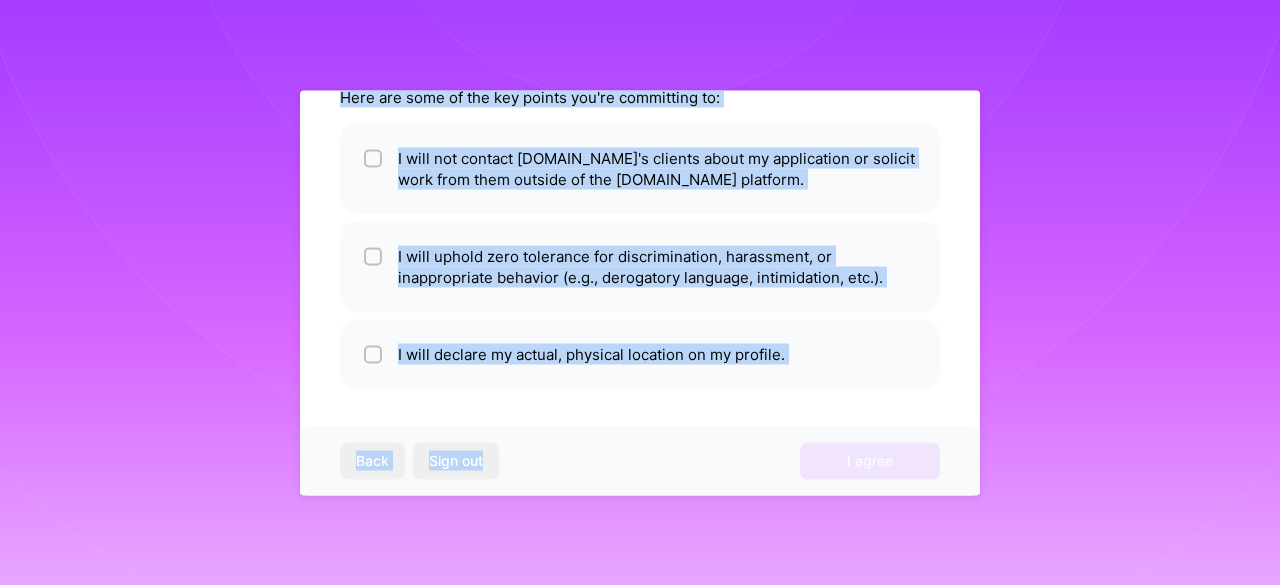 click on "Back Sign out I agree" at bounding box center [640, 461] 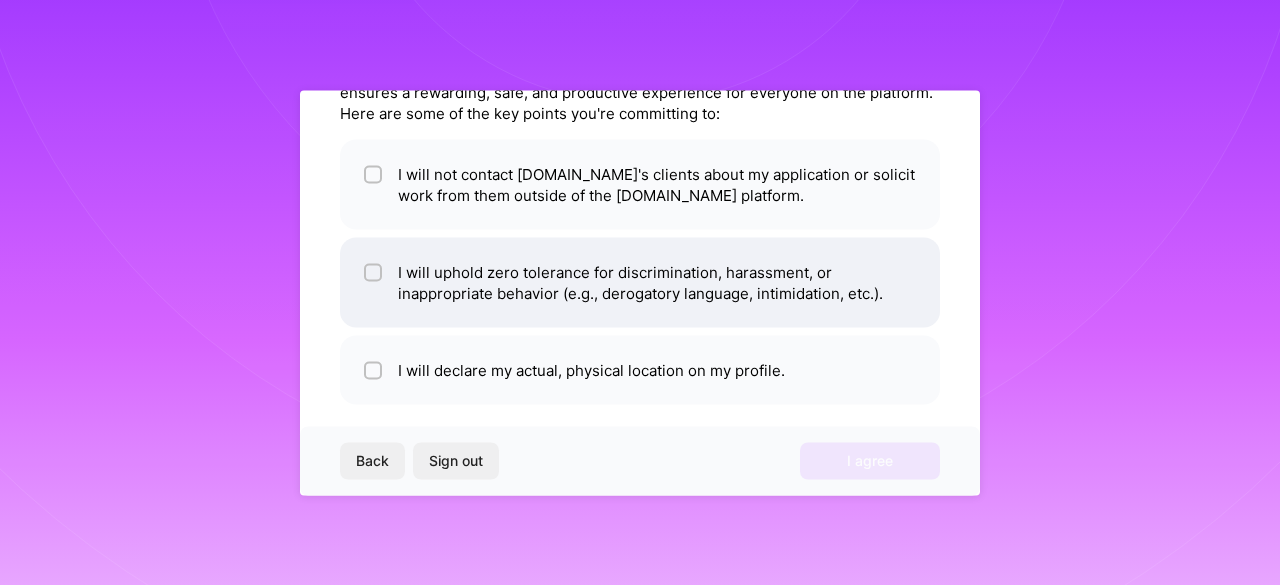 scroll, scrollTop: 134, scrollLeft: 0, axis: vertical 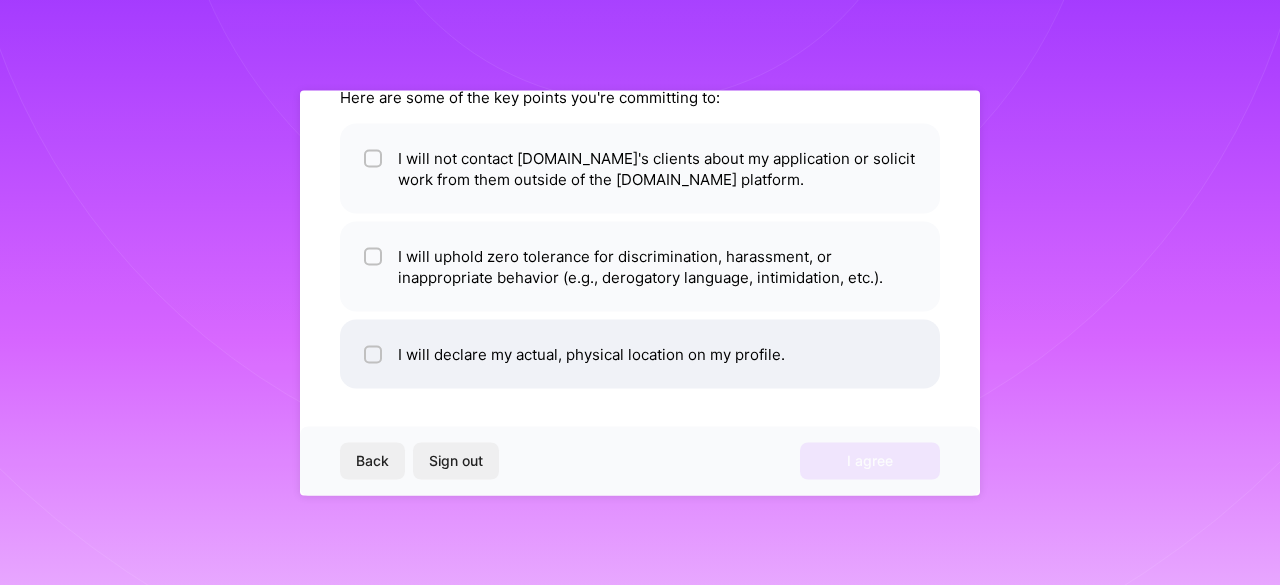 click at bounding box center (373, 354) 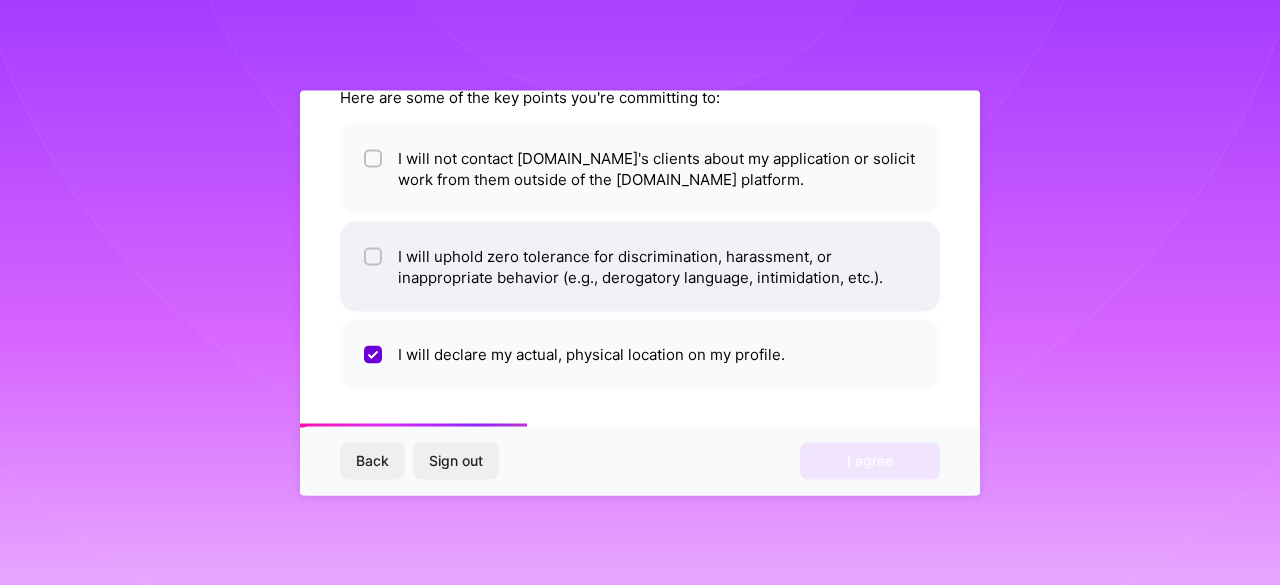 click at bounding box center [373, 266] 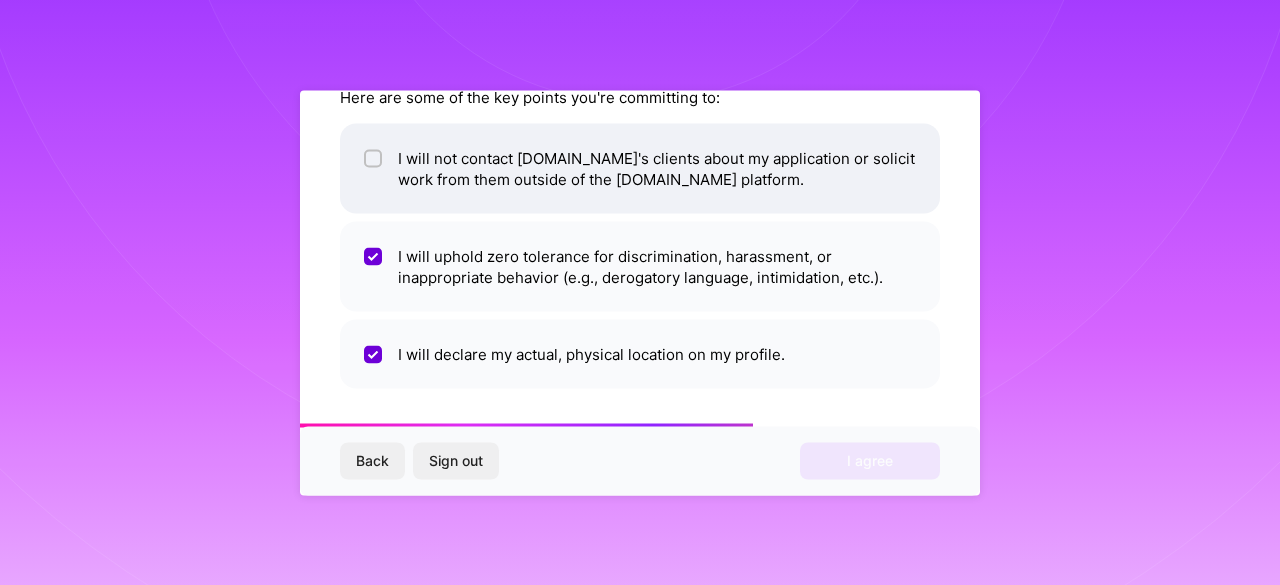 click at bounding box center [375, 159] 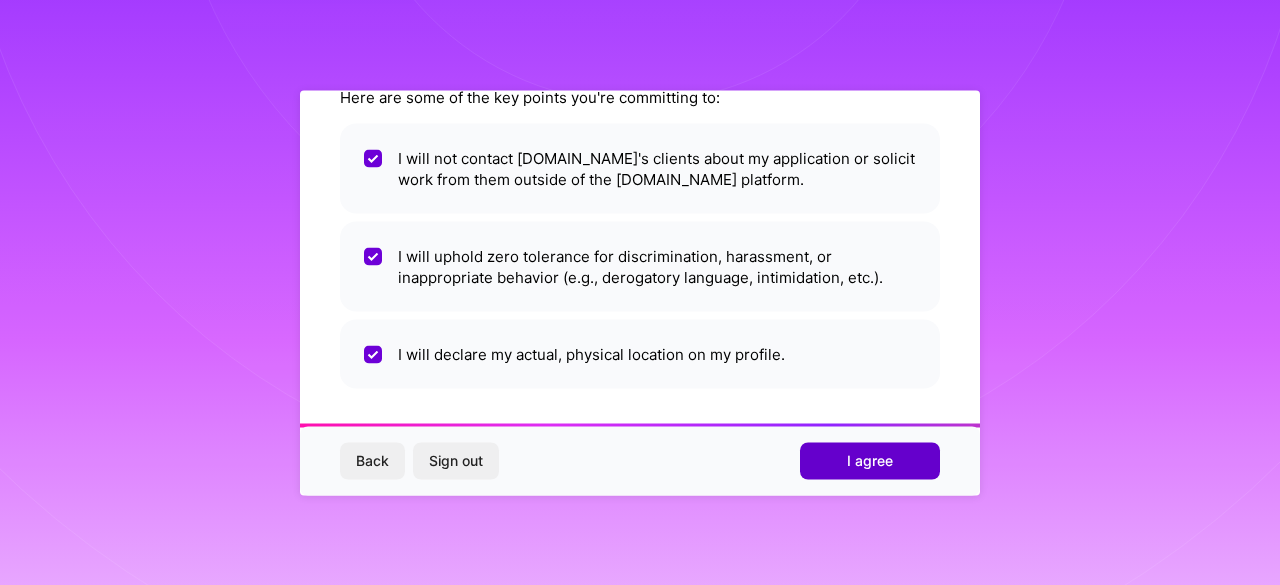 click on "I agree" at bounding box center (870, 461) 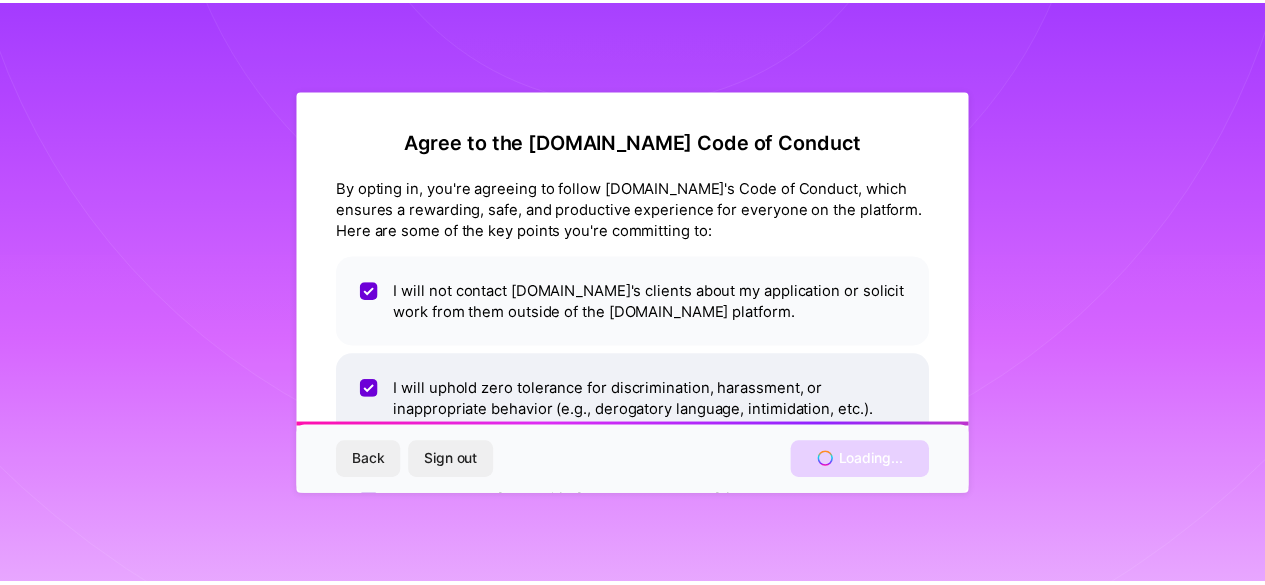 scroll, scrollTop: 0, scrollLeft: 0, axis: both 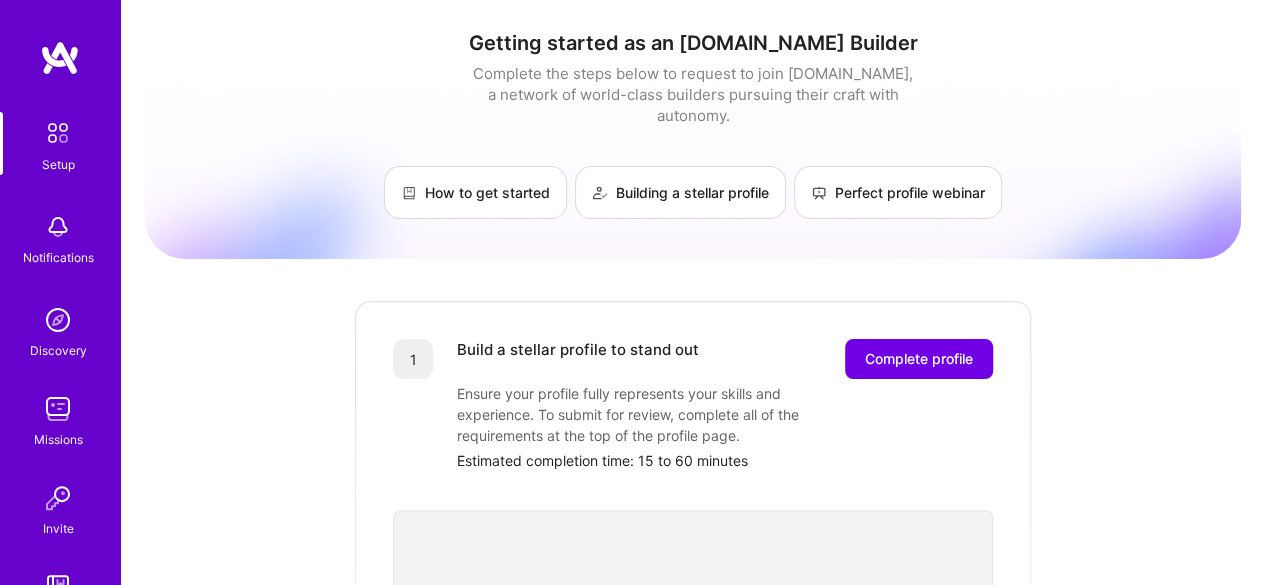 drag, startPoint x: 918, startPoint y: 335, endPoint x: 1106, endPoint y: 289, distance: 193.54585 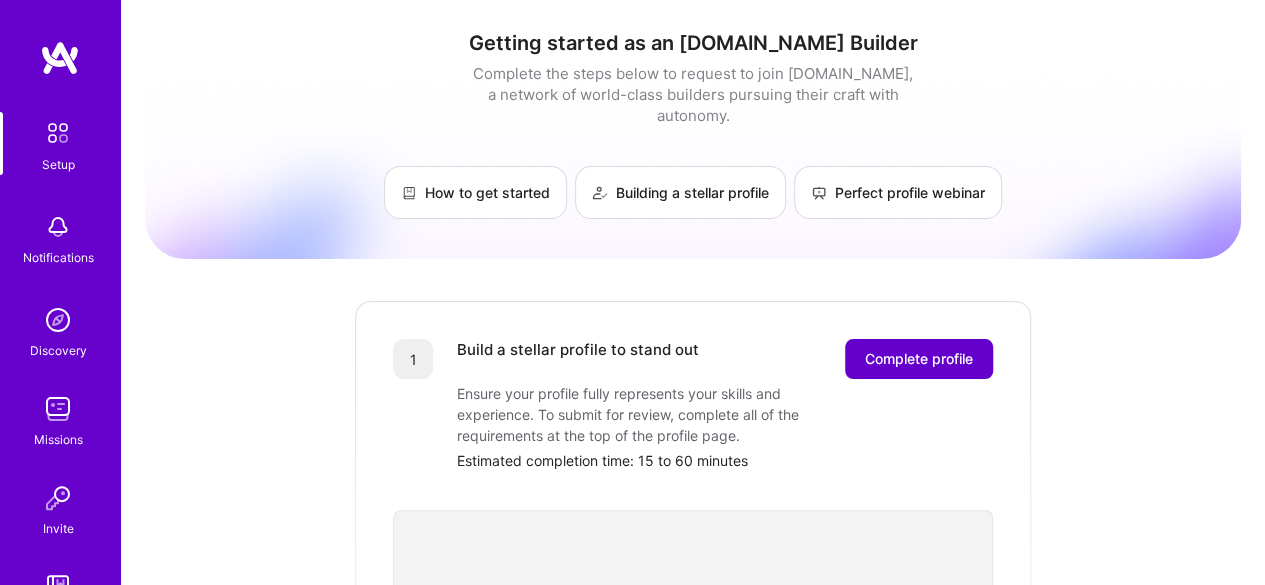 click on "Complete profile" at bounding box center (919, 359) 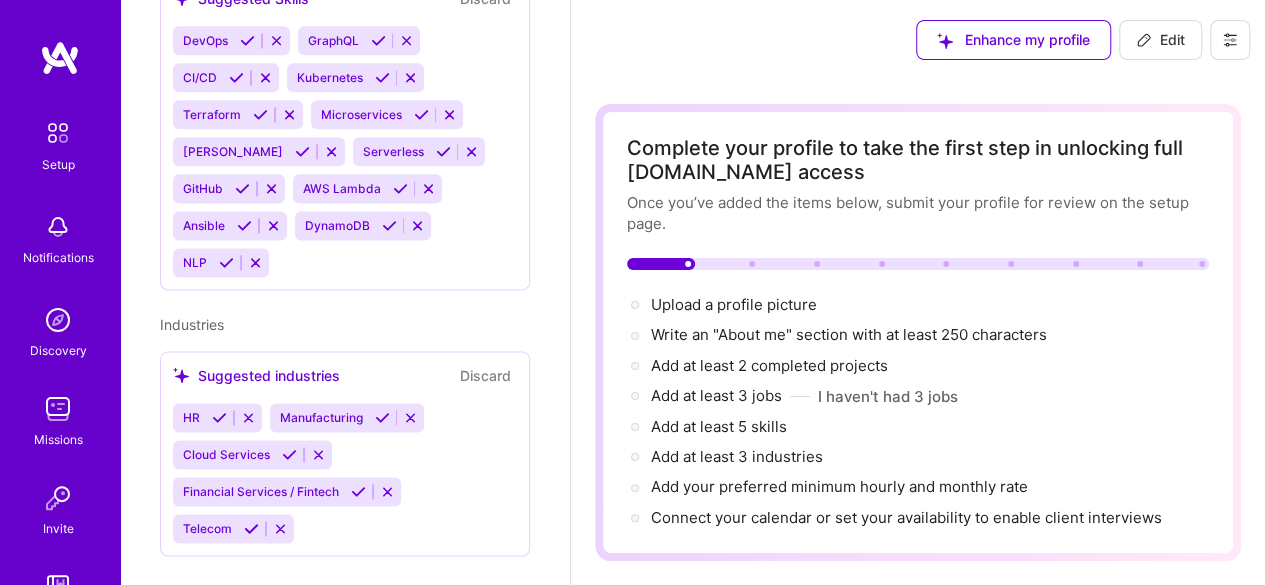 scroll, scrollTop: 1292, scrollLeft: 0, axis: vertical 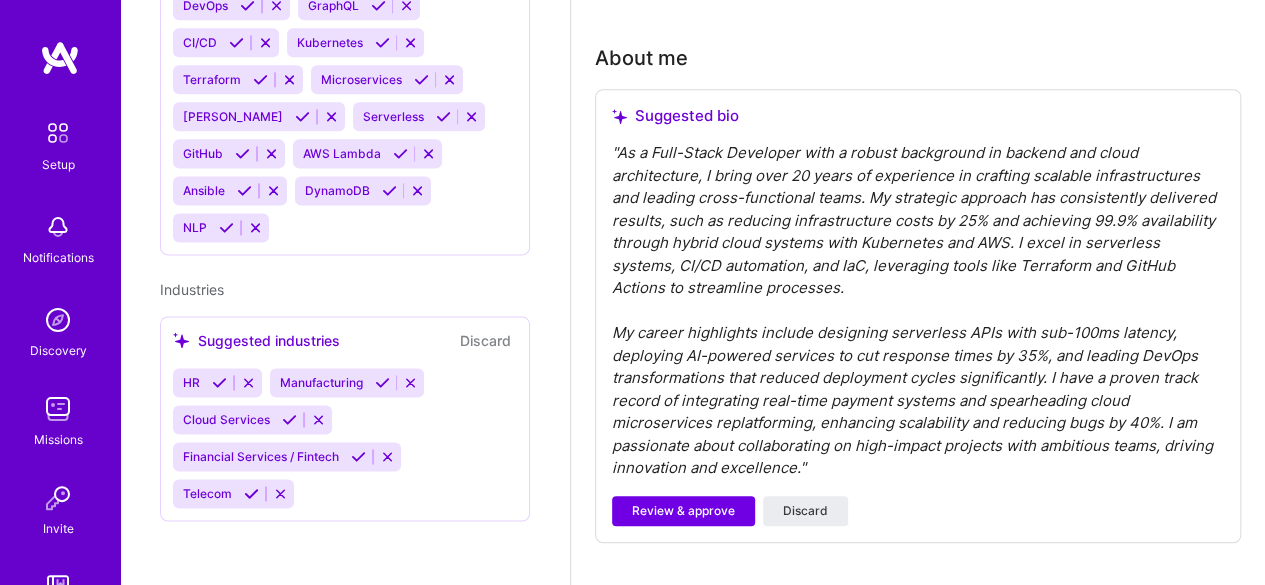 click at bounding box center (58, 133) 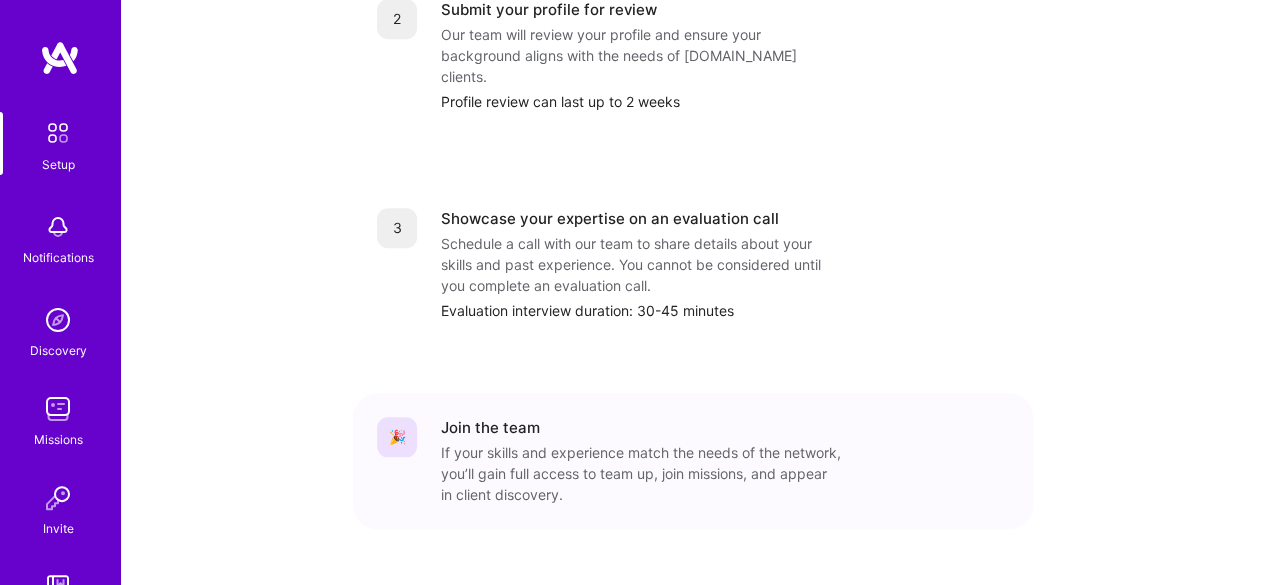 scroll, scrollTop: 933, scrollLeft: 0, axis: vertical 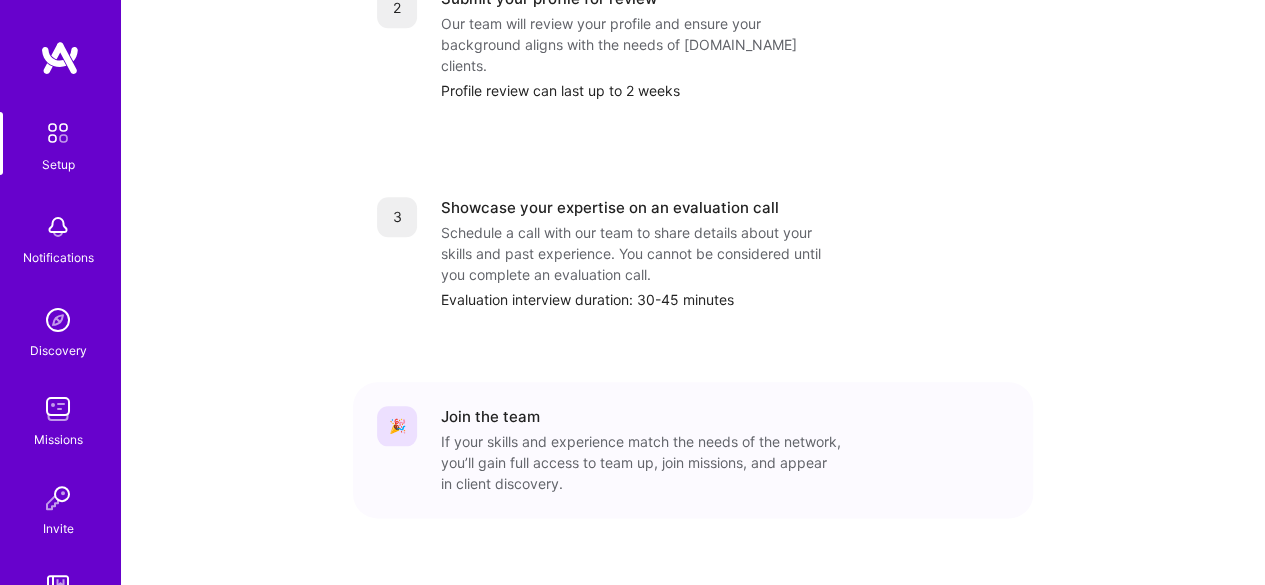 click at bounding box center [58, 409] 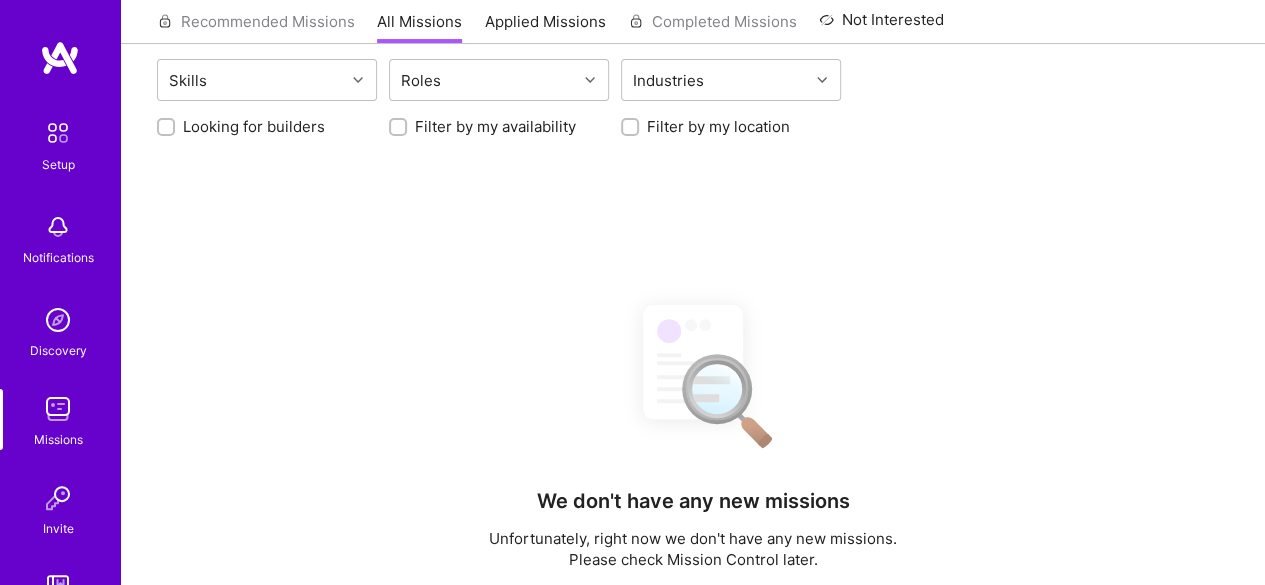 scroll, scrollTop: 200, scrollLeft: 0, axis: vertical 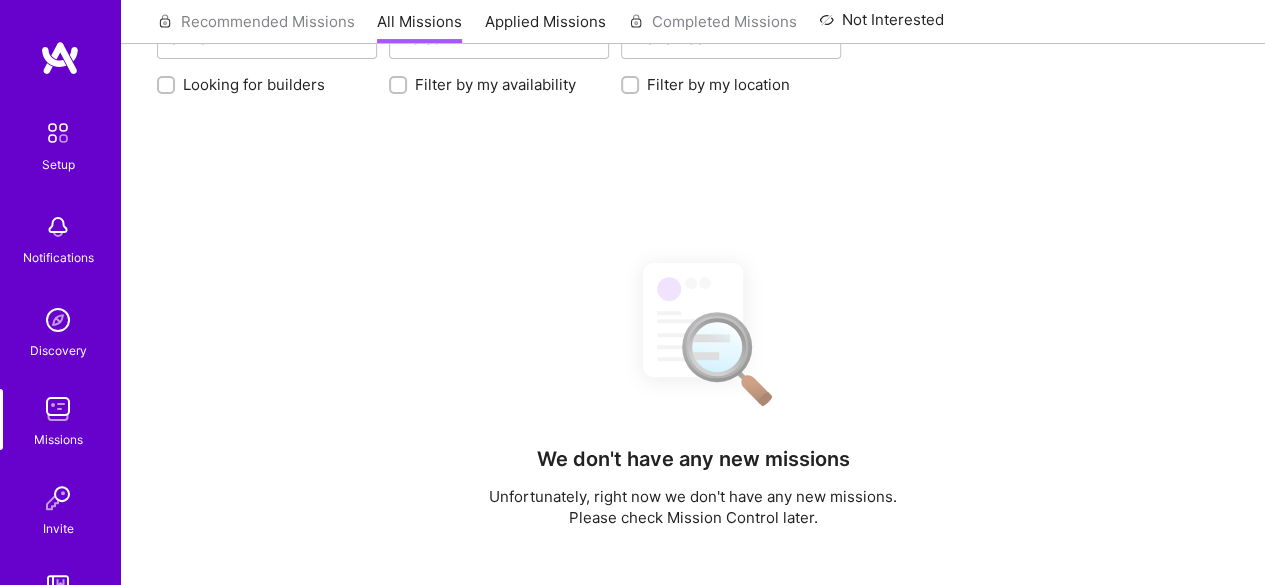 click at bounding box center (58, 498) 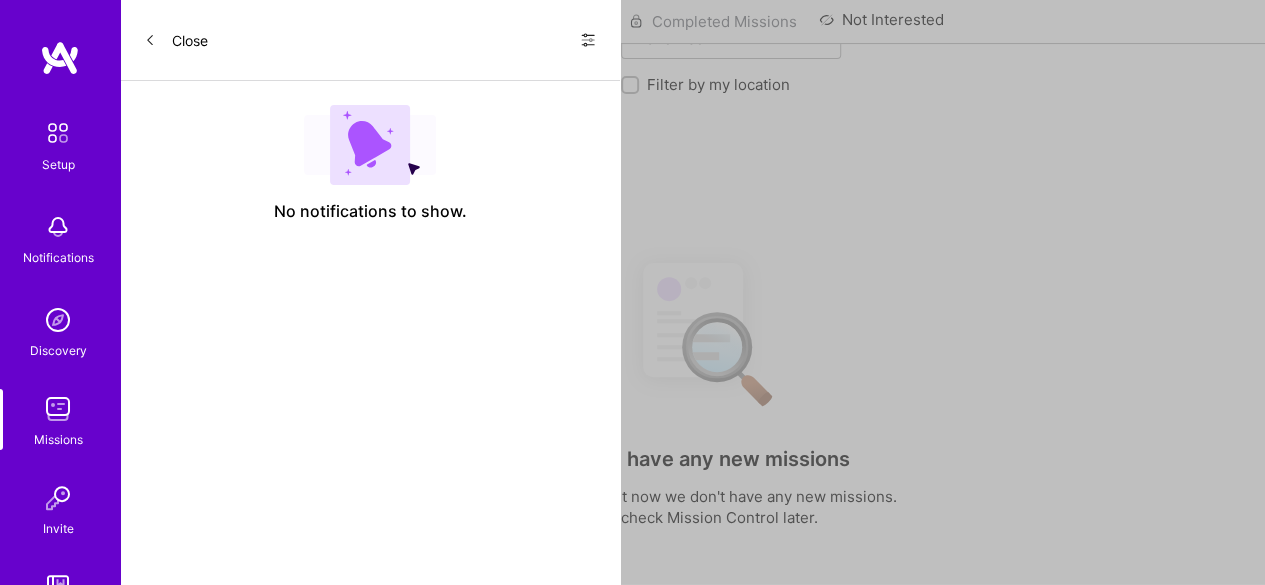 scroll, scrollTop: 0, scrollLeft: 0, axis: both 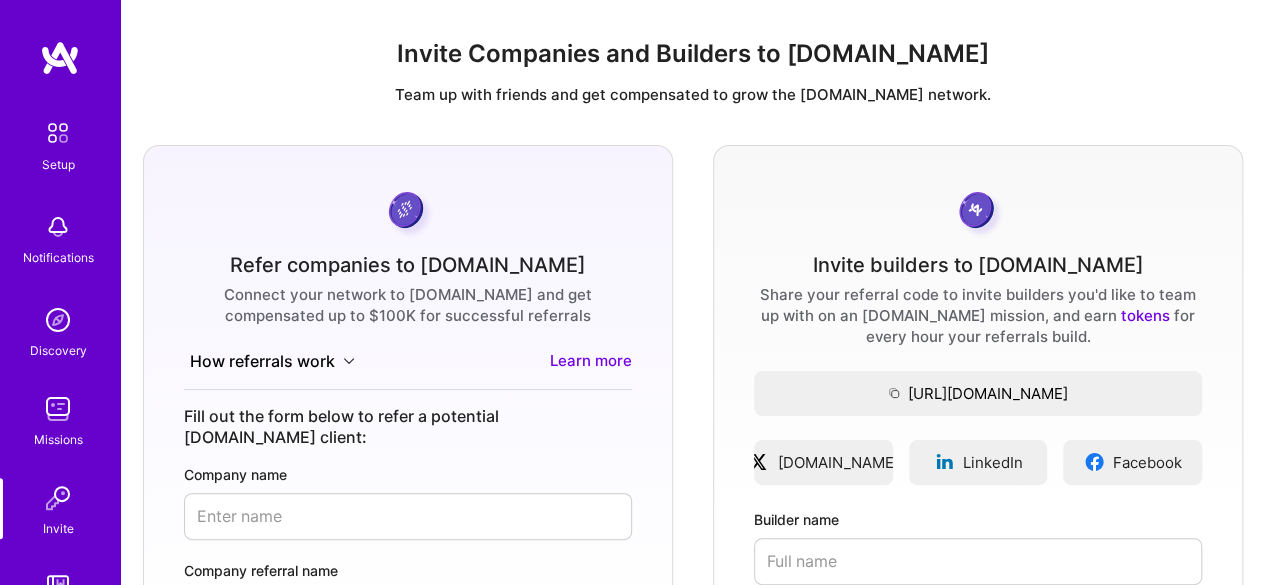 click at bounding box center [58, 133] 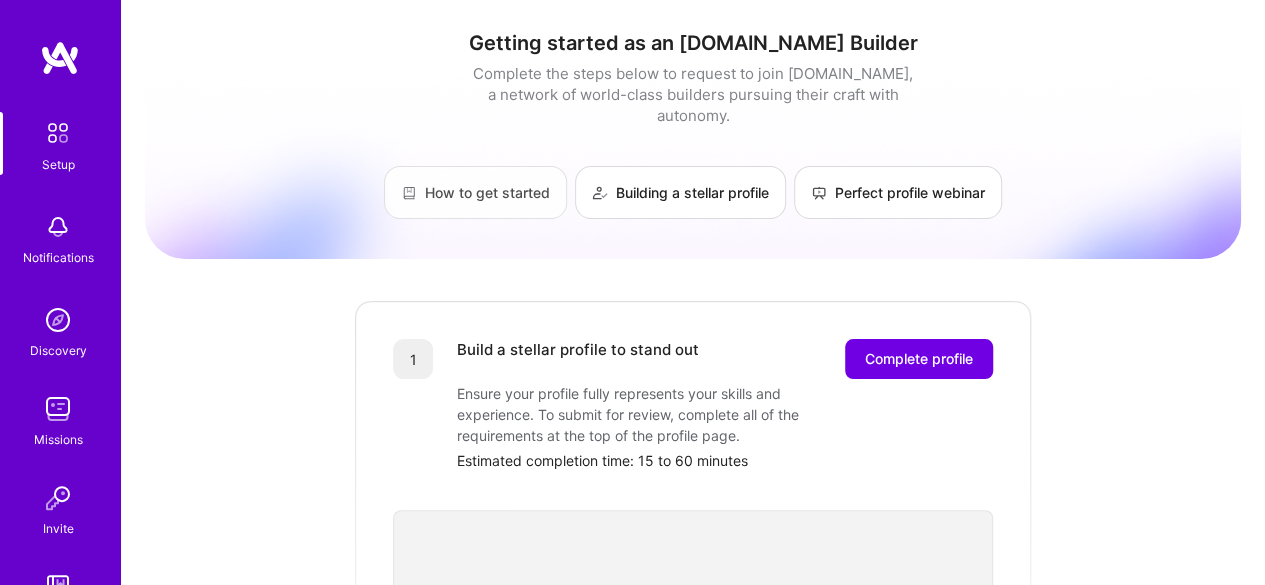 click on "How to get started" at bounding box center (475, 192) 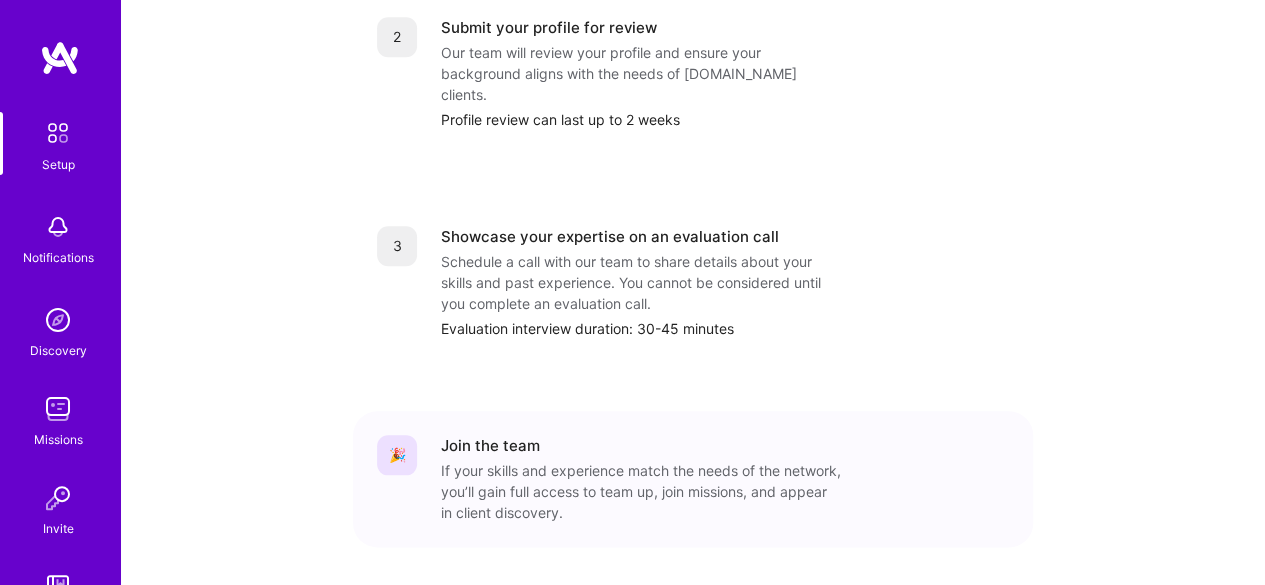 scroll, scrollTop: 933, scrollLeft: 0, axis: vertical 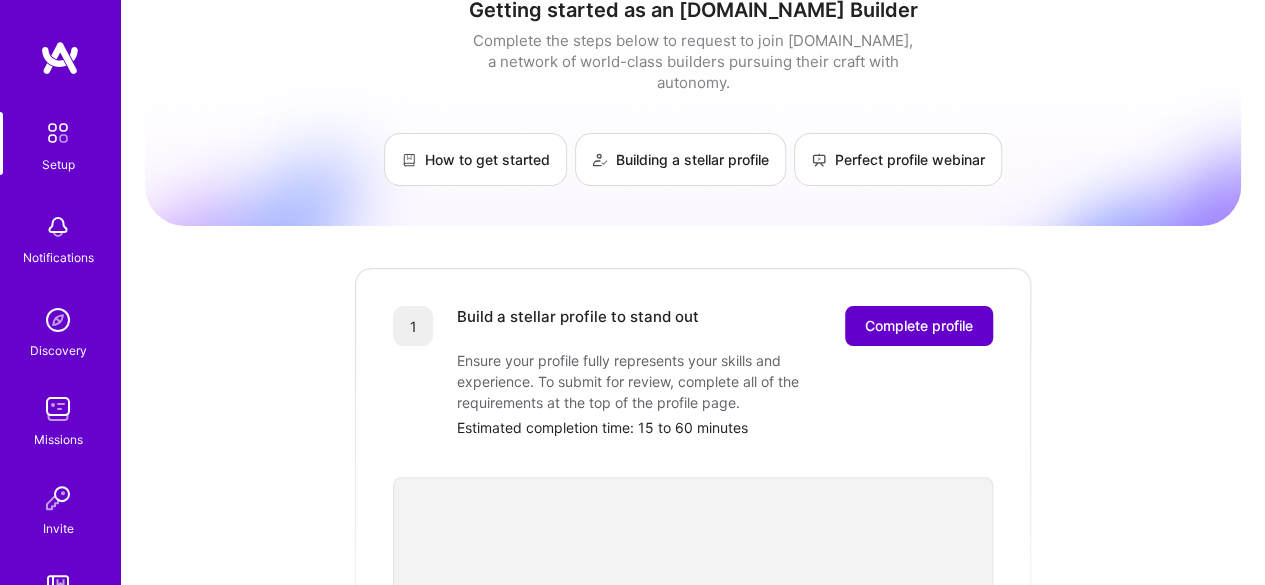click on "Complete profile" at bounding box center [919, 326] 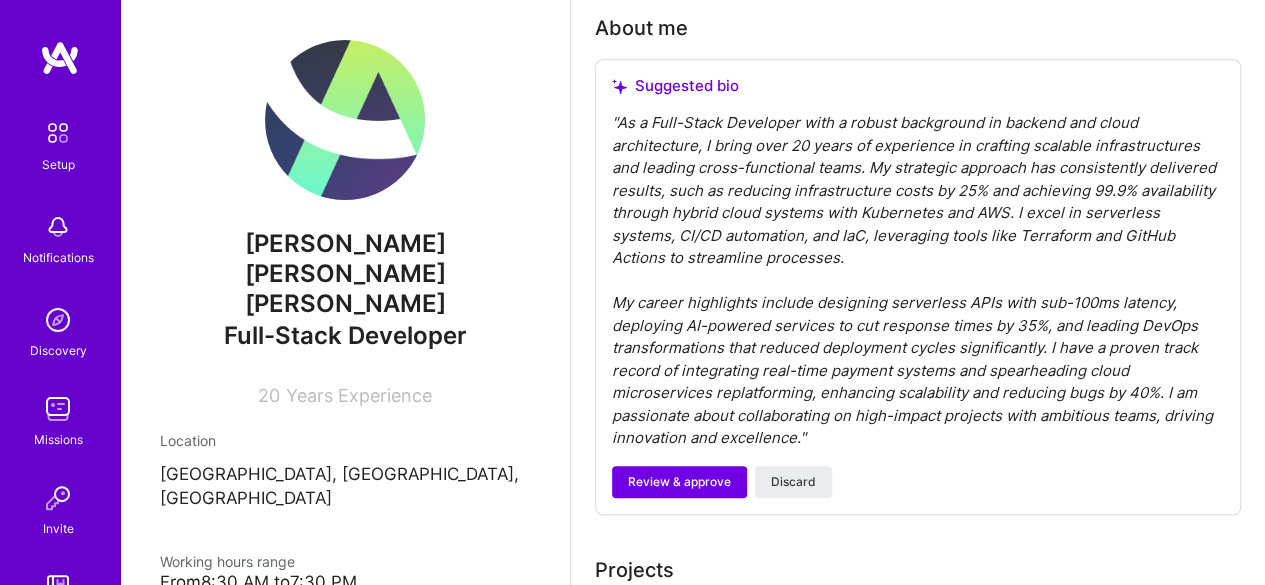scroll, scrollTop: 700, scrollLeft: 0, axis: vertical 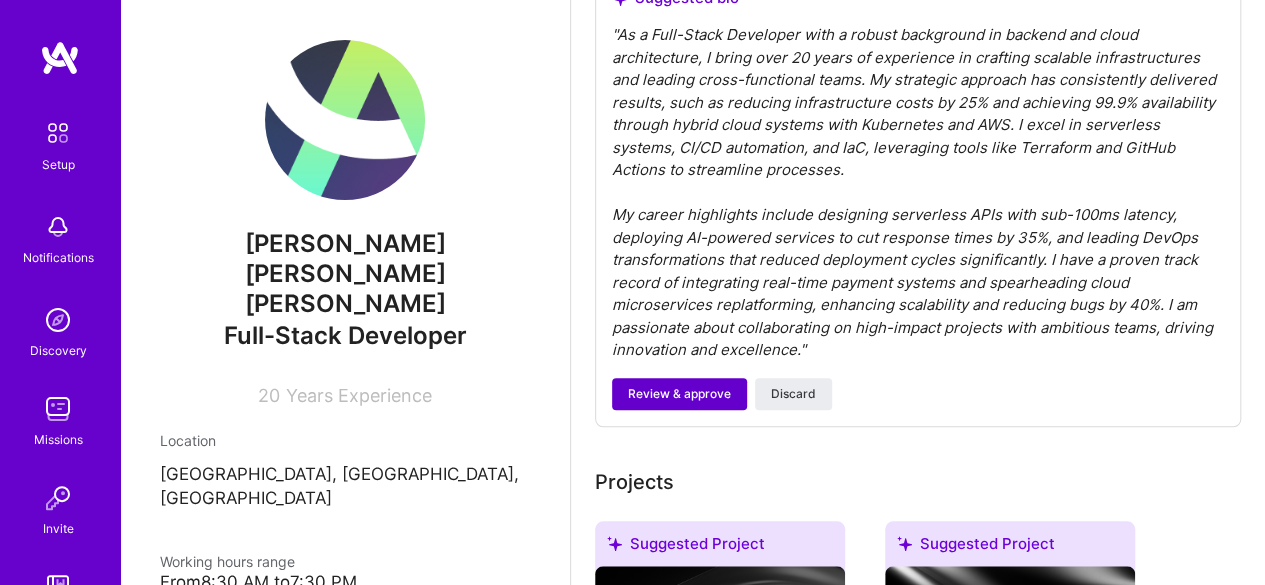 click on "Review & approve" at bounding box center (679, 394) 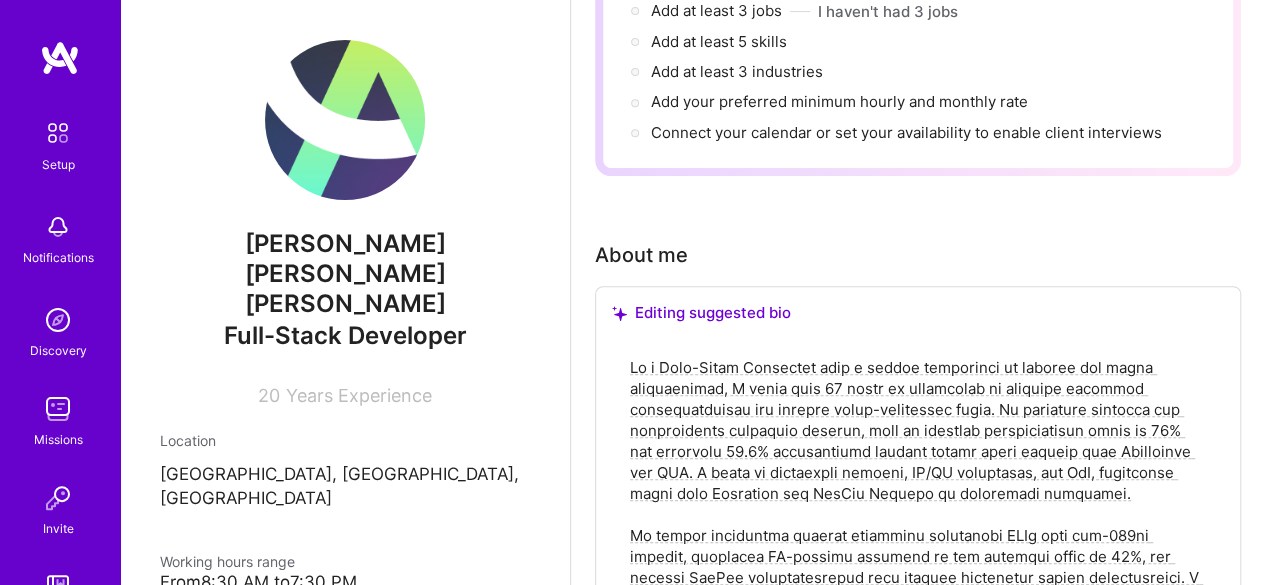 scroll, scrollTop: 600, scrollLeft: 0, axis: vertical 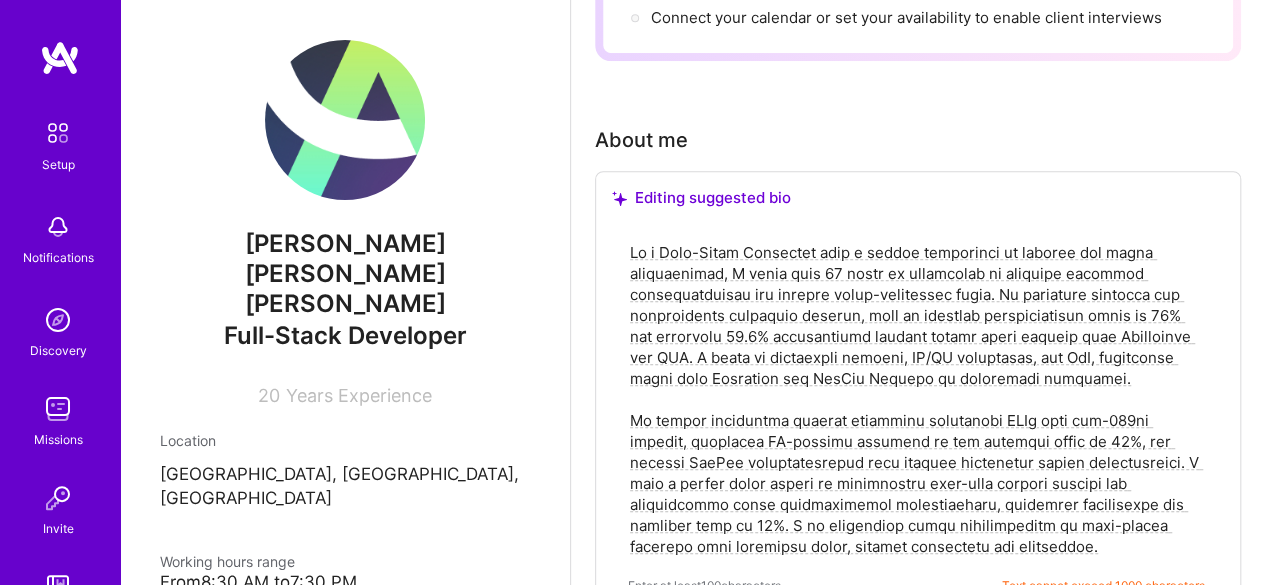 click at bounding box center [918, 399] 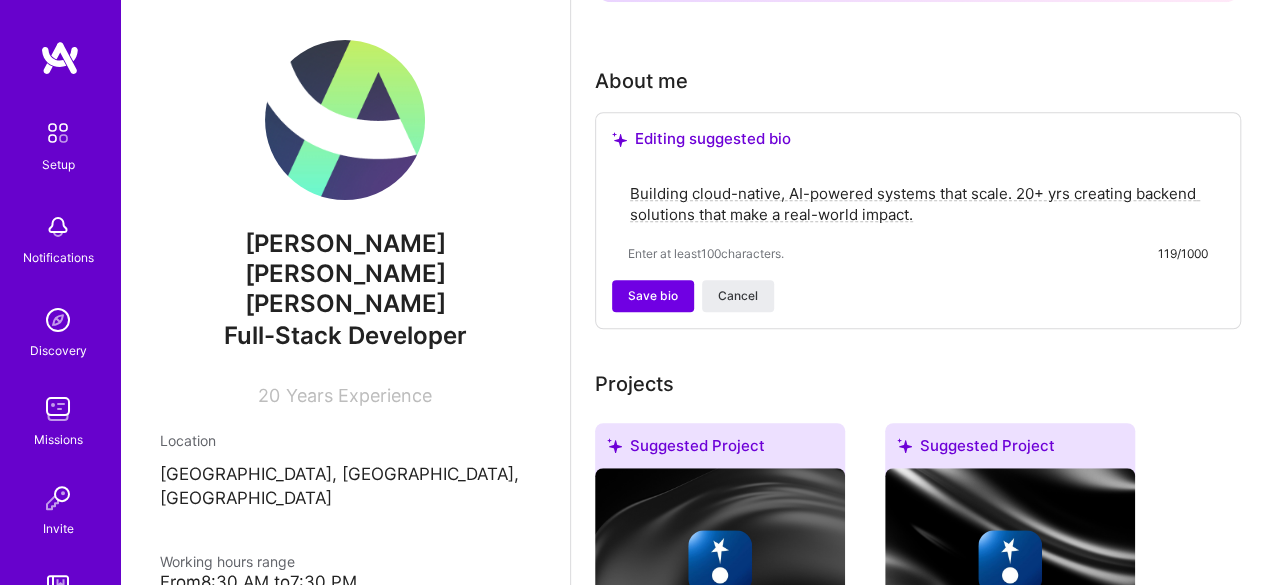 scroll, scrollTop: 600, scrollLeft: 0, axis: vertical 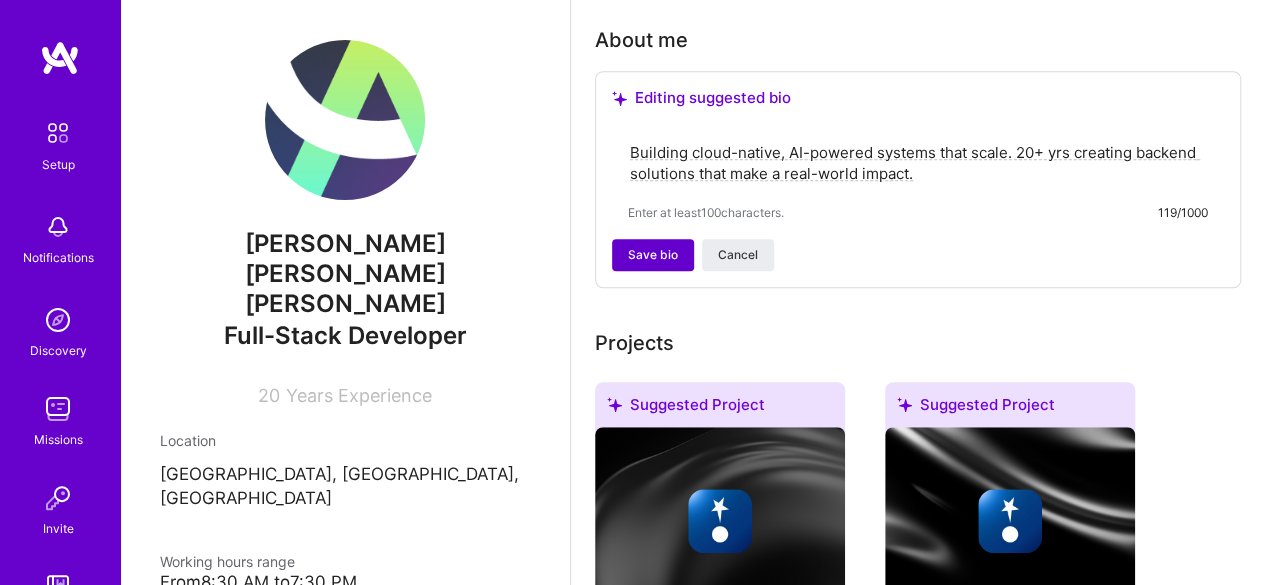 type on "Building cloud-native, AI-powered systems that scale. 20+ yrs creating backend solutions that make a real-world impact." 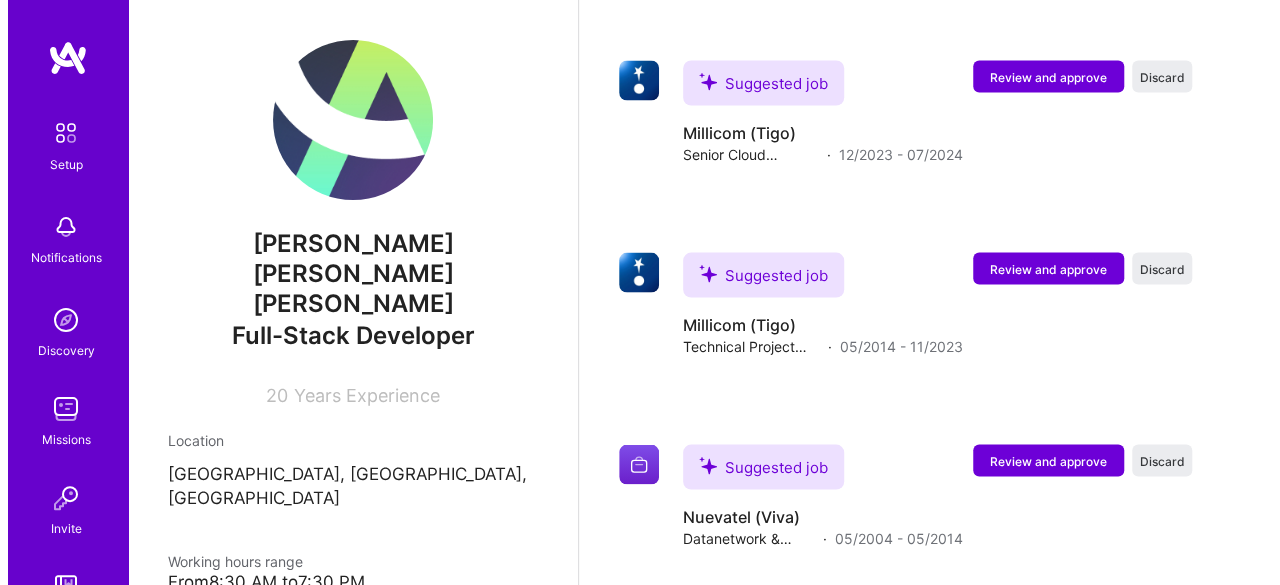 scroll, scrollTop: 1870, scrollLeft: 0, axis: vertical 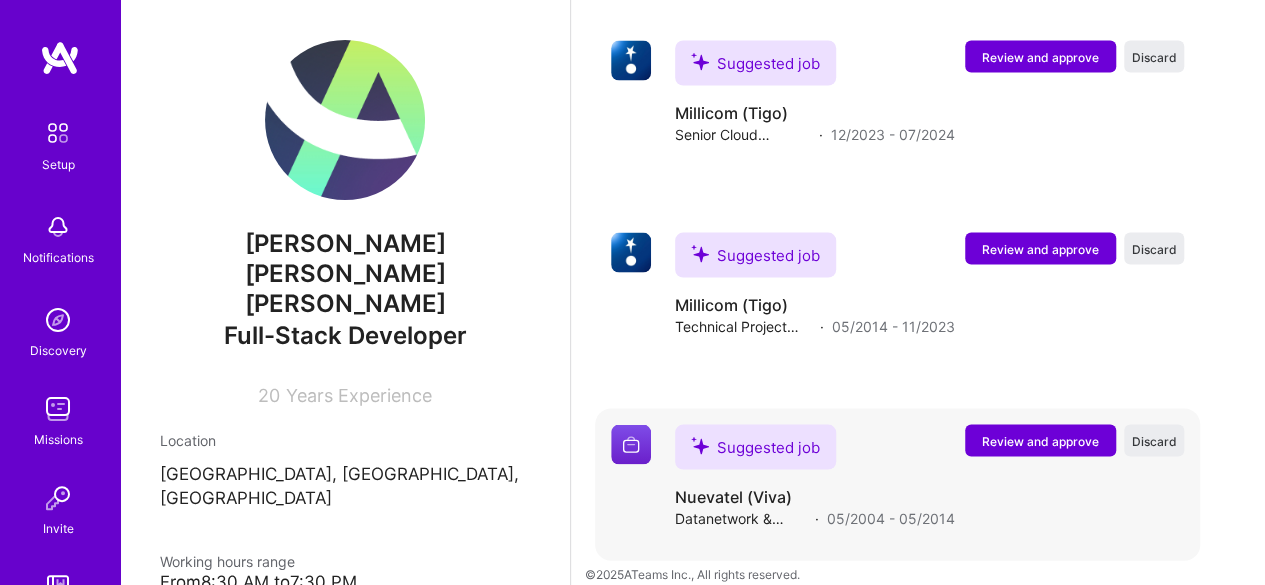 click on "Review and approve" at bounding box center [1040, 440] 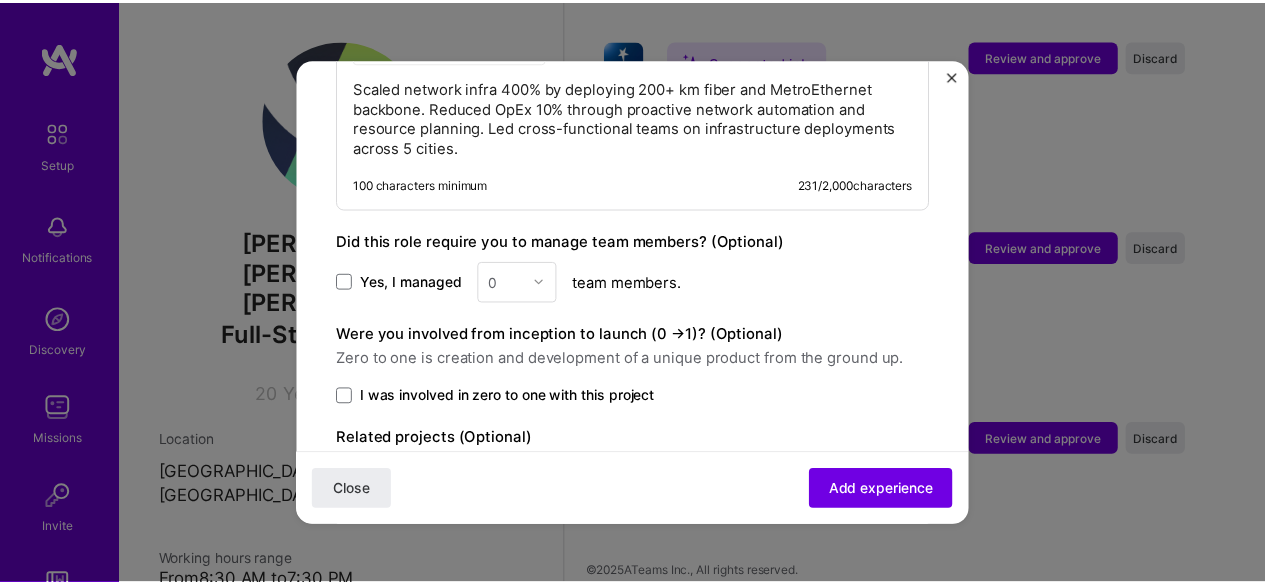 scroll, scrollTop: 1032, scrollLeft: 0, axis: vertical 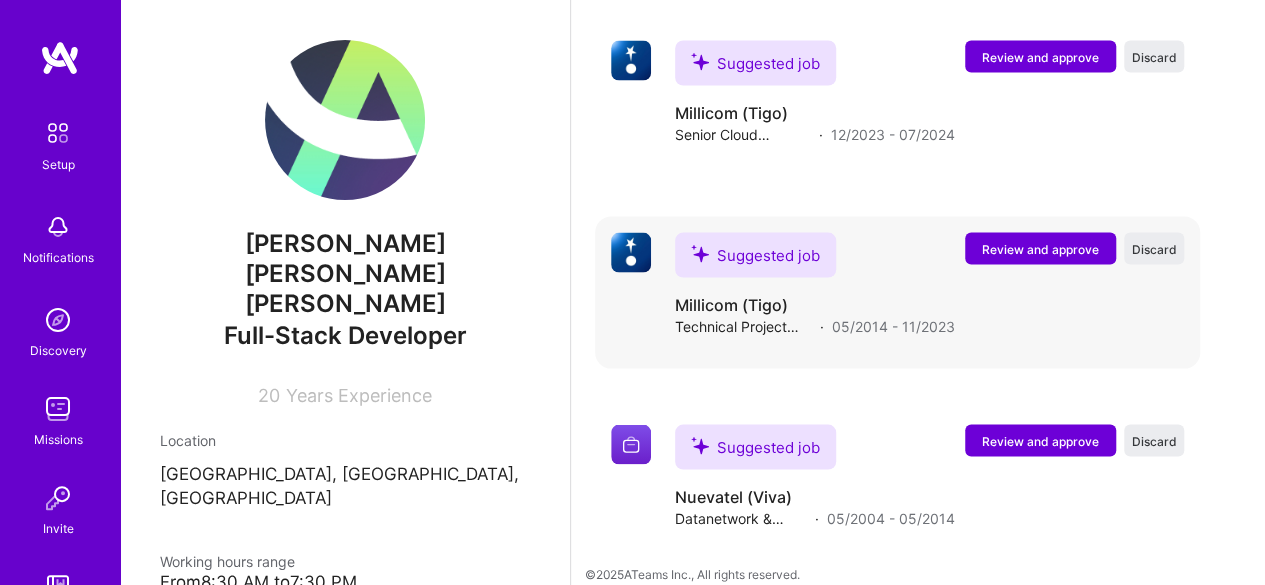 type 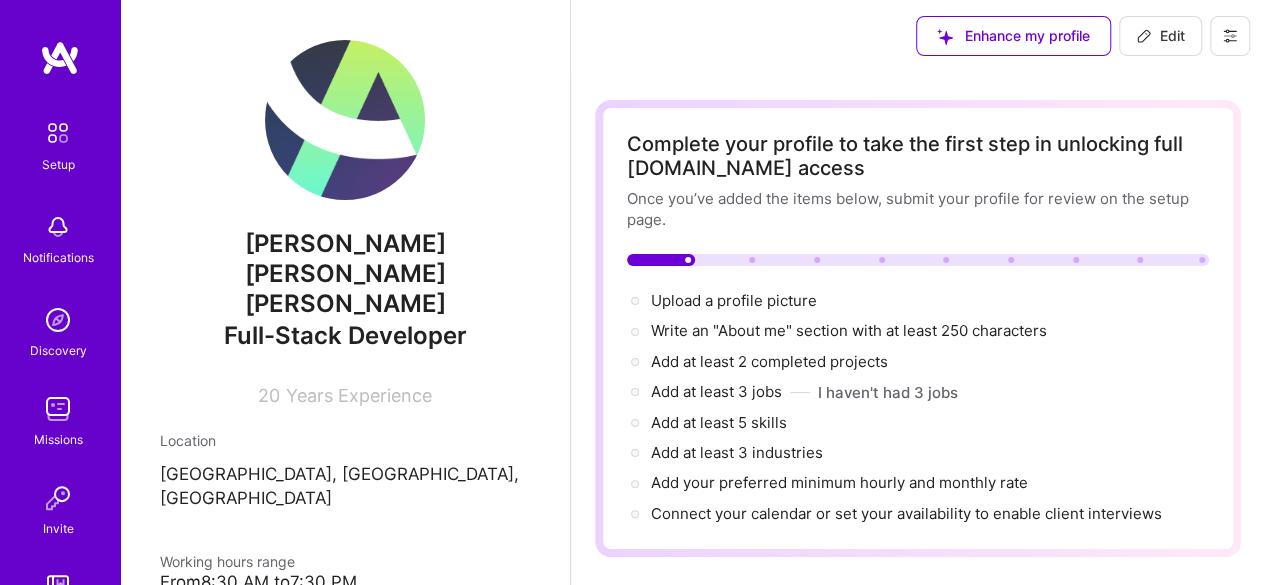 scroll, scrollTop: 0, scrollLeft: 0, axis: both 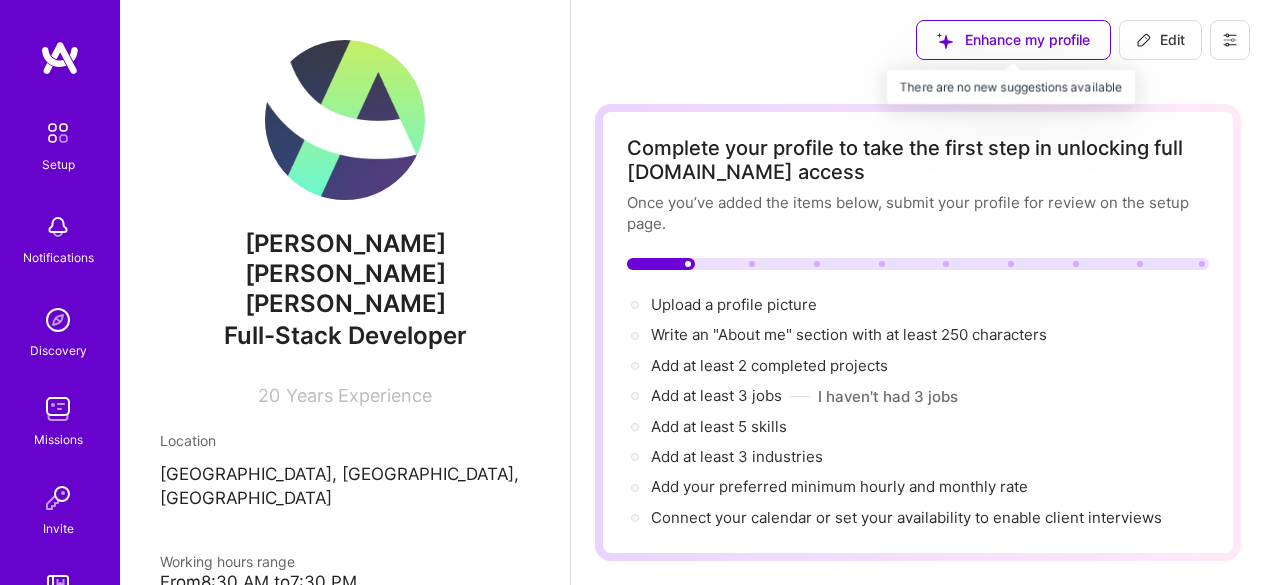 click on "Enhance my profile" at bounding box center [1013, 40] 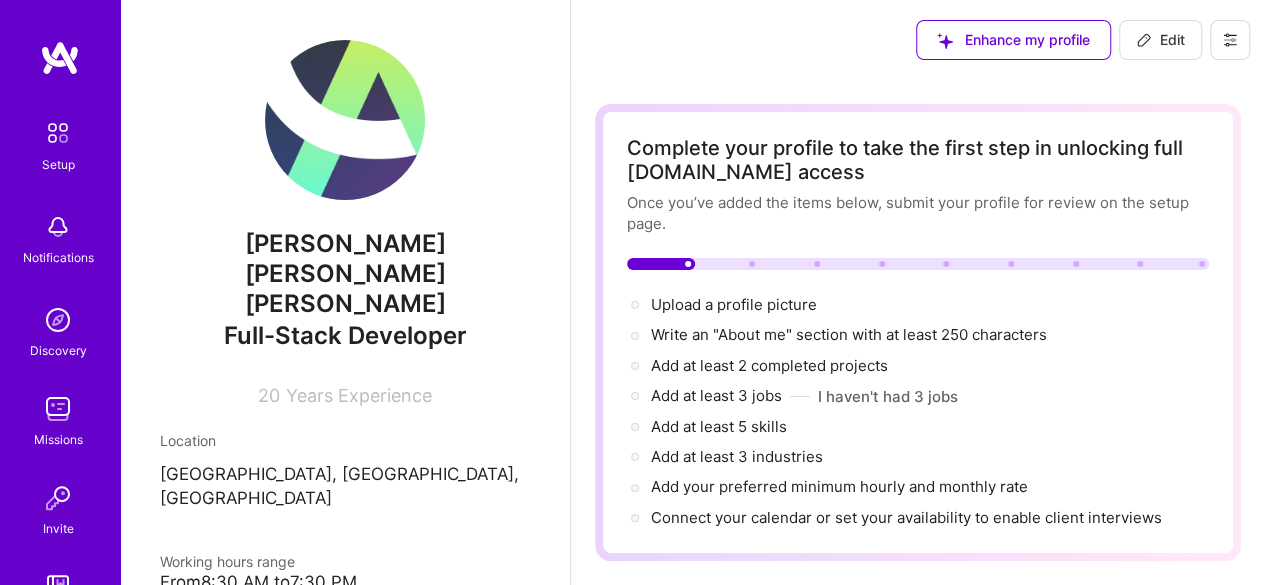 click on "Enhance my profile" at bounding box center [1013, 40] 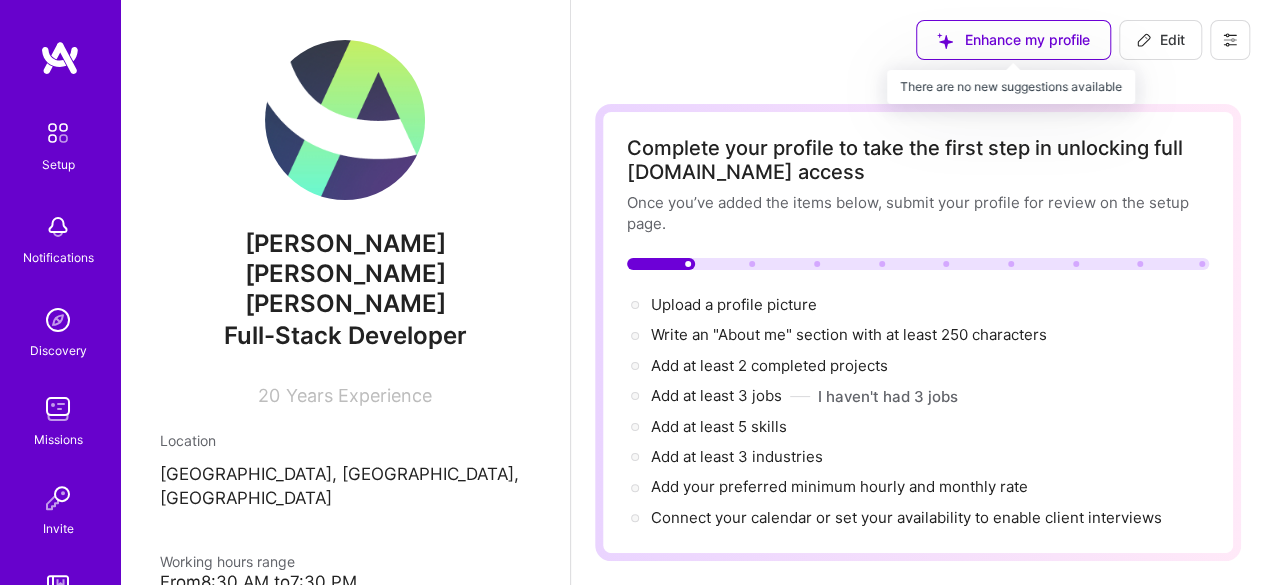 click on "Enhance my profile" at bounding box center (1013, 40) 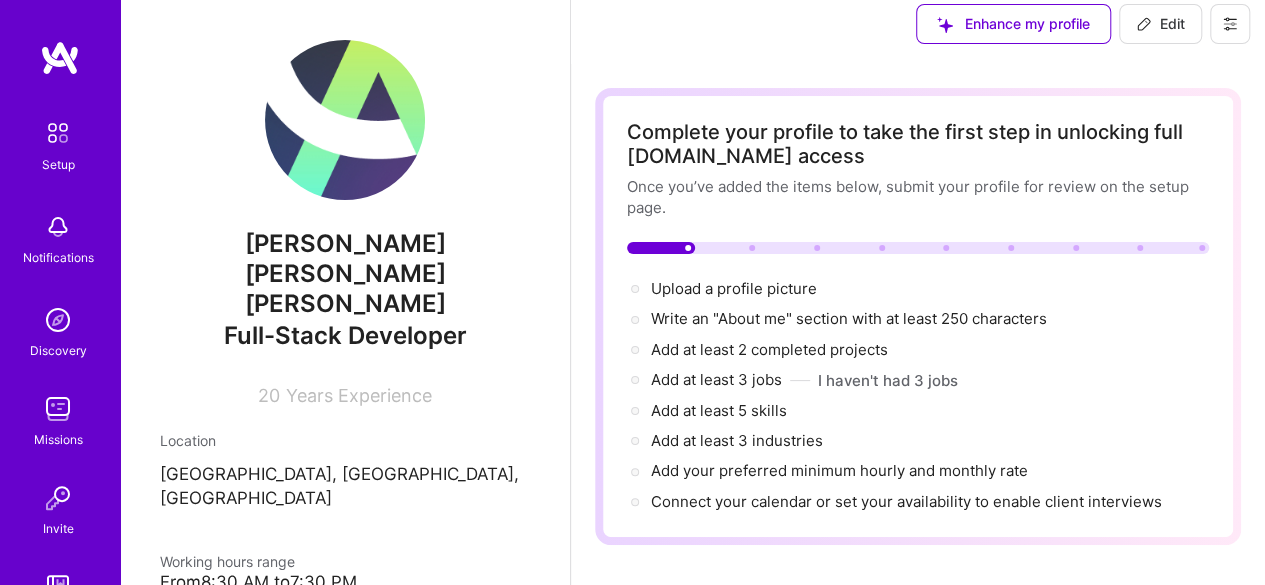 scroll, scrollTop: 0, scrollLeft: 0, axis: both 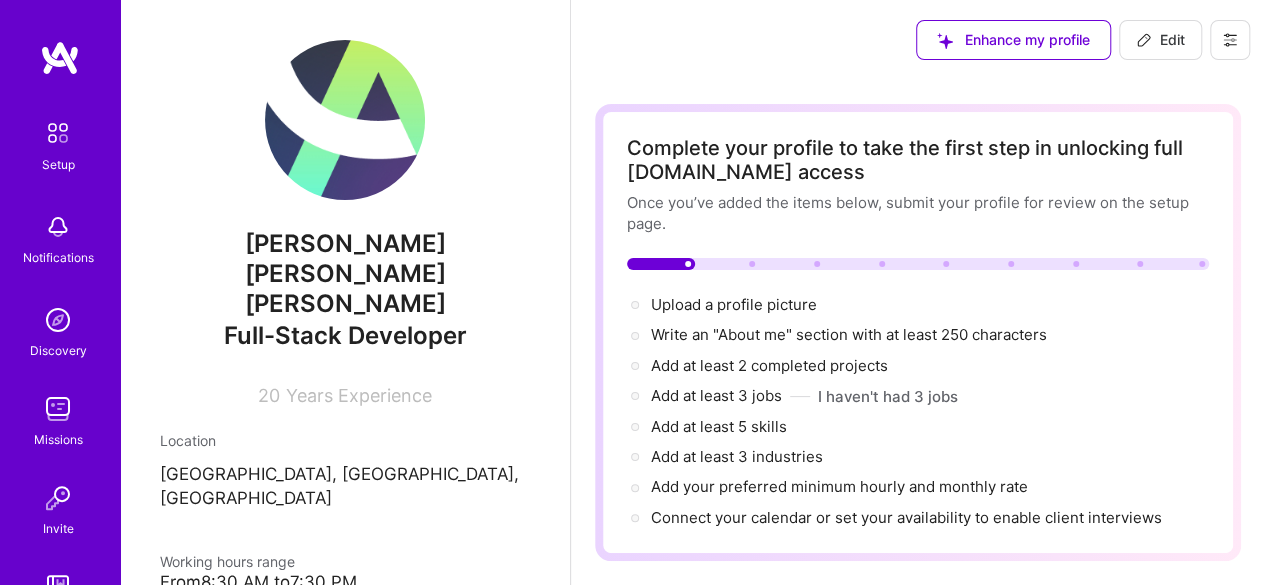 click on "Edit" at bounding box center (1160, 40) 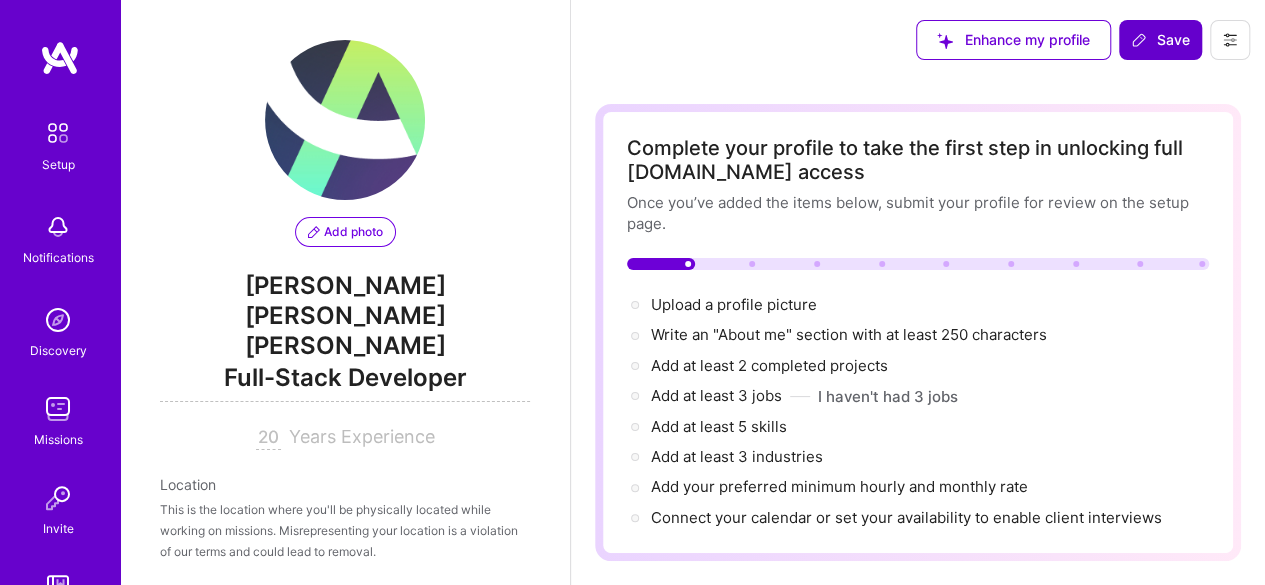 scroll, scrollTop: 428, scrollLeft: 0, axis: vertical 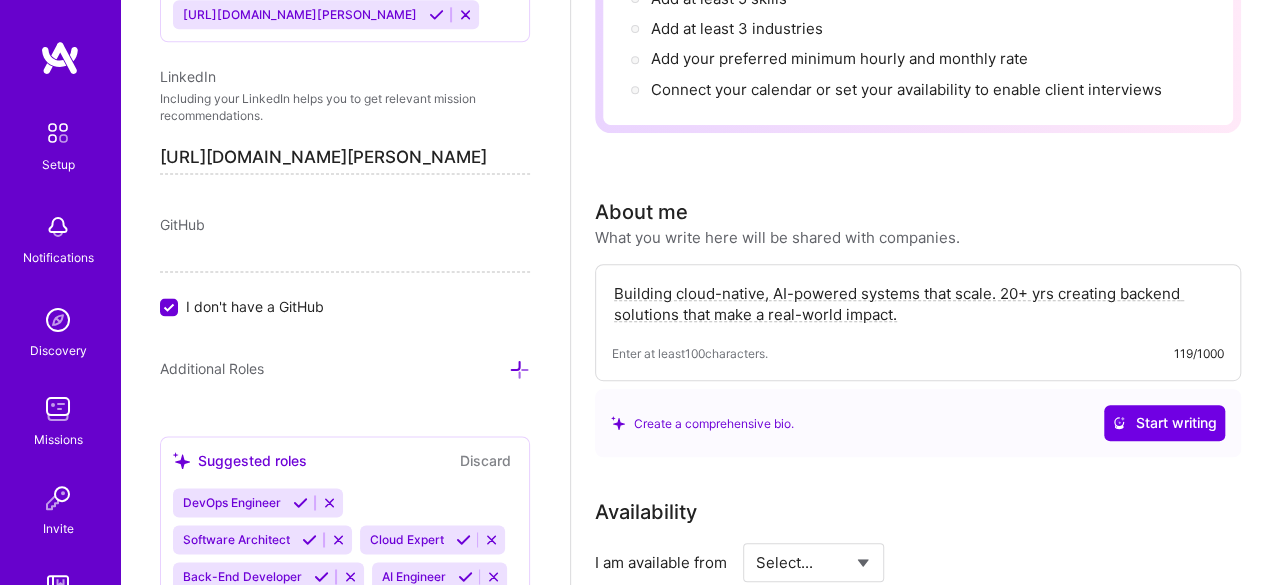 click on "I don't have a GitHub" at bounding box center [171, 308] 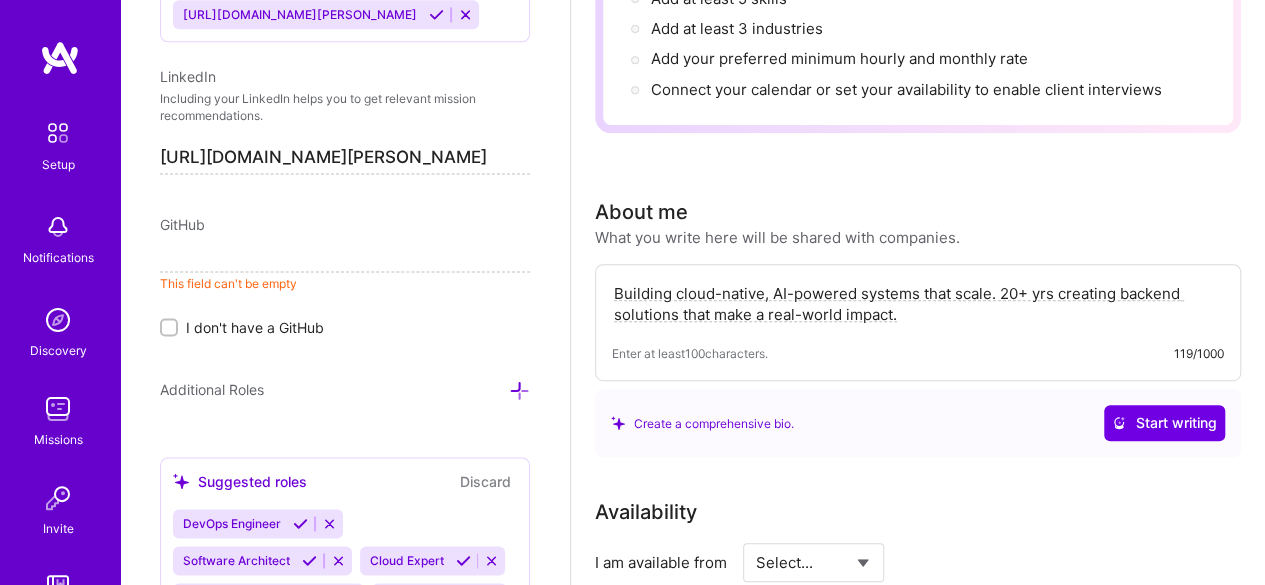 paste on "[URL][DOMAIN_NAME][PERSON_NAME]" 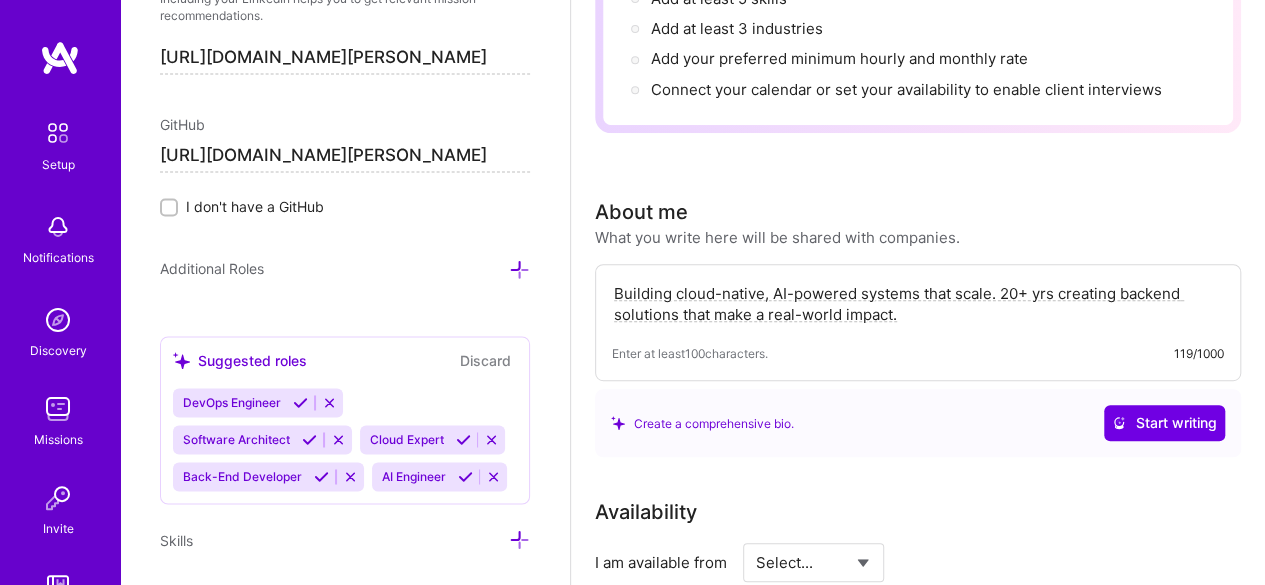scroll, scrollTop: 1509, scrollLeft: 0, axis: vertical 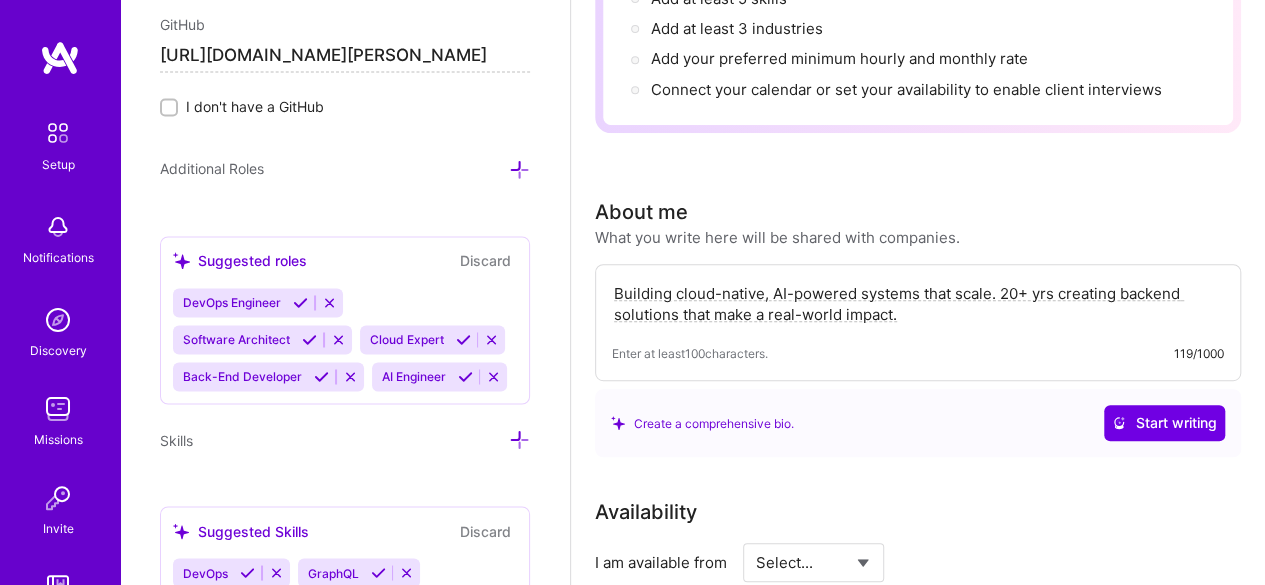 type on "[URL][DOMAIN_NAME][PERSON_NAME]" 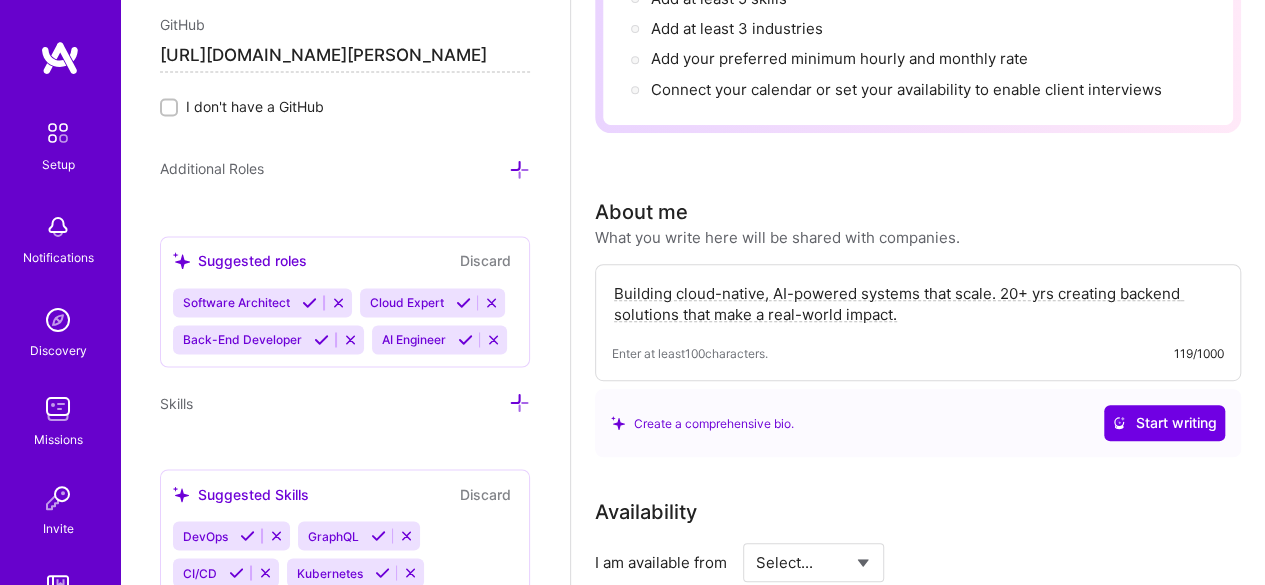 click at bounding box center (491, 302) 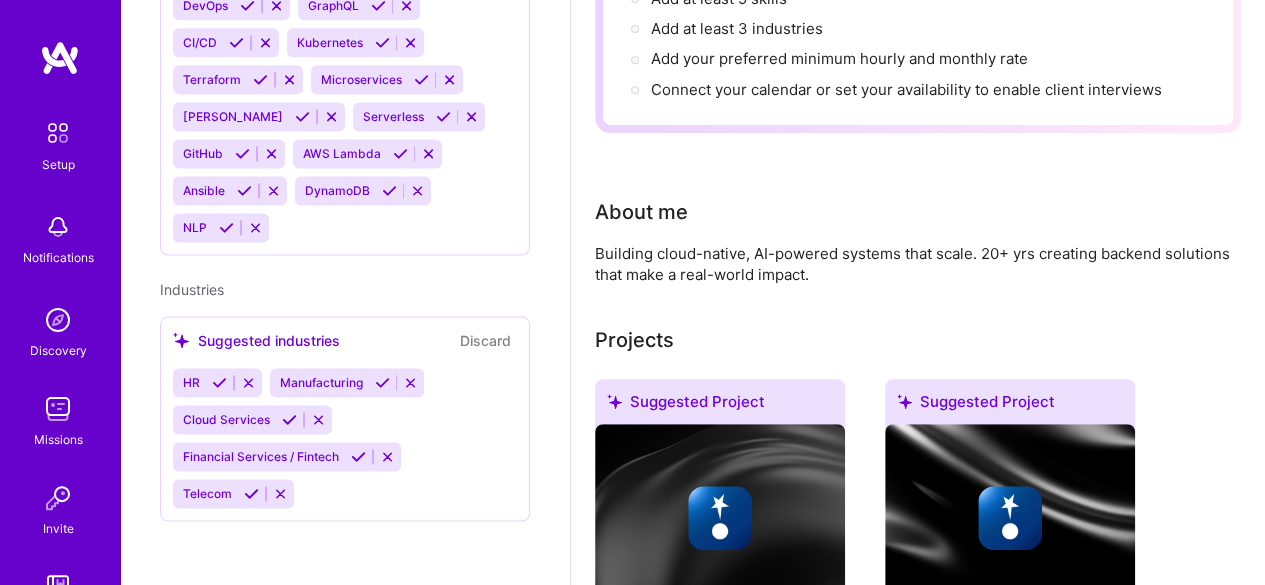 scroll, scrollTop: 838, scrollLeft: 0, axis: vertical 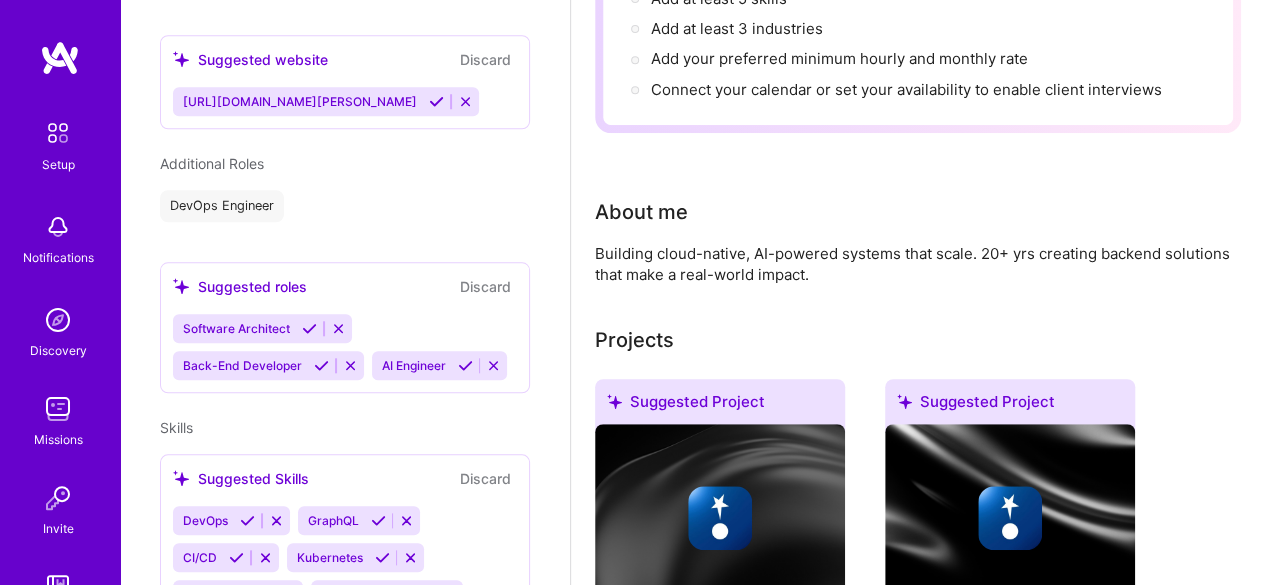 click at bounding box center (309, 328) 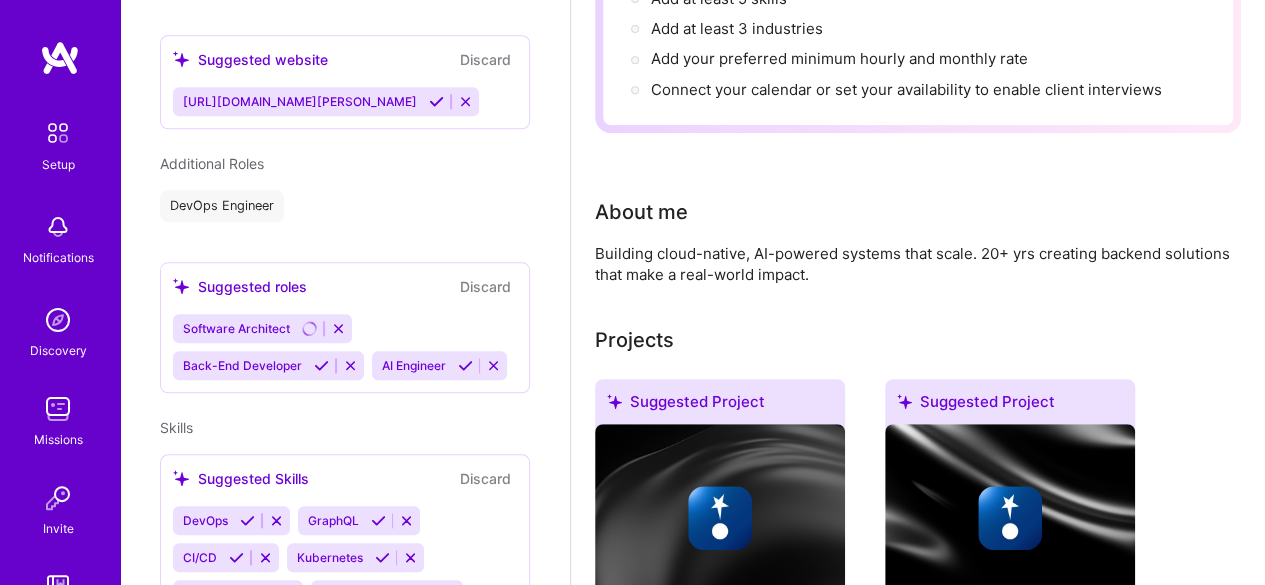 click at bounding box center [321, 365] 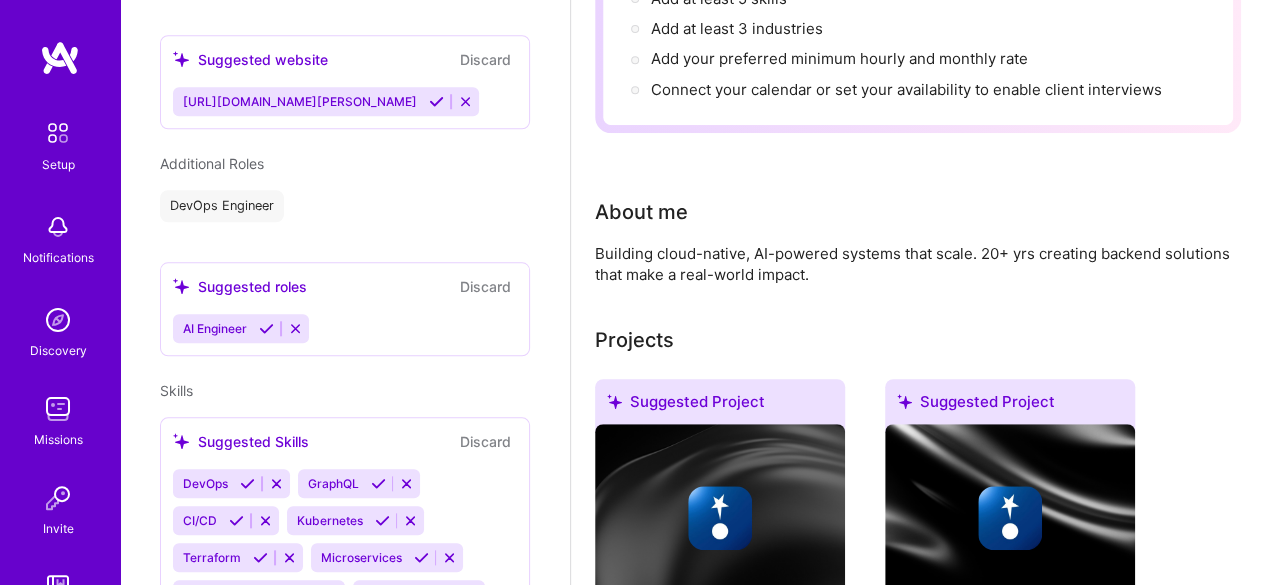click on "[PERSON_NAME] [PERSON_NAME] [PERSON_NAME] Full-Stack Developer 20 Years Experience Location  [GEOGRAPHIC_DATA], [GEOGRAPHIC_DATA], [GEOGRAPHIC_DATA] Working hours range From  8:30 AM    to  7:30 PM Suggested Phone Number Discard [PHONE_NUMBER] Resume Last uploaded:  [DATE] [PERSON_NAME] Resume Suggested website Discard [URL][DOMAIN_NAME][PERSON_NAME] Additional Roles DevOps Engineer Suggested roles Discard AI Engineer Skills Suggested Skills Discard DevOps GraphQL CI/CD Kubernetes Terraform Microservices [PERSON_NAME] Serverless GitHub AWS Lambda Ansible DynamoDB NLP Industries Suggested industries Discard HR Manufacturing Cloud Services Financial Services / Fintech Telecom" at bounding box center (345, 292) 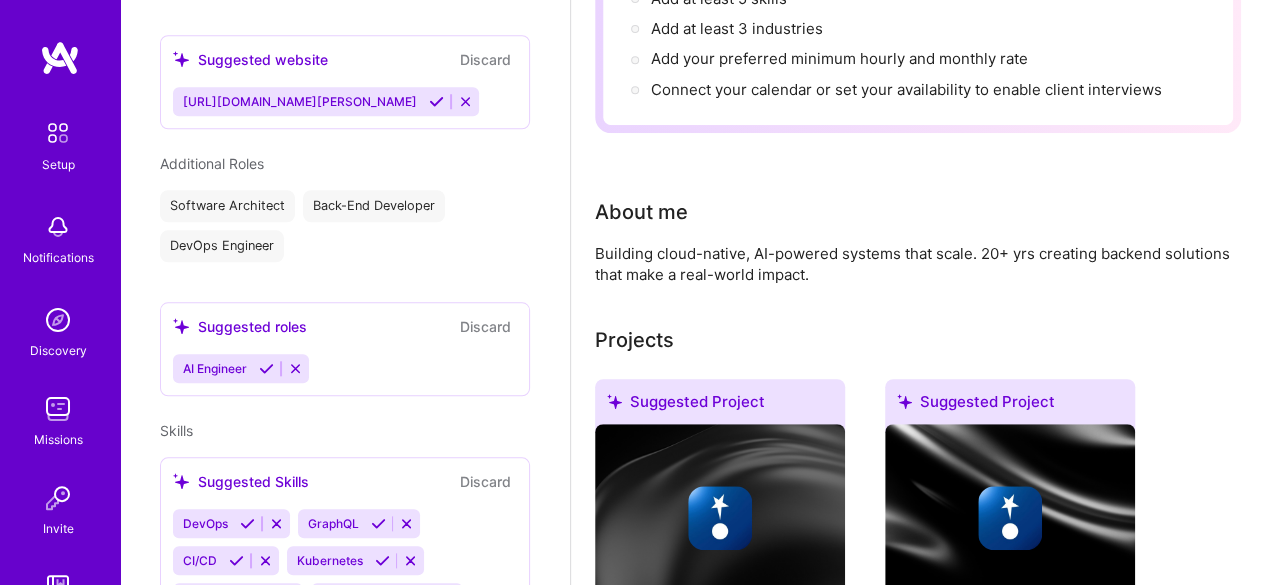 click at bounding box center [266, 368] 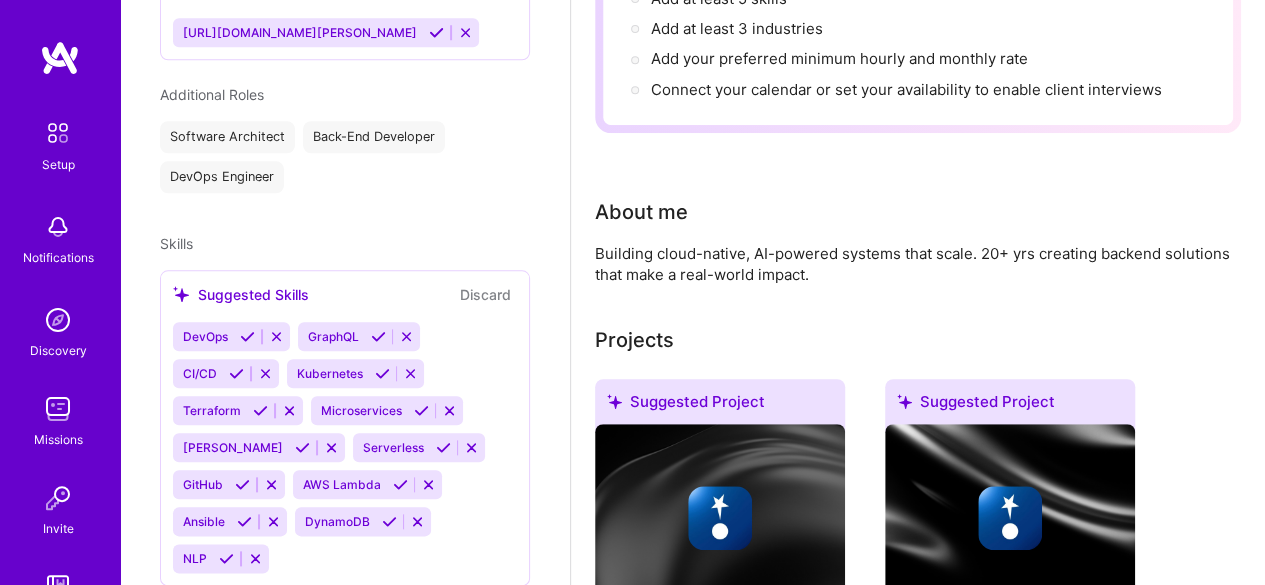scroll, scrollTop: 938, scrollLeft: 0, axis: vertical 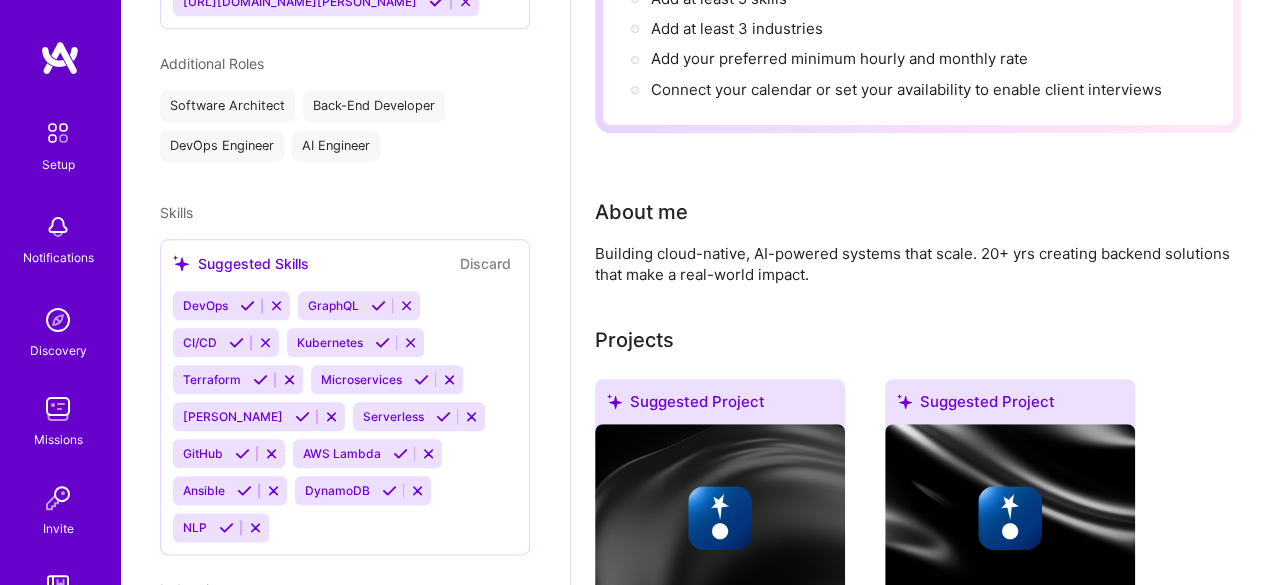 click at bounding box center [247, 305] 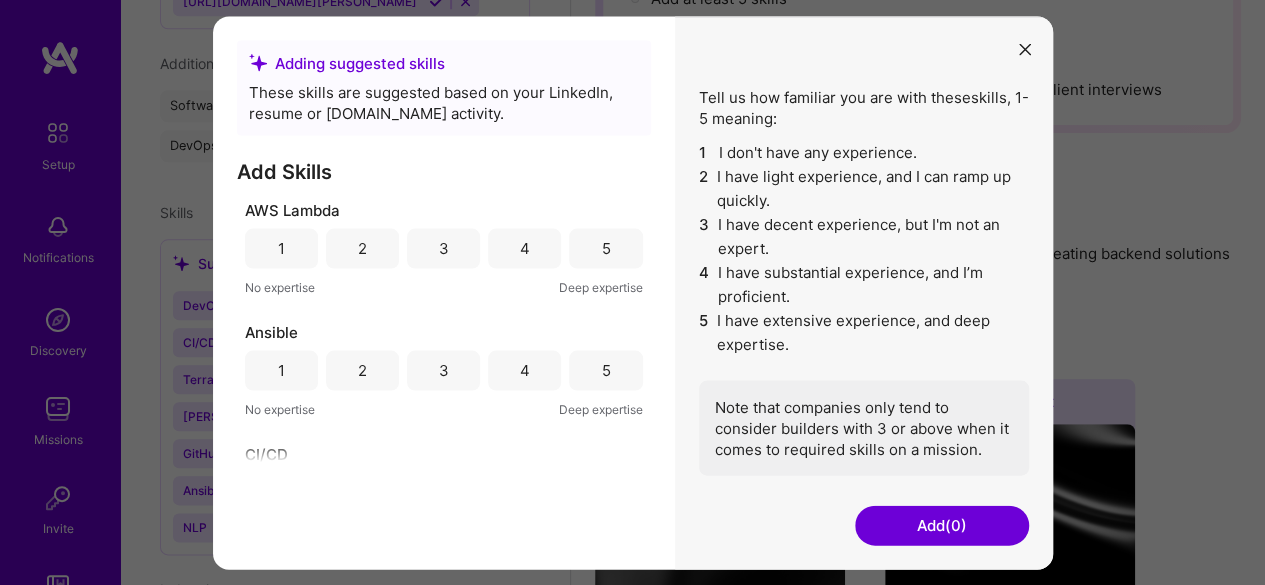 click on "4" at bounding box center (524, 248) 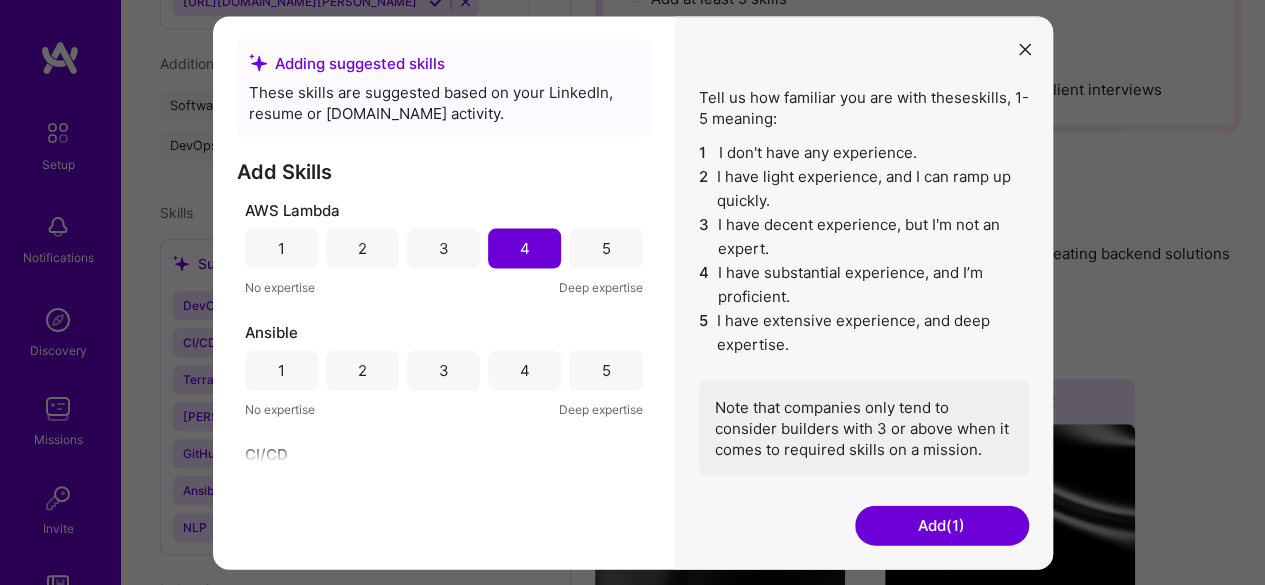 click on "4" at bounding box center (524, 370) 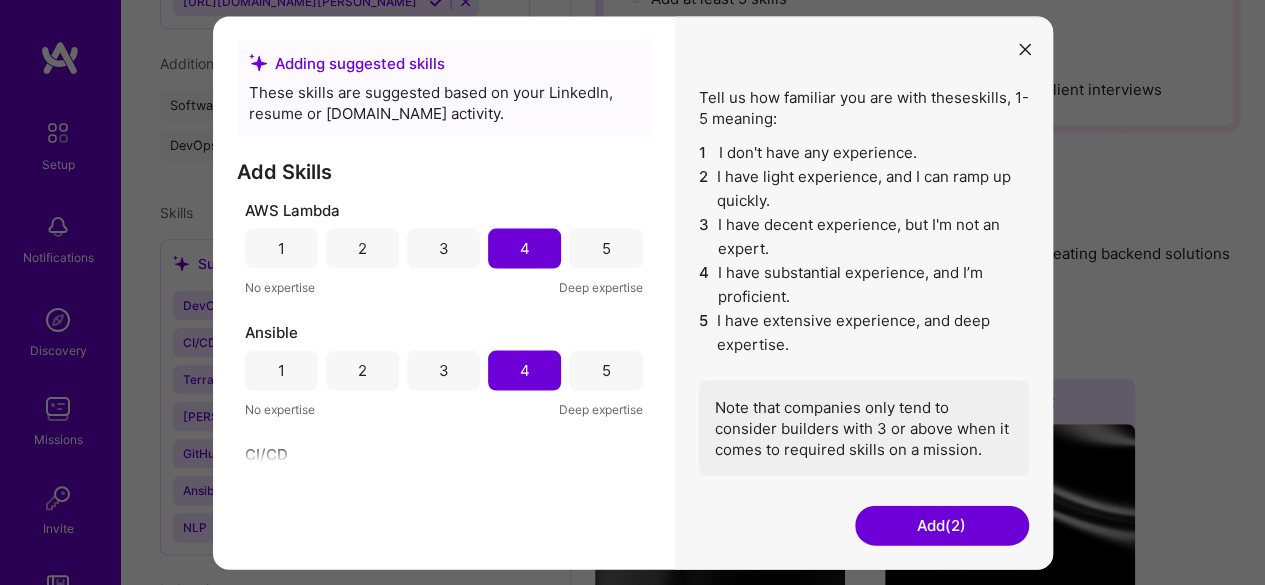 scroll, scrollTop: 628, scrollLeft: 0, axis: vertical 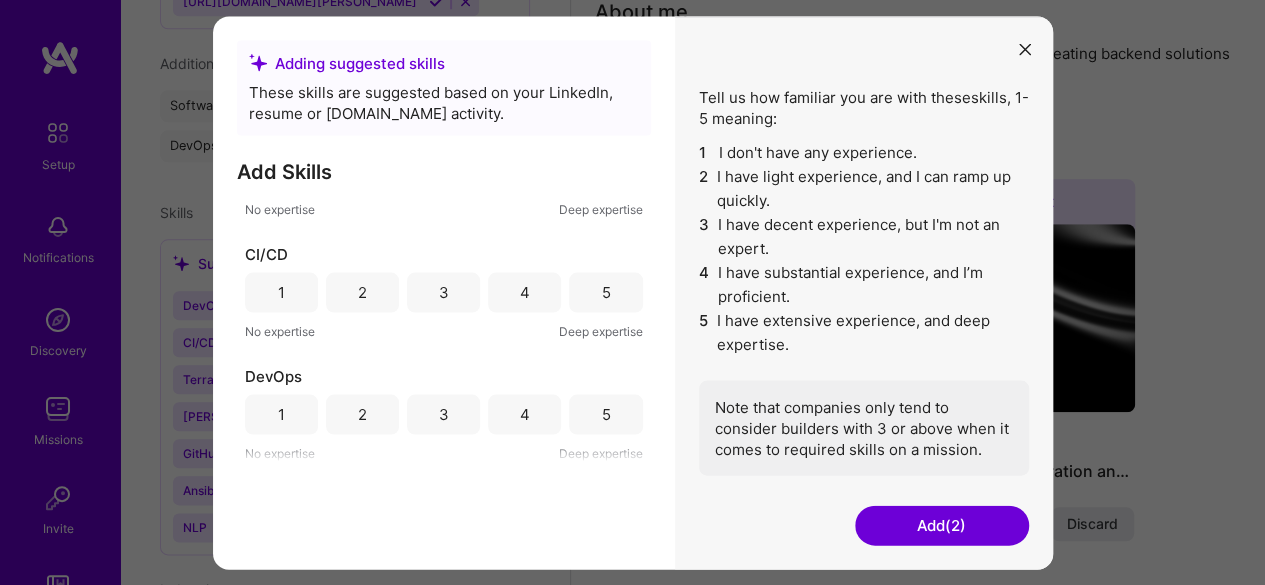 click on "4" at bounding box center [524, 292] 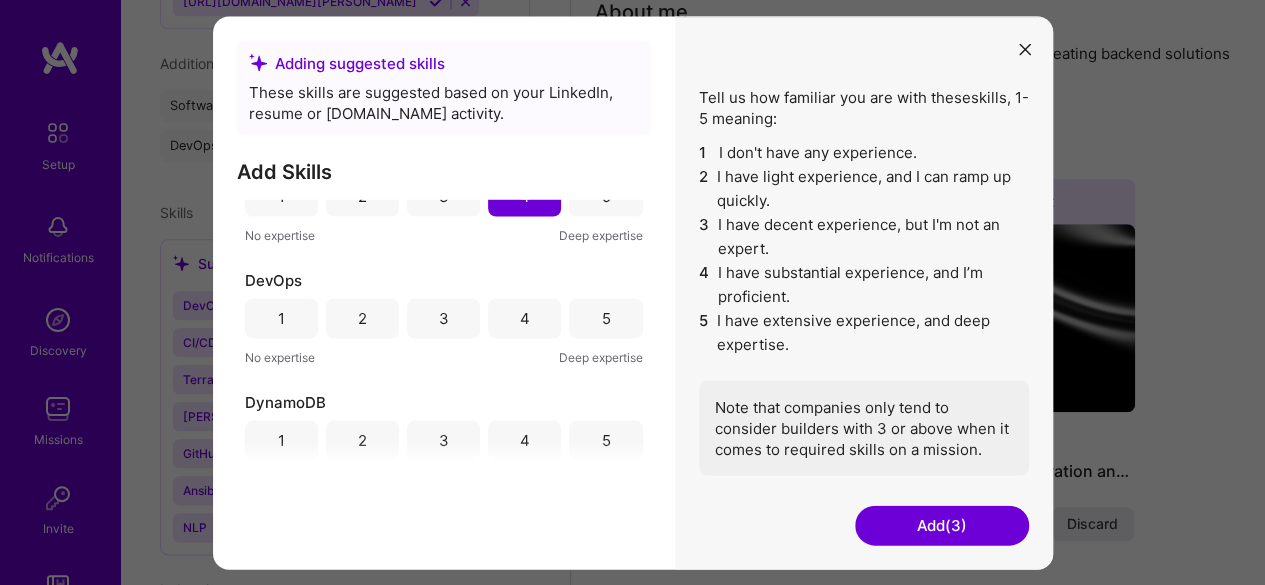 scroll, scrollTop: 400, scrollLeft: 0, axis: vertical 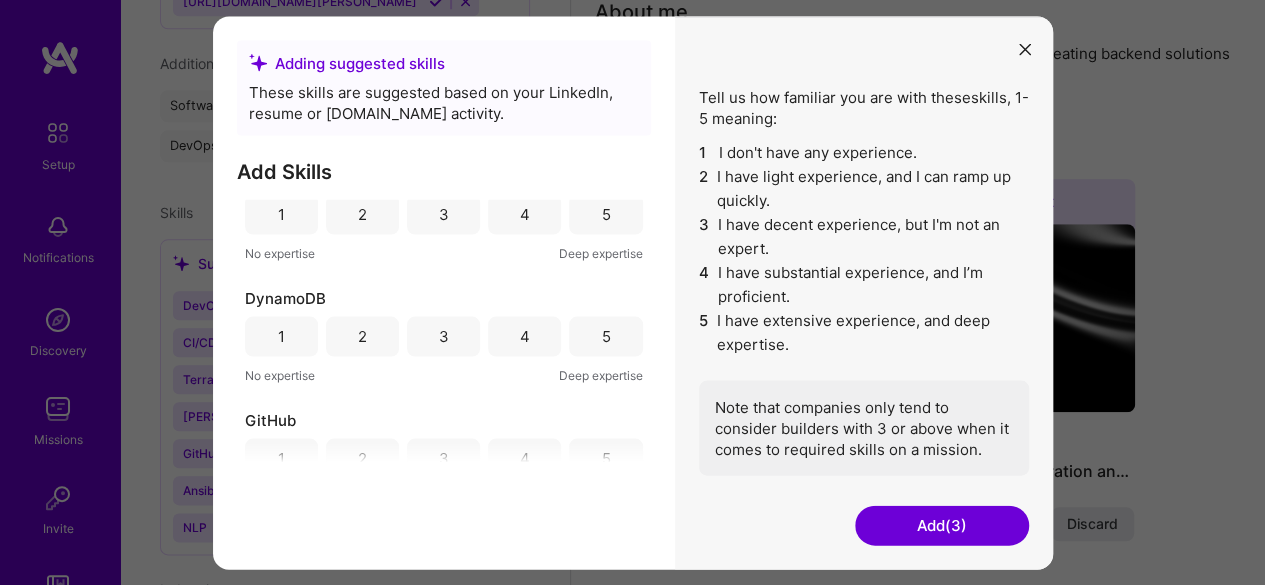 click on "4" at bounding box center (524, 336) 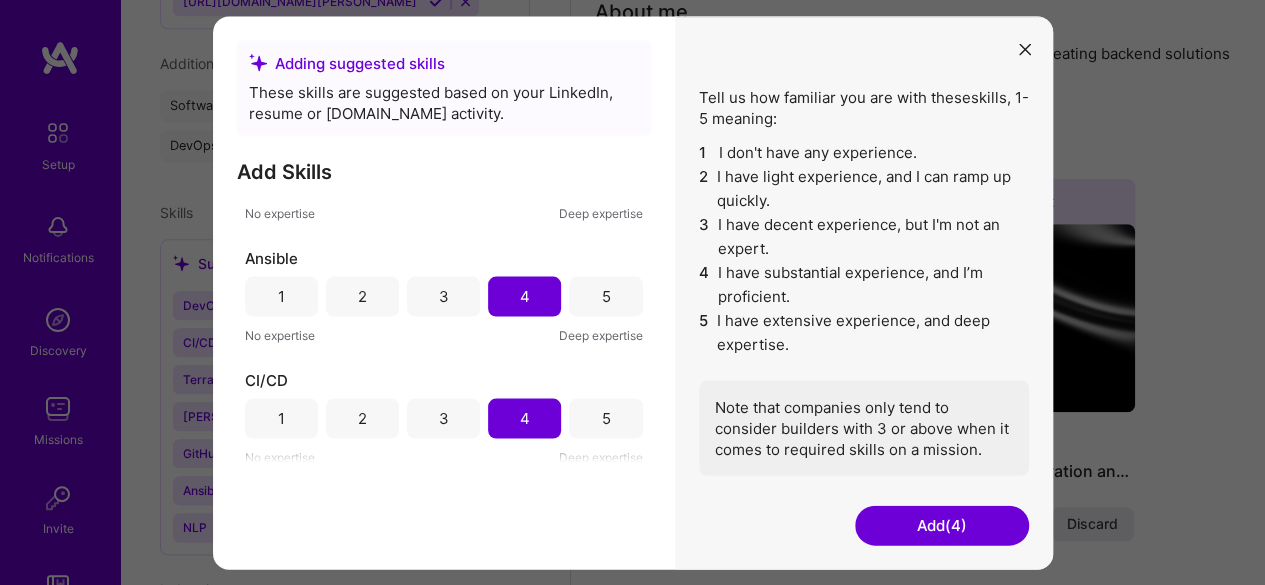 scroll, scrollTop: 200, scrollLeft: 0, axis: vertical 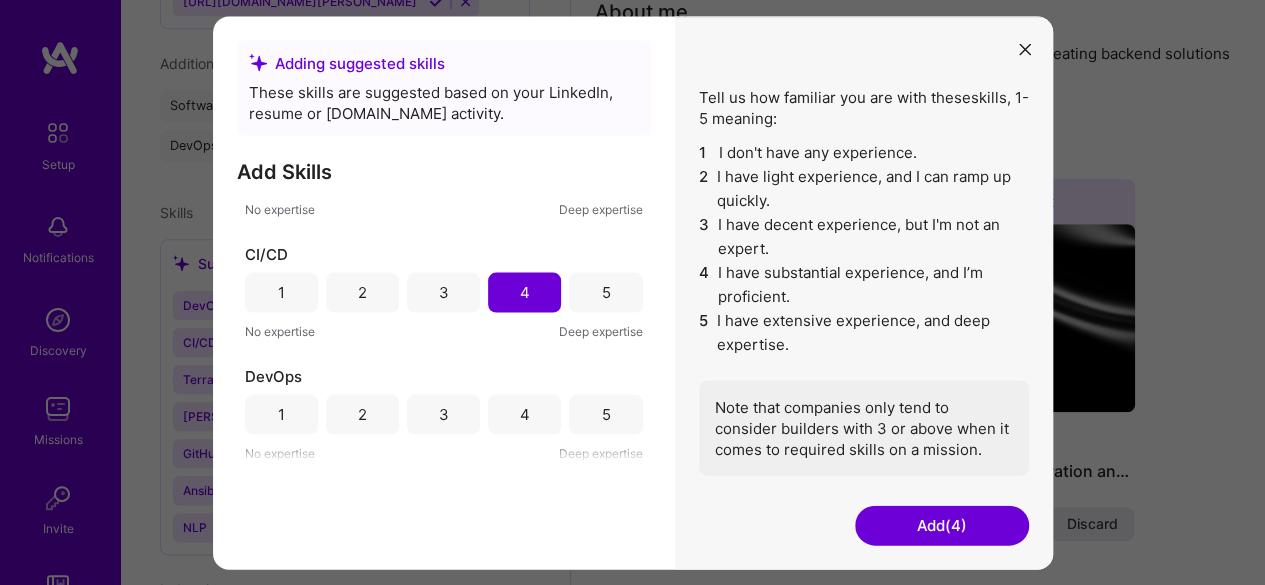 click on "4" at bounding box center (524, 414) 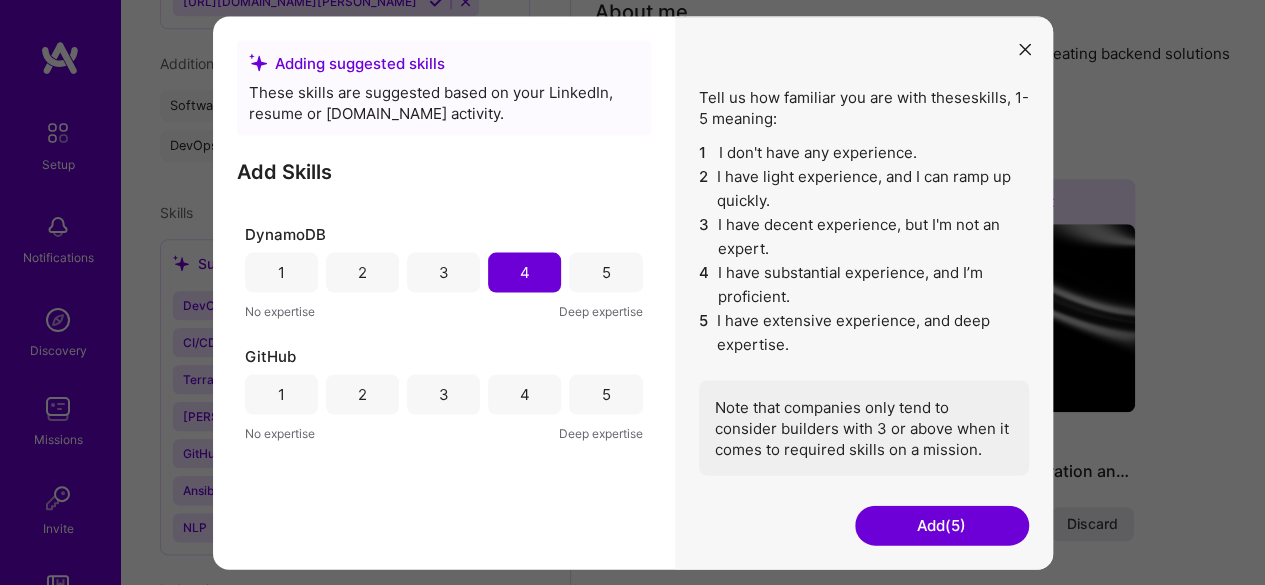 scroll, scrollTop: 500, scrollLeft: 0, axis: vertical 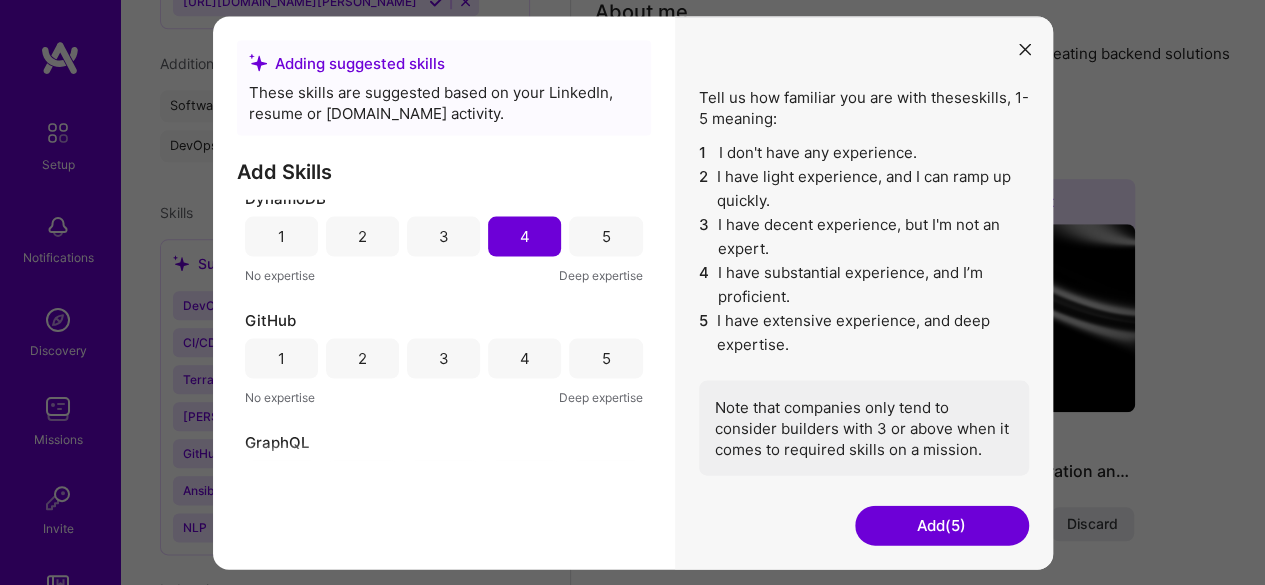 click on "4" at bounding box center (525, 358) 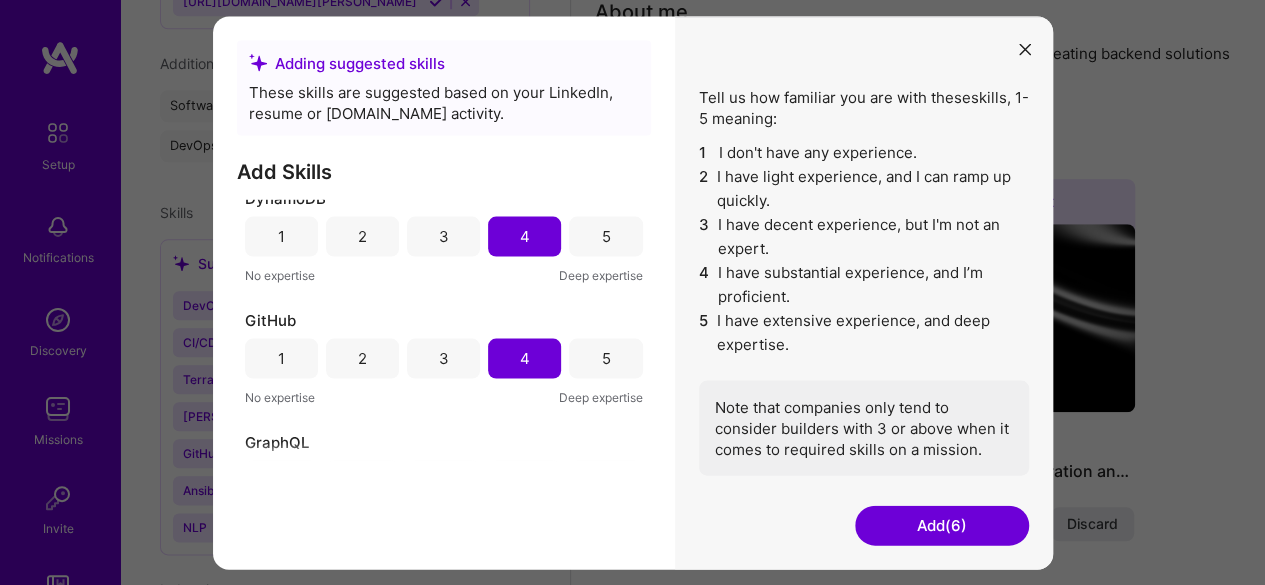 scroll, scrollTop: 700, scrollLeft: 0, axis: vertical 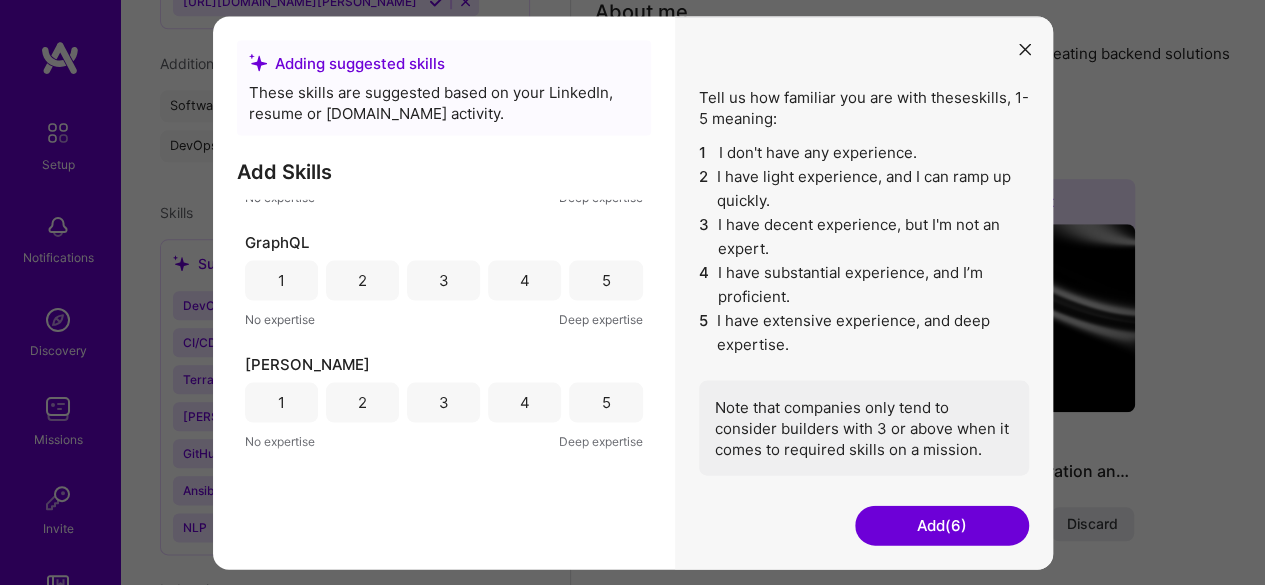 click on "GraphQL 1 2 3 4 5 No expertise Deep expertise" at bounding box center (444, 280) 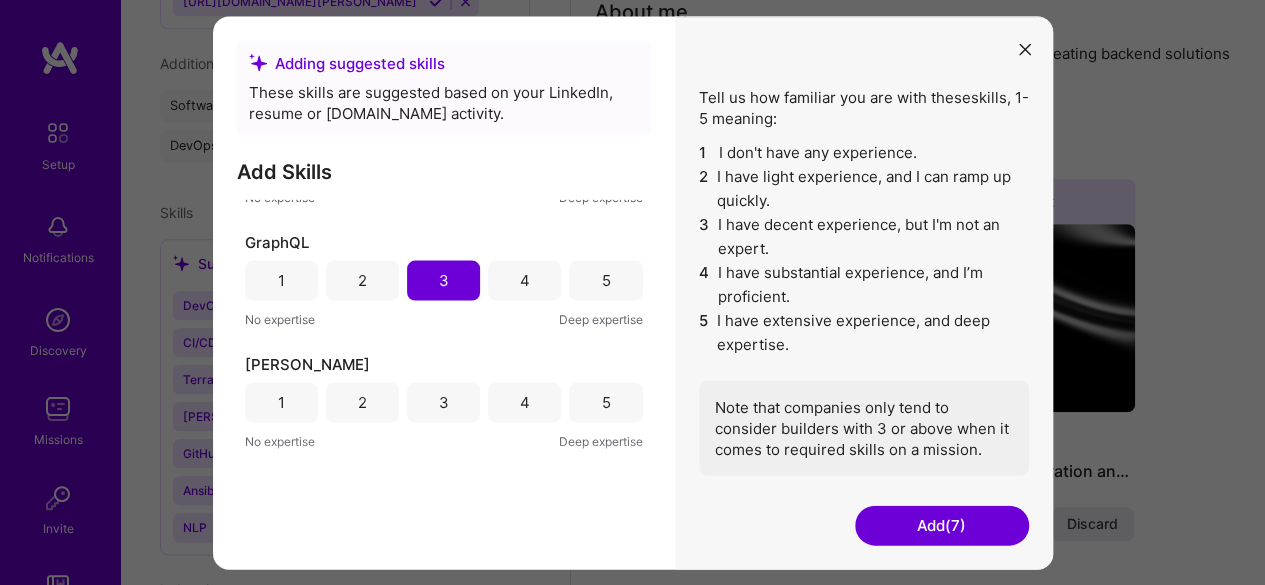 click on "3" at bounding box center (444, 402) 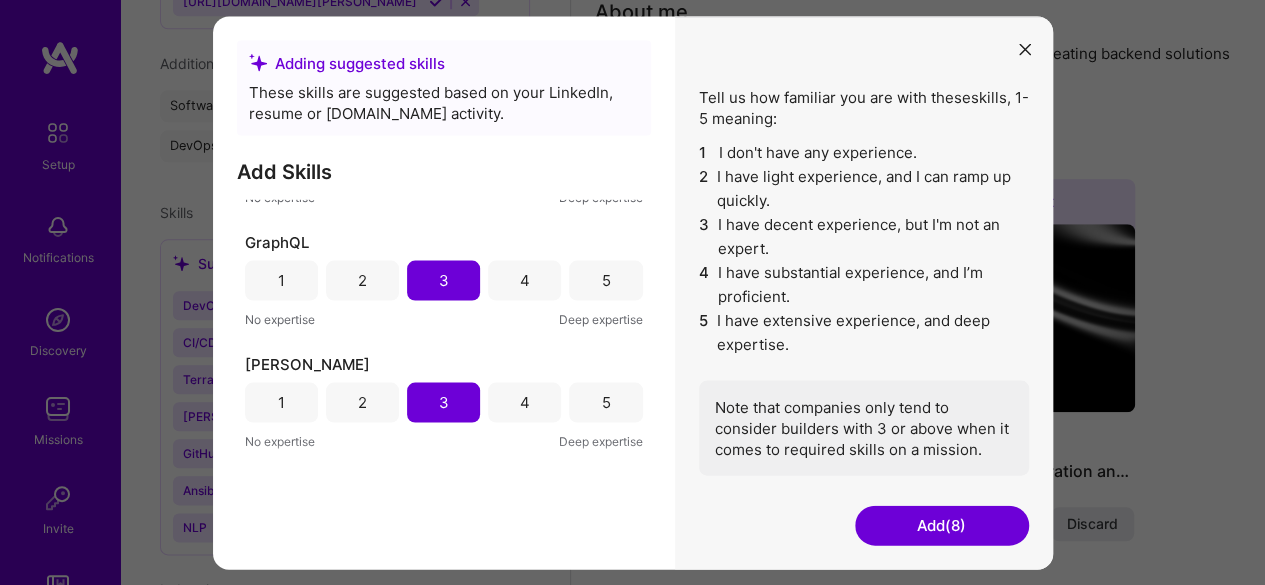 scroll, scrollTop: 900, scrollLeft: 0, axis: vertical 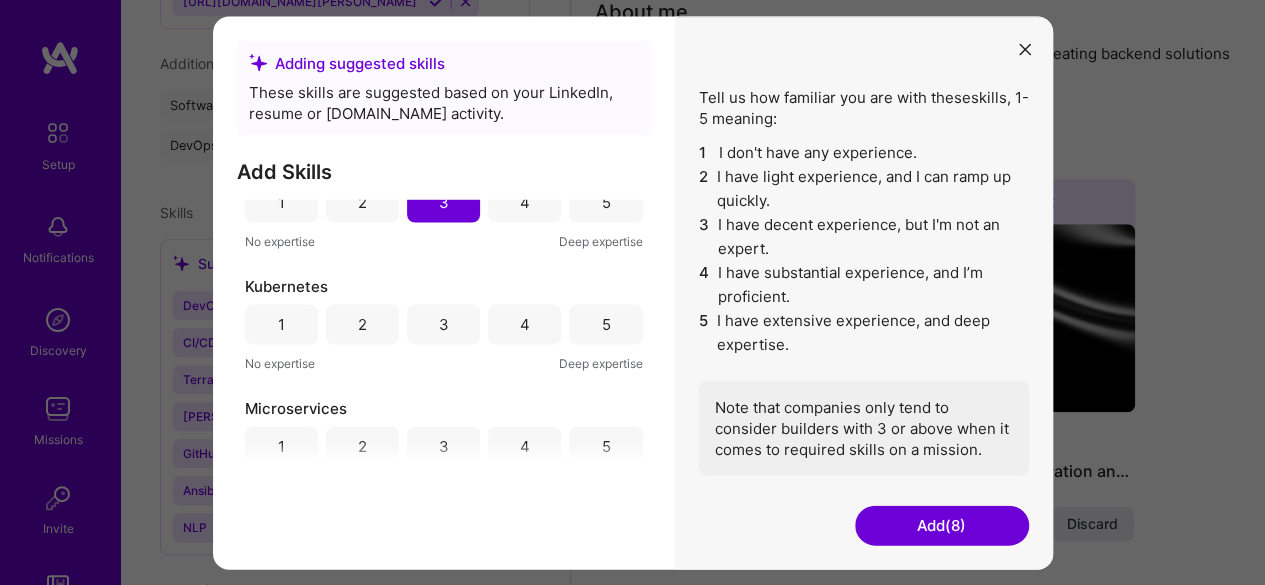 click on "3" at bounding box center (443, 324) 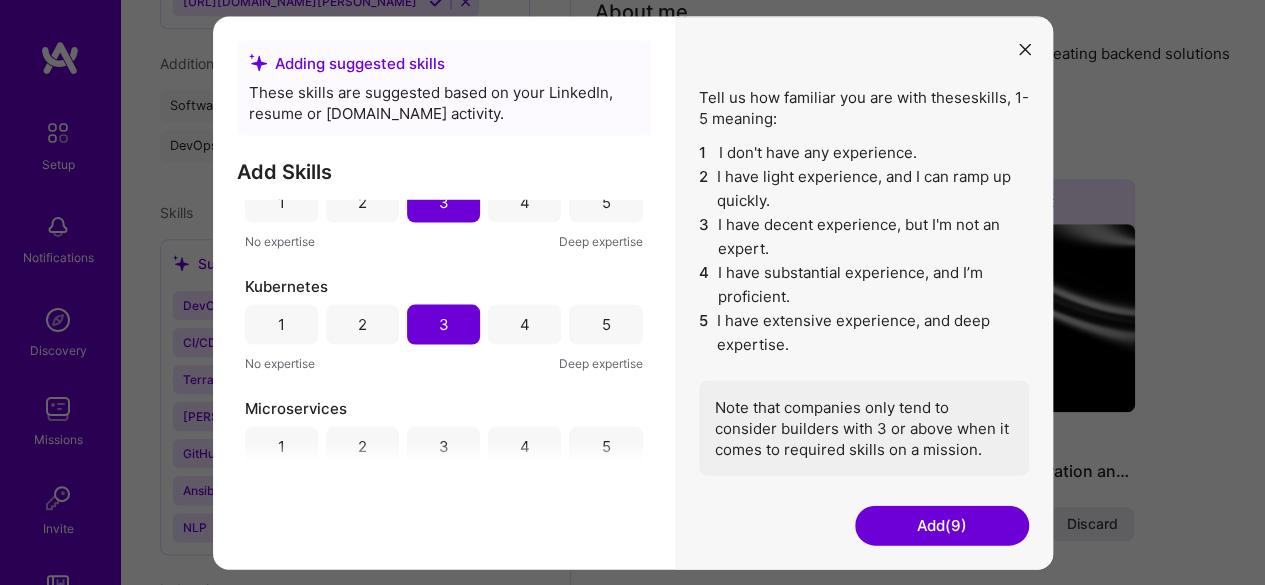 scroll, scrollTop: 1000, scrollLeft: 0, axis: vertical 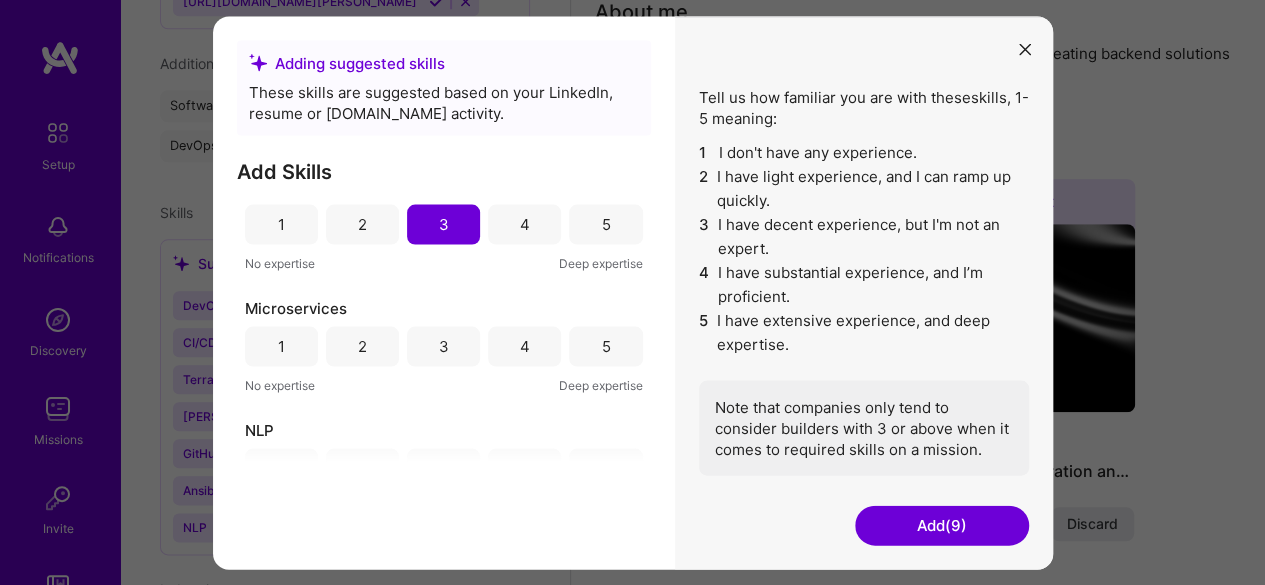 click on "4" at bounding box center (524, 346) 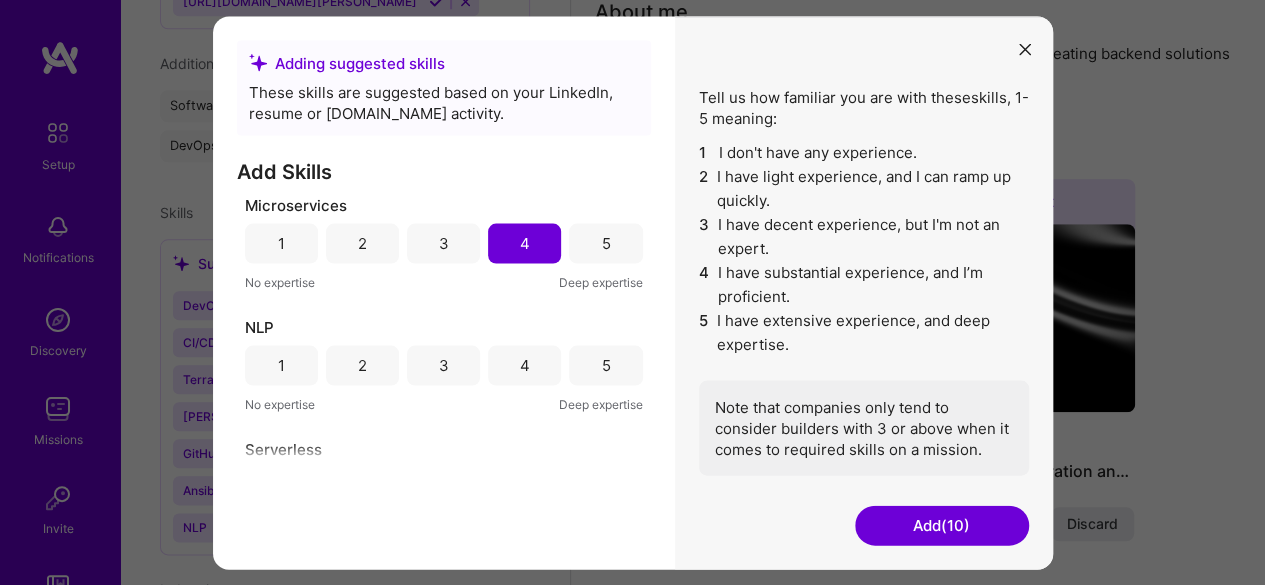 scroll, scrollTop: 1200, scrollLeft: 0, axis: vertical 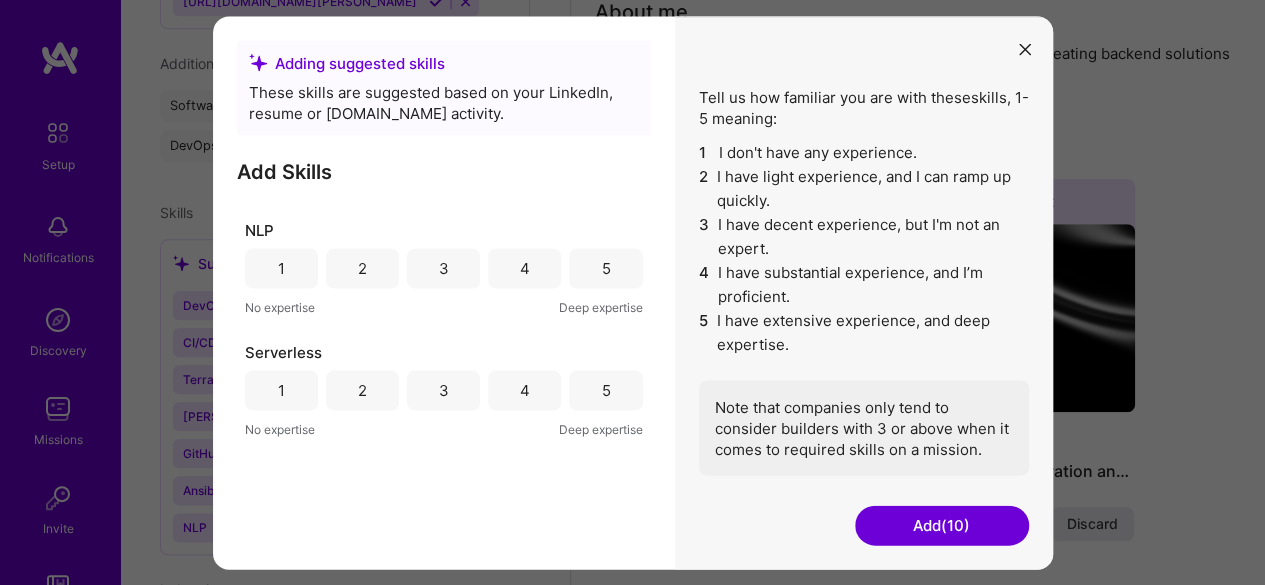 click on "3" at bounding box center (444, 268) 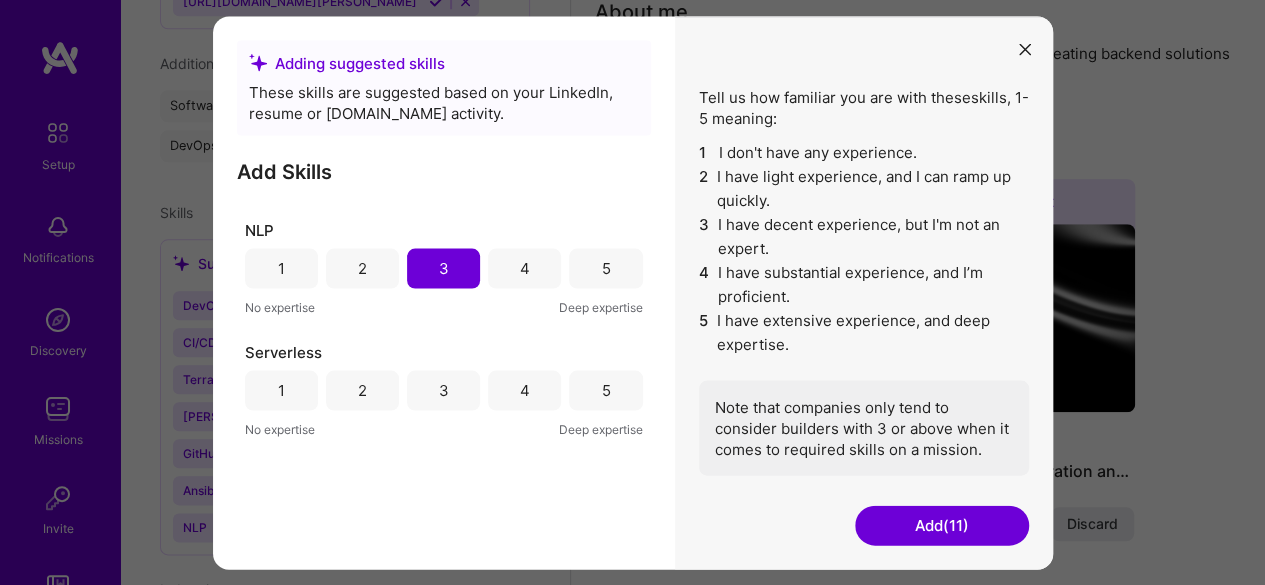 click on "3" at bounding box center [444, 390] 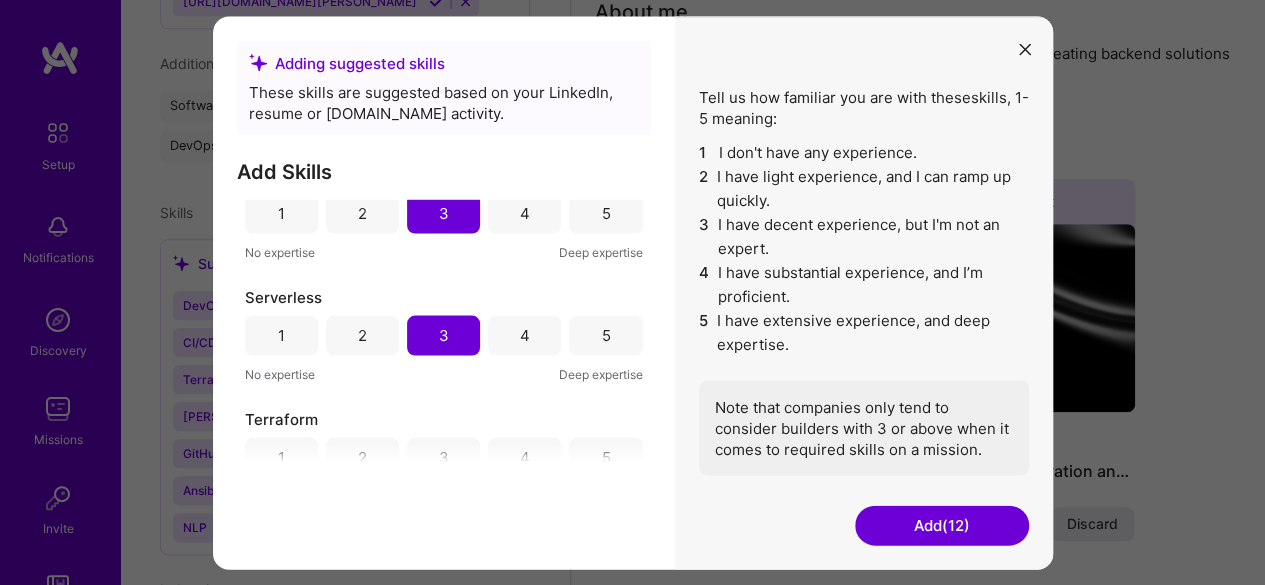 scroll, scrollTop: 1298, scrollLeft: 0, axis: vertical 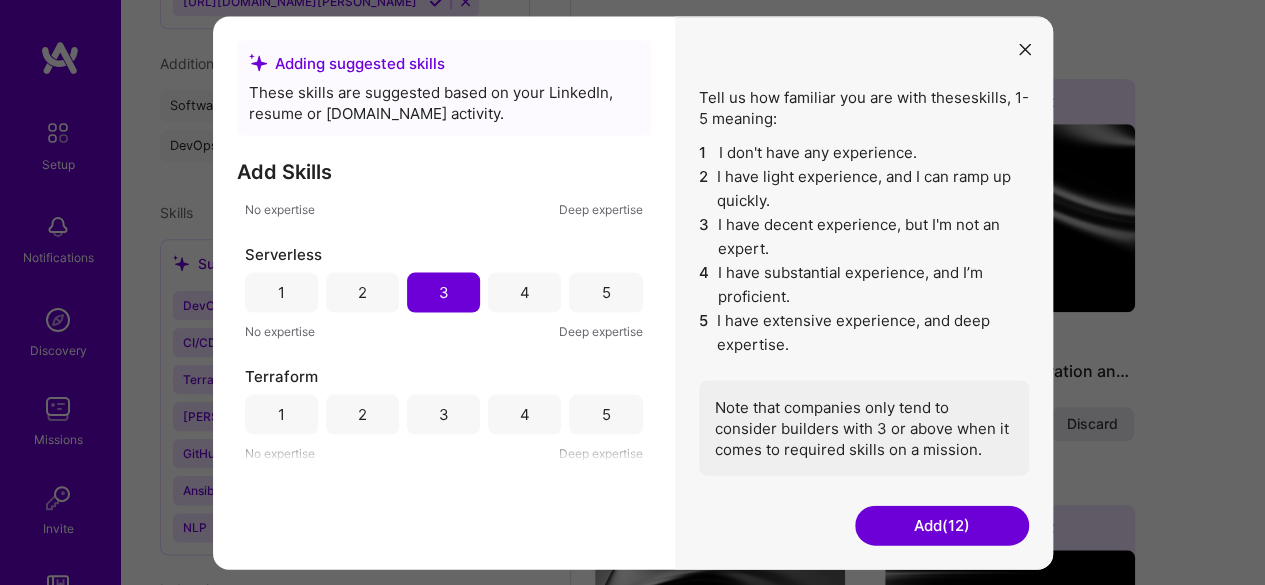 click on "3" at bounding box center [444, 414] 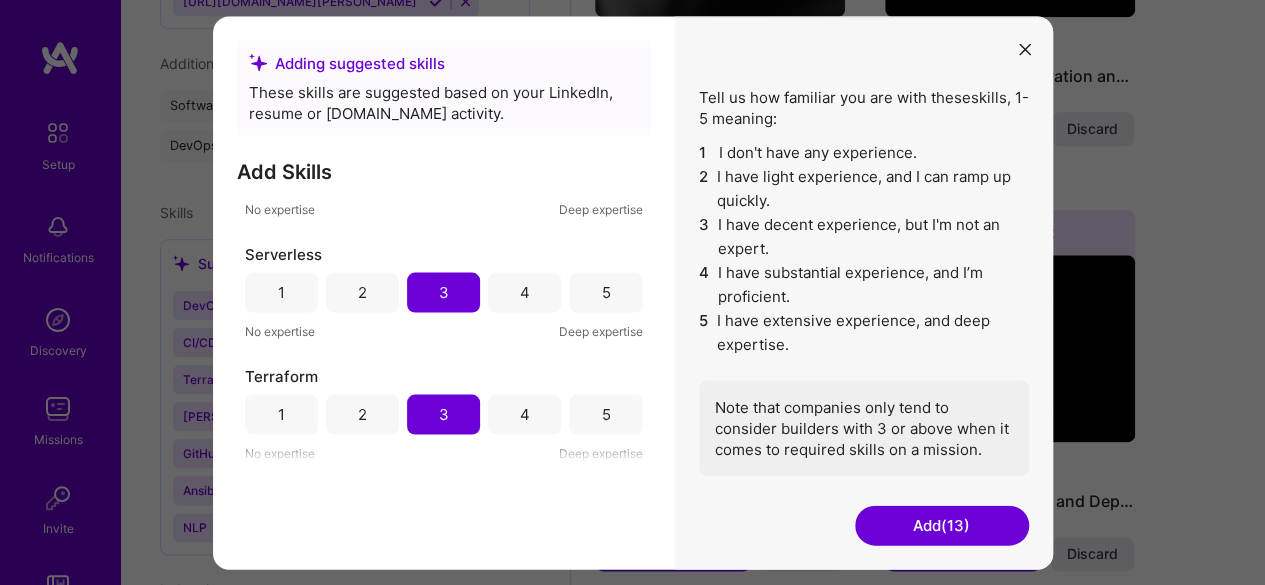 scroll, scrollTop: 1028, scrollLeft: 0, axis: vertical 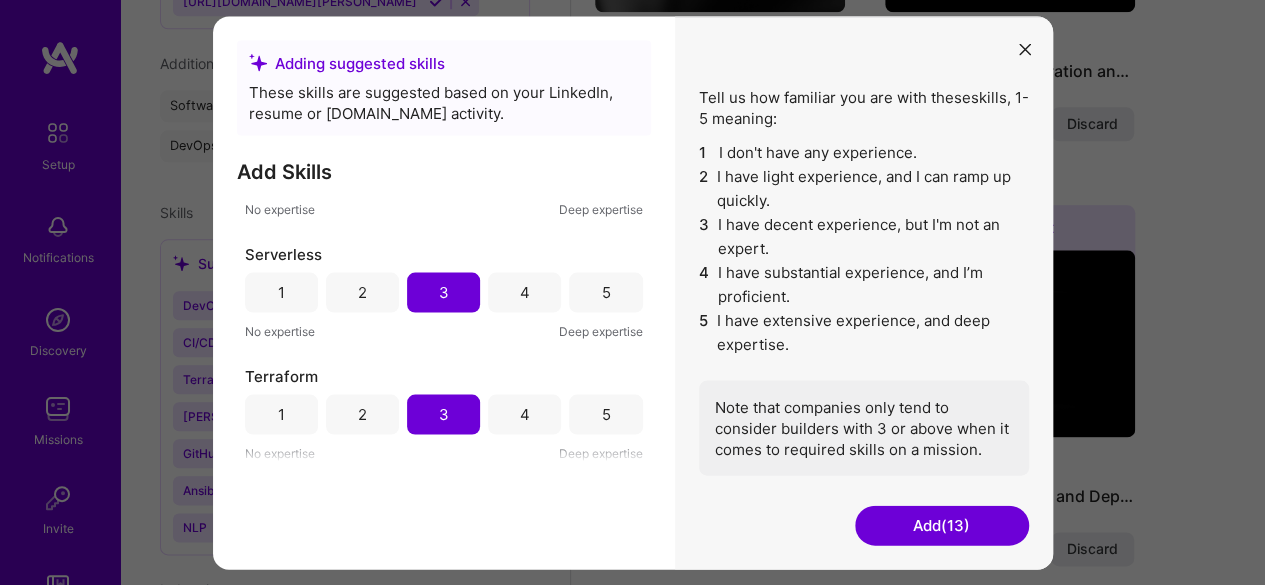 click on "Add  (13)" at bounding box center (942, 525) 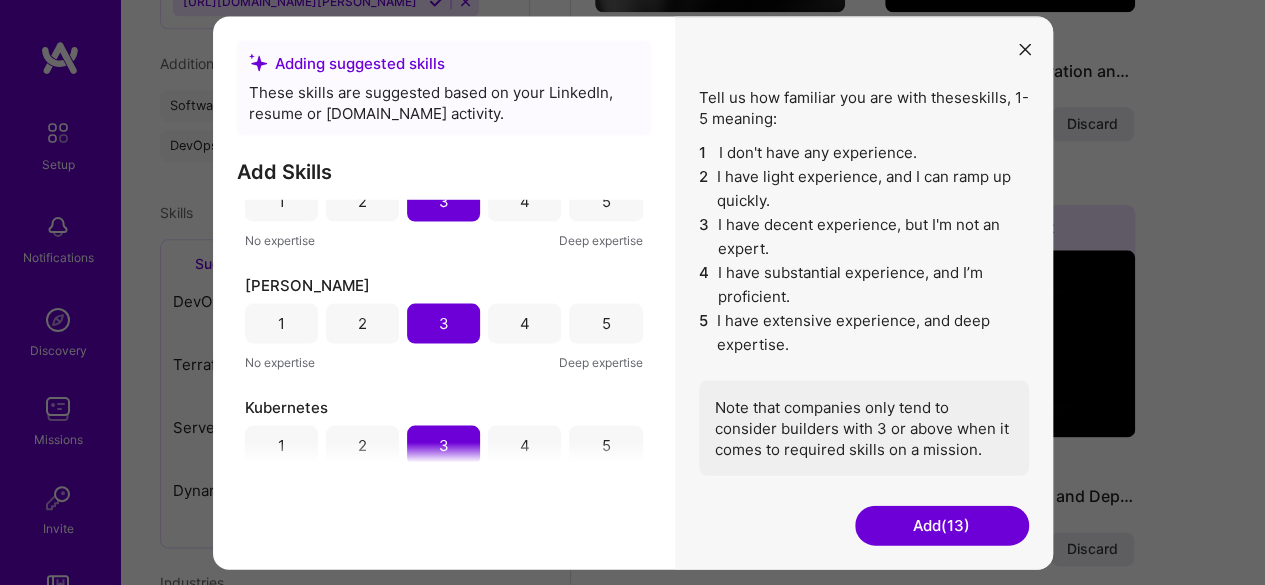 scroll, scrollTop: 498, scrollLeft: 0, axis: vertical 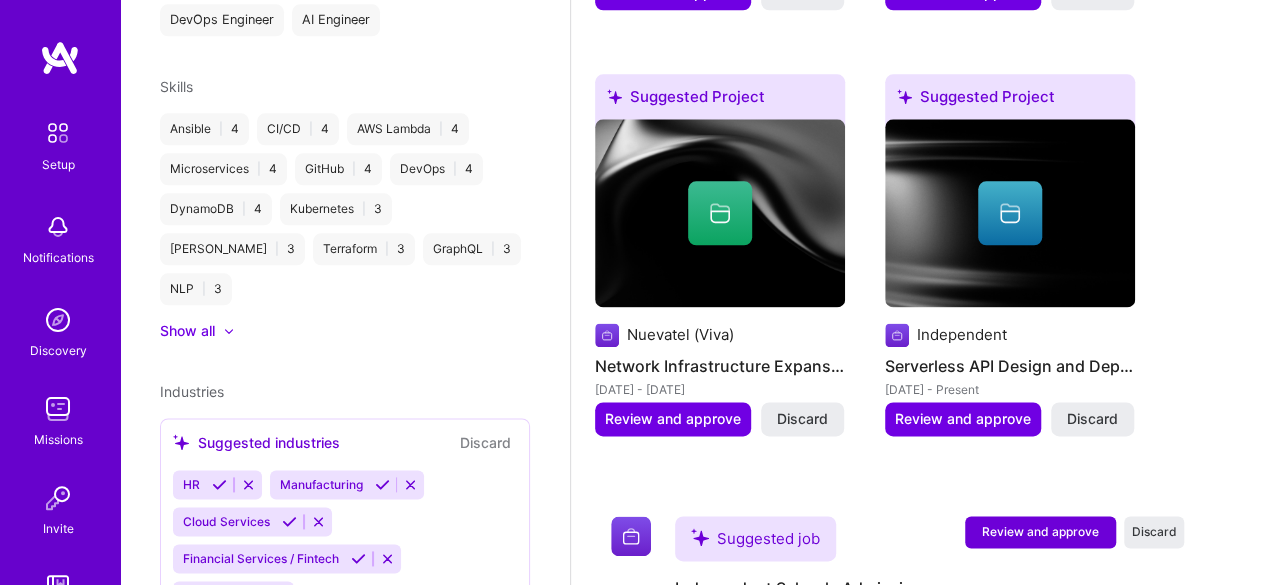 click at bounding box center [251, 595] 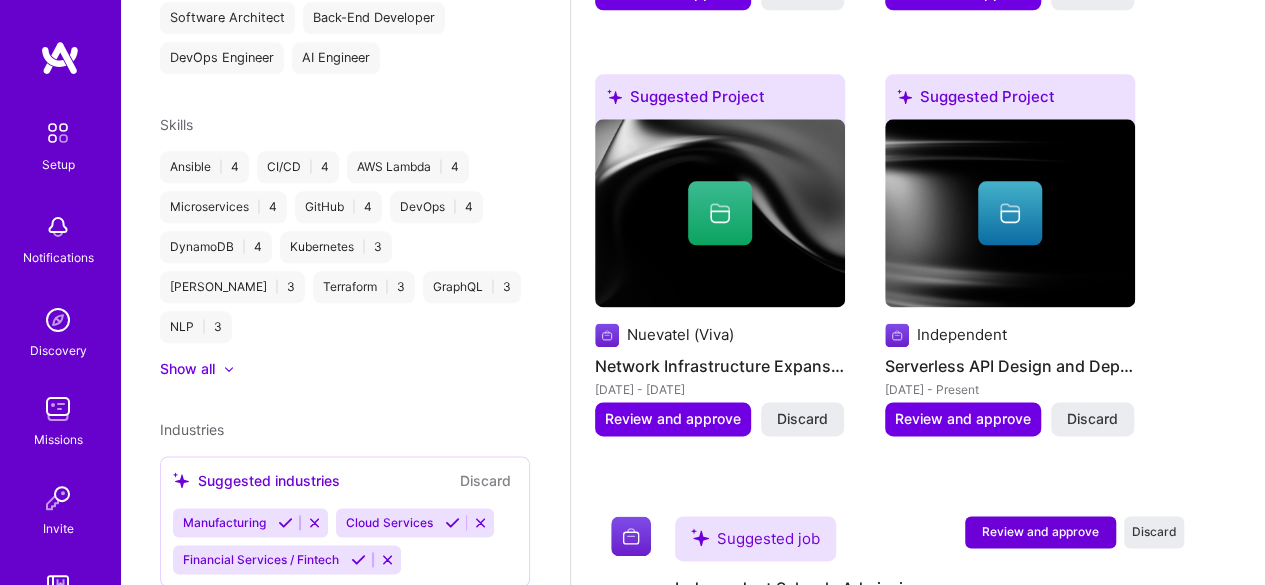 scroll, scrollTop: 990, scrollLeft: 0, axis: vertical 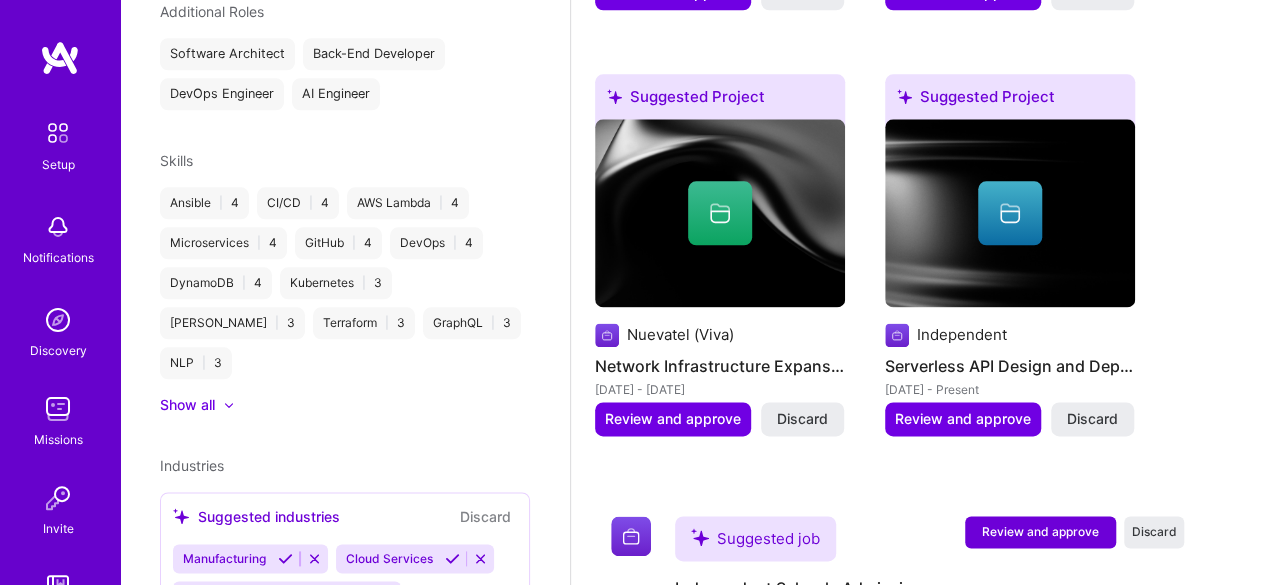 click at bounding box center (452, 558) 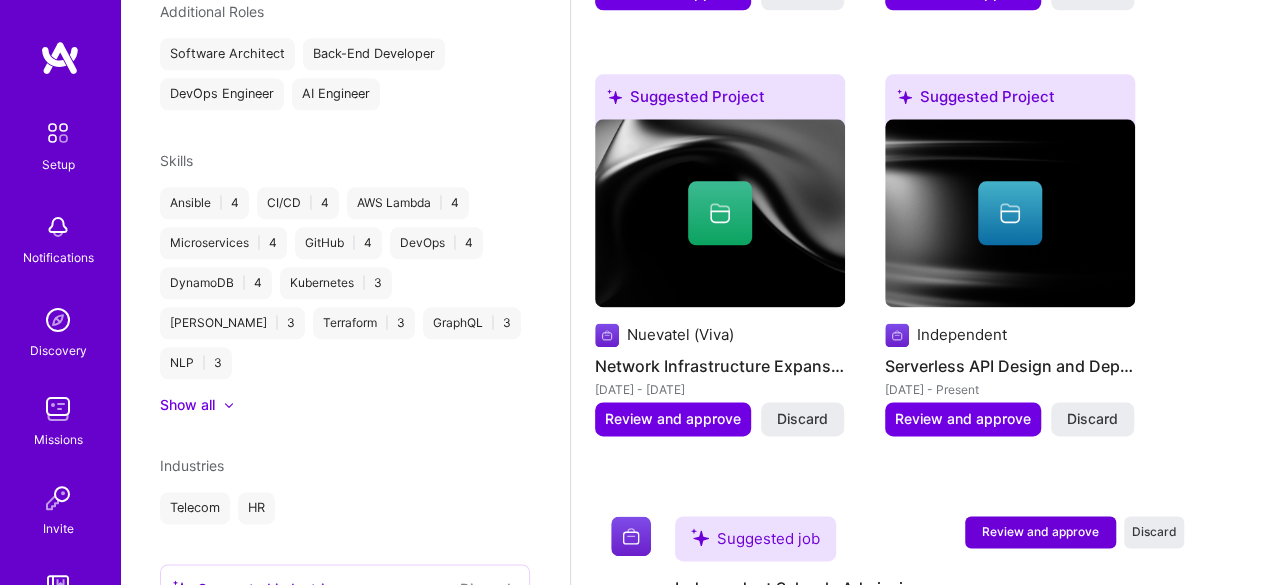 scroll, scrollTop: 1061, scrollLeft: 0, axis: vertical 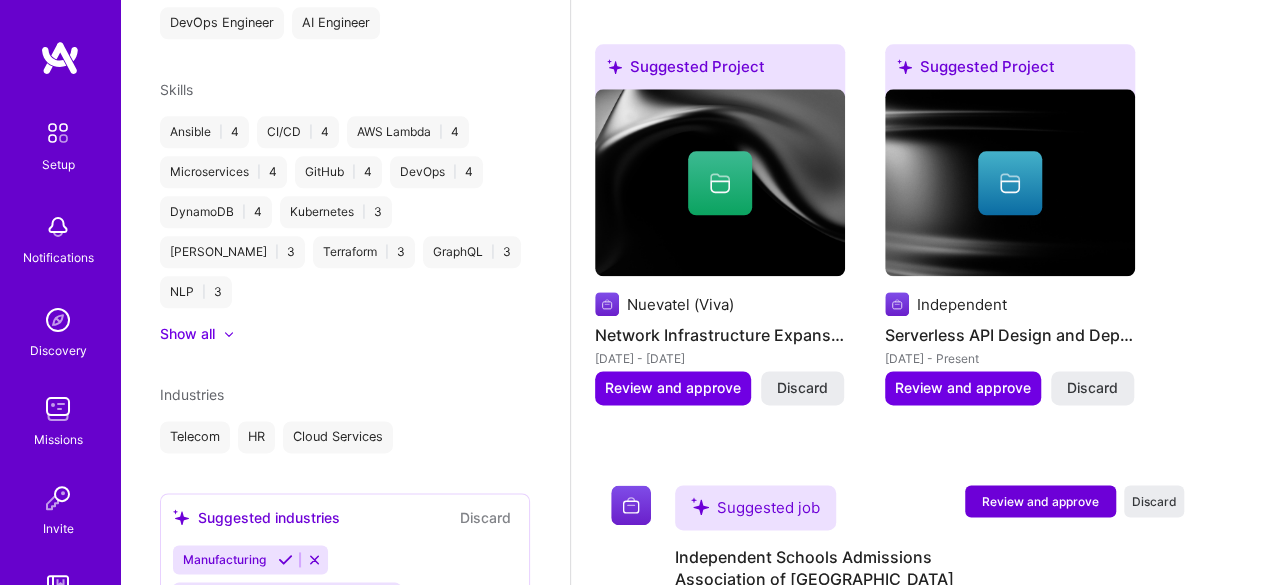 click at bounding box center (285, 559) 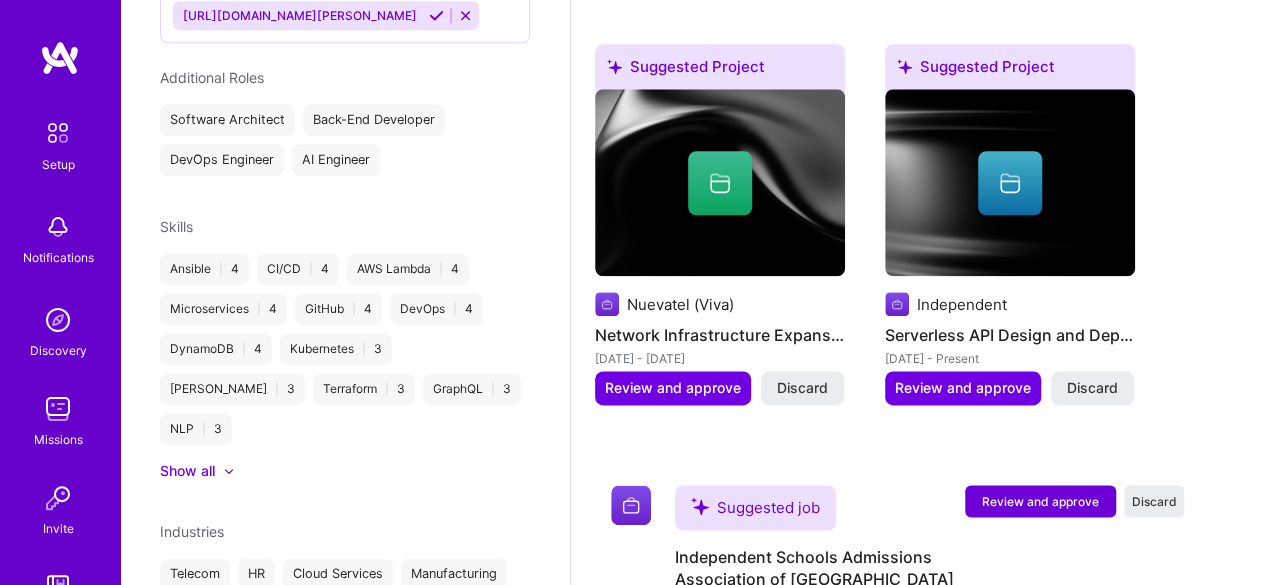 scroll, scrollTop: 1024, scrollLeft: 0, axis: vertical 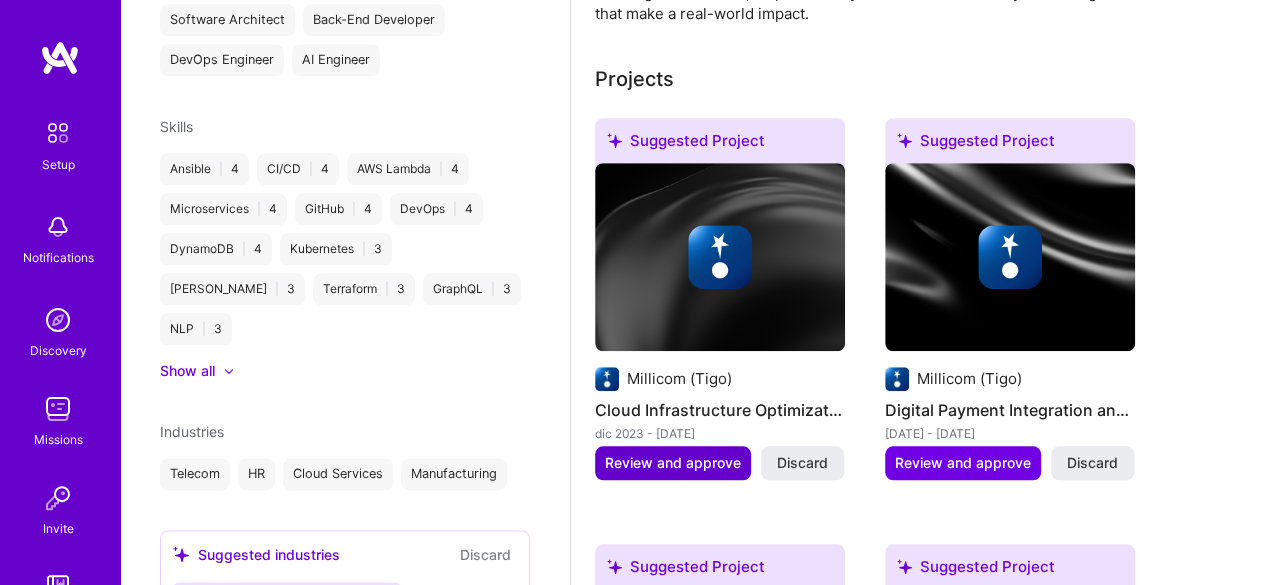 click on "Review and approve" at bounding box center (673, 463) 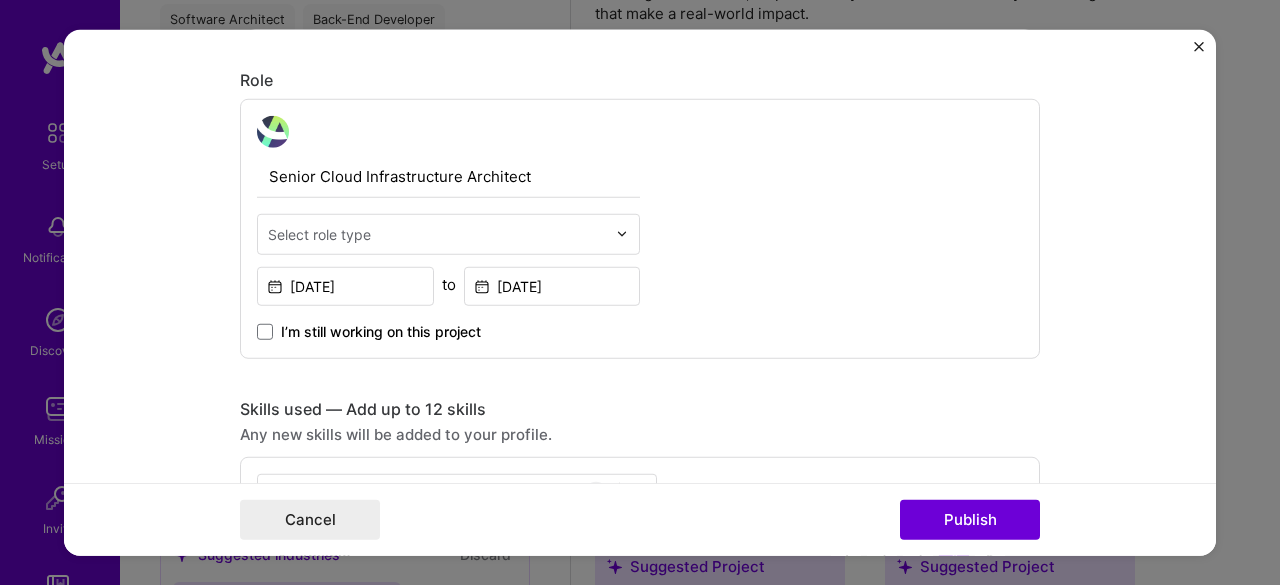 scroll, scrollTop: 600, scrollLeft: 0, axis: vertical 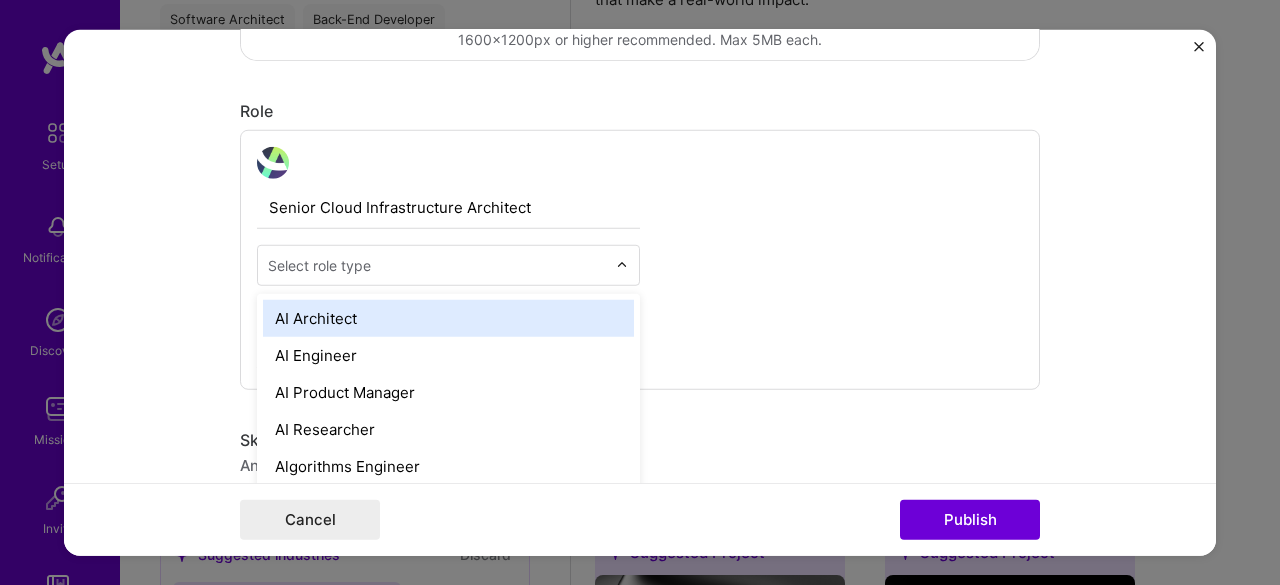 click at bounding box center [622, 265] 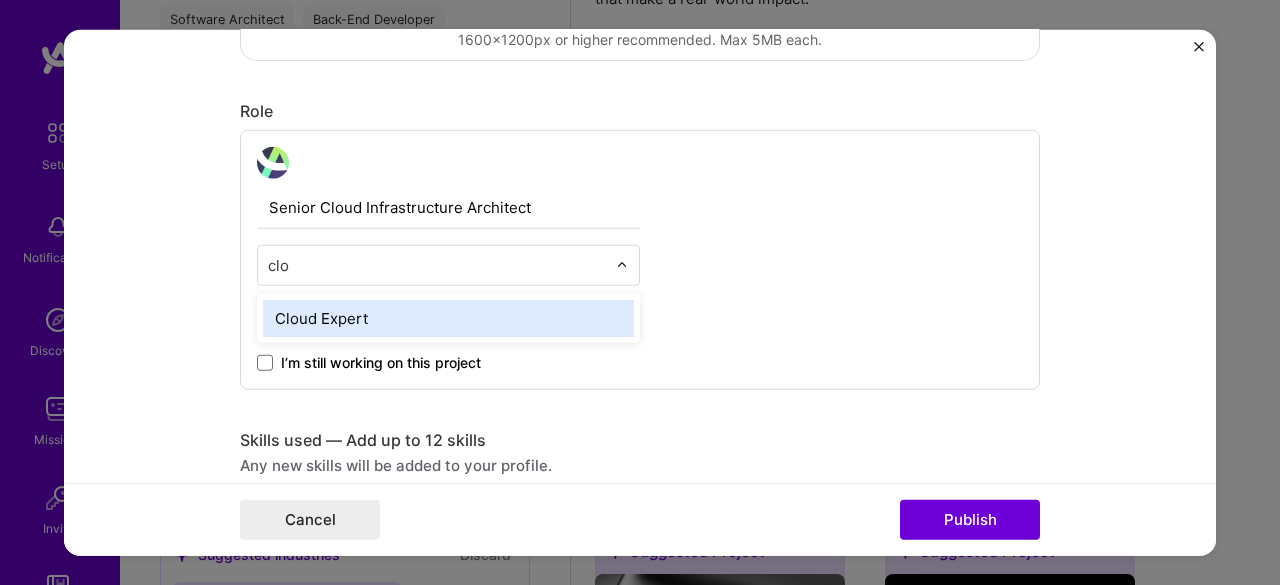 type on "clou" 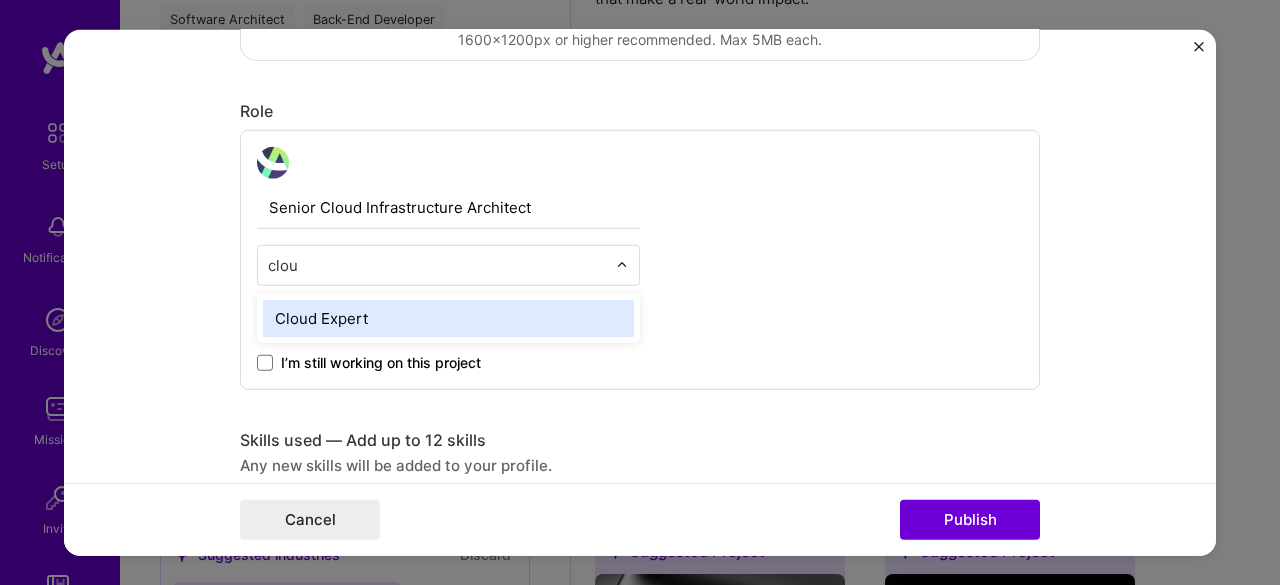 type 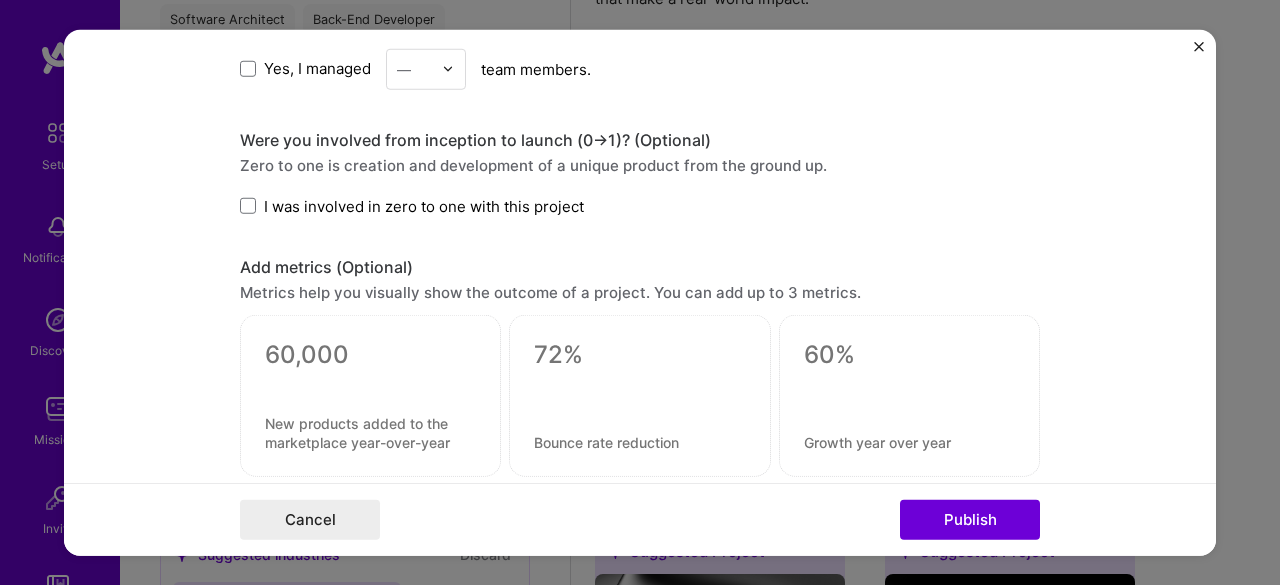 scroll, scrollTop: 1500, scrollLeft: 0, axis: vertical 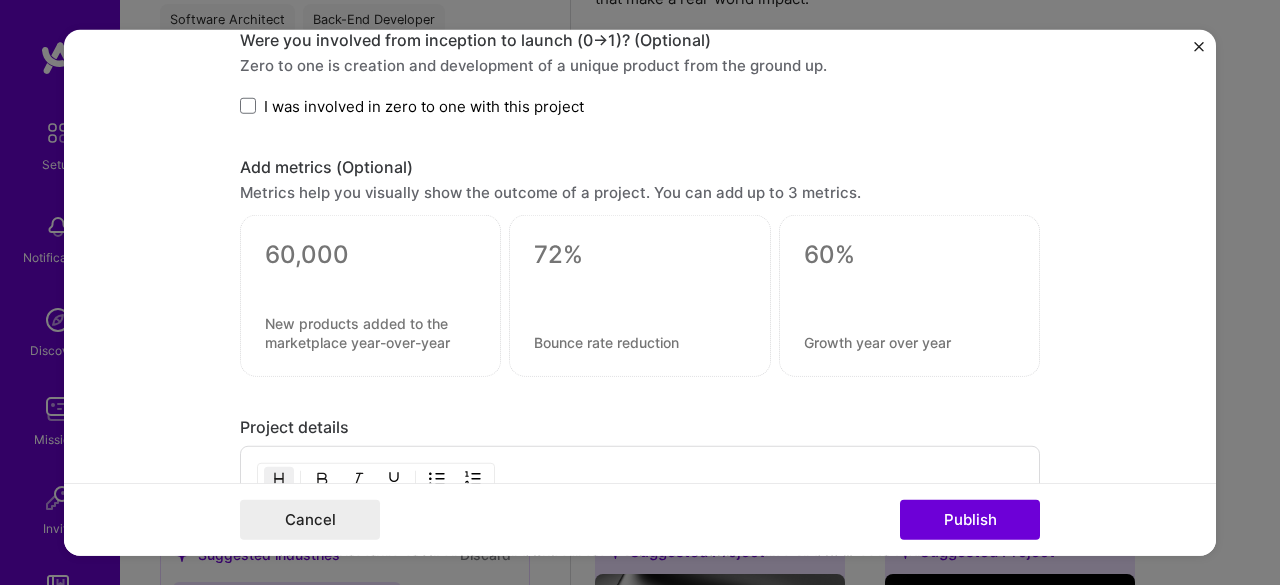 click on "I was involved in zero to one with this project" at bounding box center (412, 105) 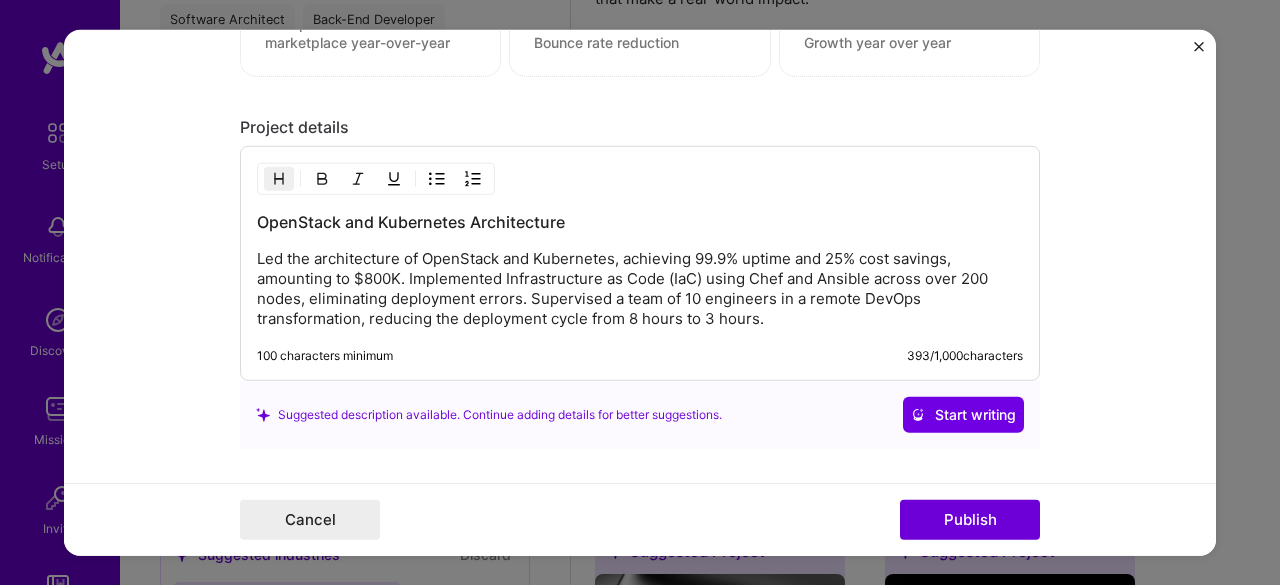 scroll, scrollTop: 1900, scrollLeft: 0, axis: vertical 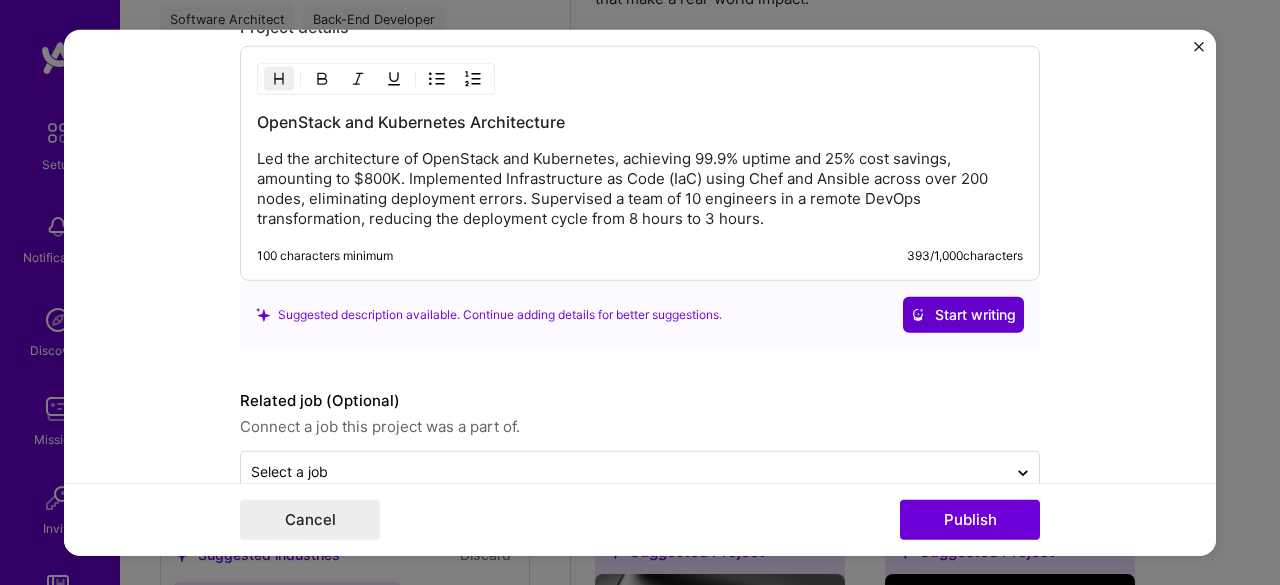 click on "Start writing" at bounding box center (963, 315) 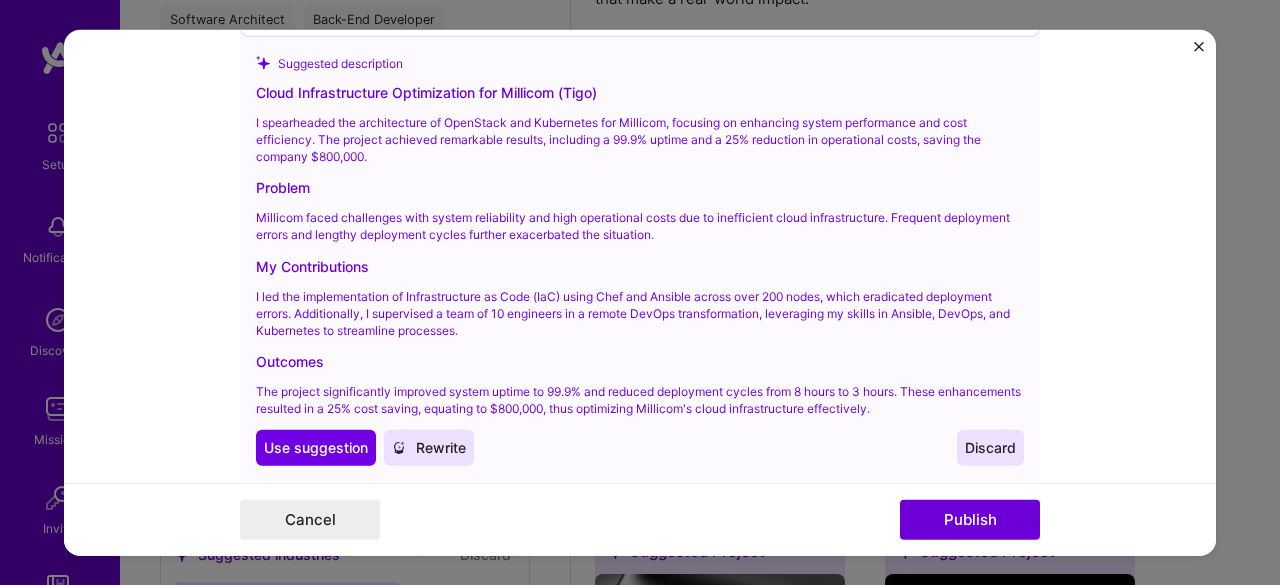 scroll, scrollTop: 2100, scrollLeft: 0, axis: vertical 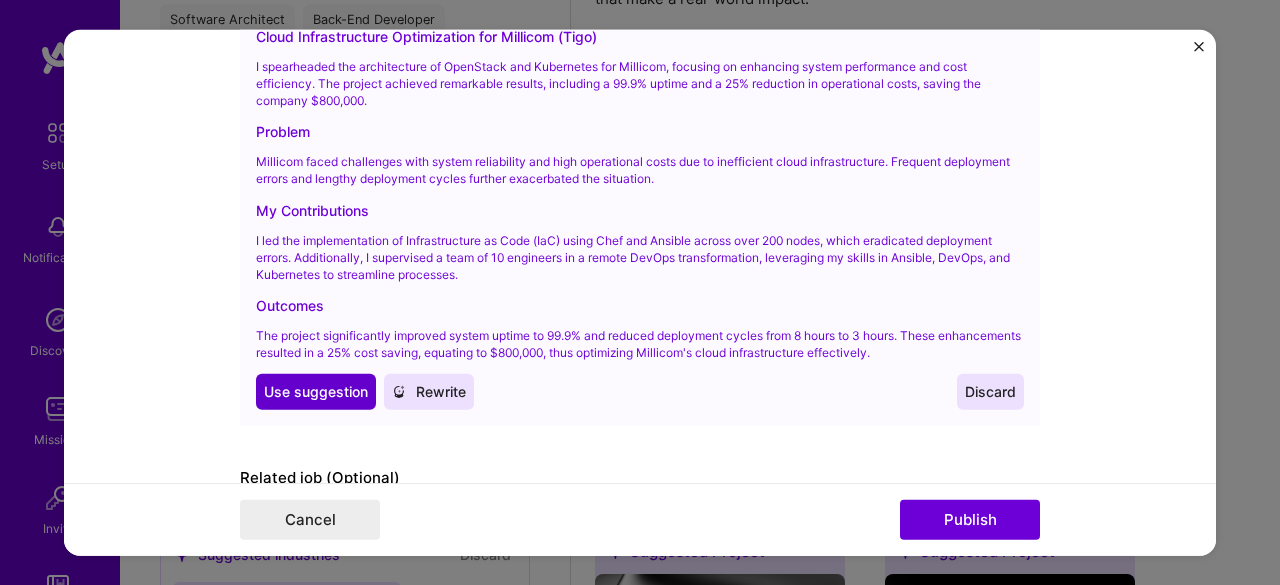 click on "Use suggestion" at bounding box center (316, 392) 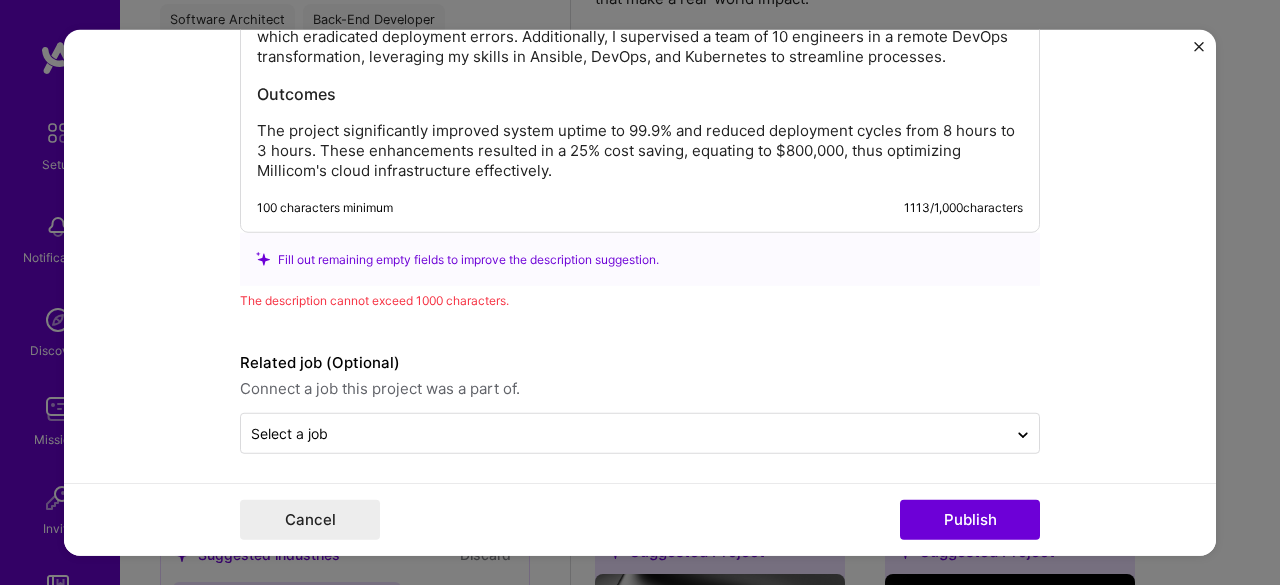 scroll, scrollTop: 2170, scrollLeft: 0, axis: vertical 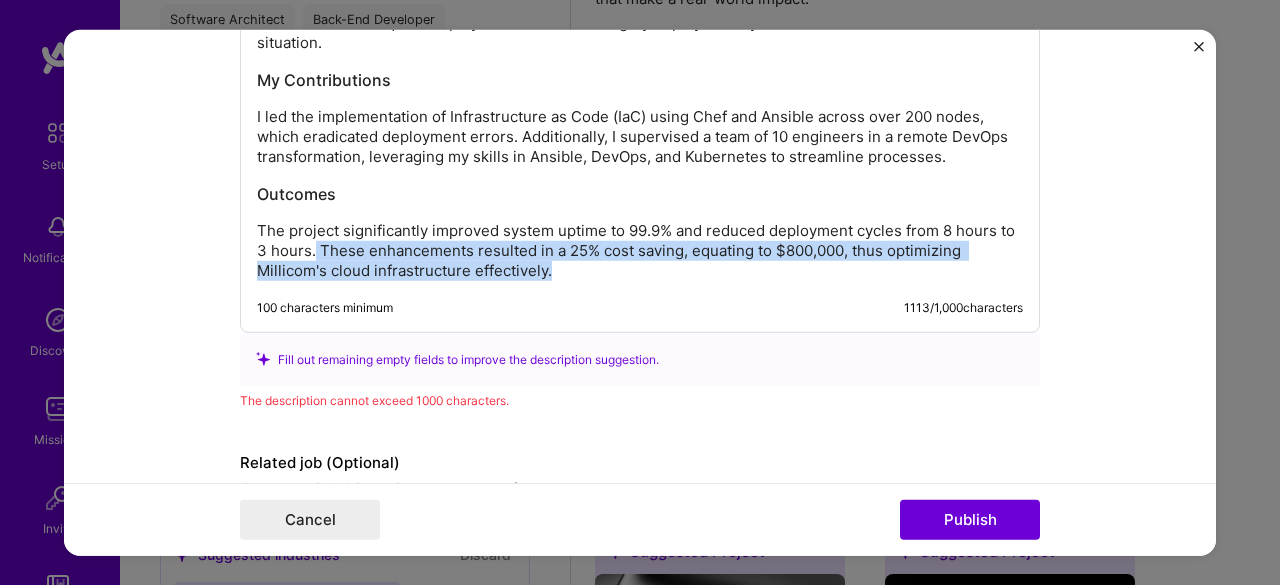 drag, startPoint x: 306, startPoint y: 243, endPoint x: 572, endPoint y: 274, distance: 267.8003 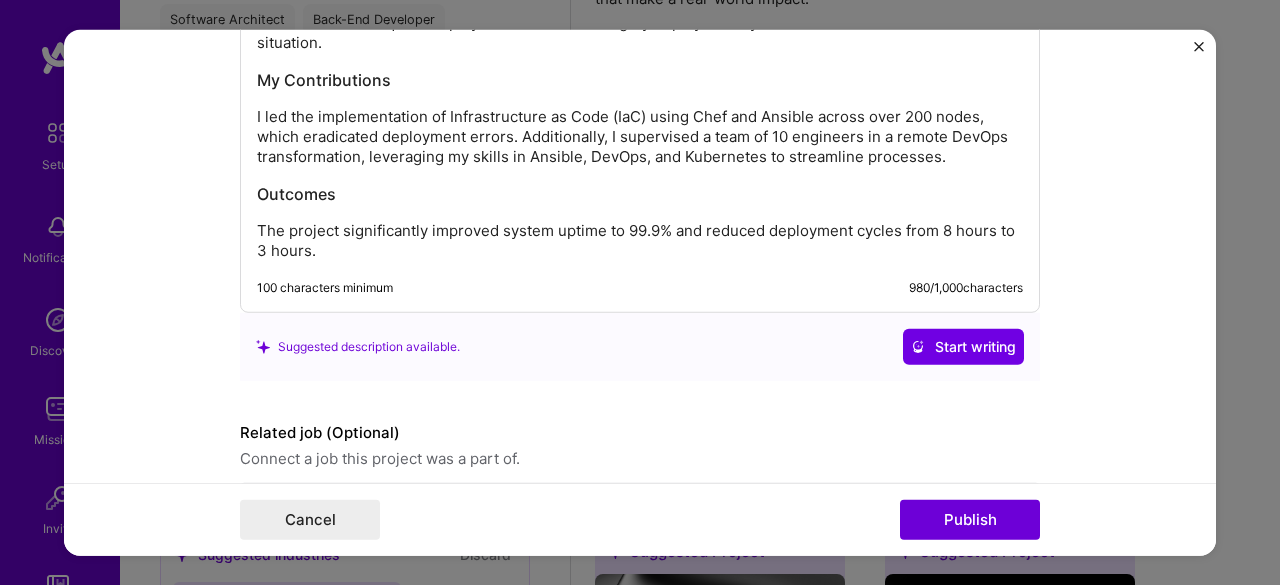 scroll, scrollTop: 2240, scrollLeft: 0, axis: vertical 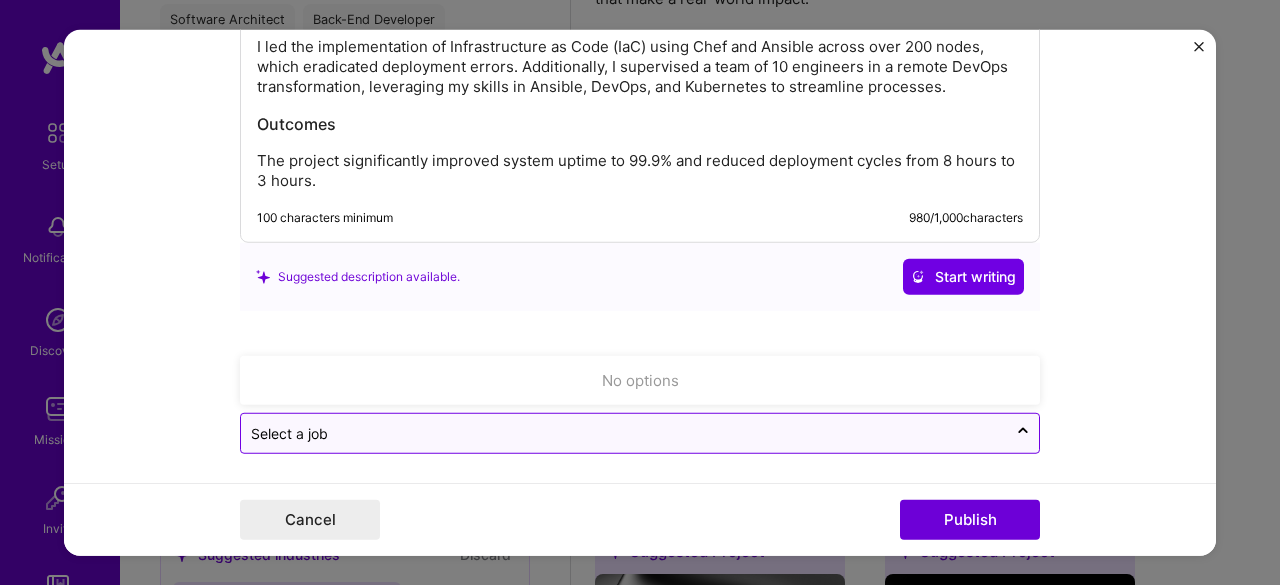 click at bounding box center [624, 433] 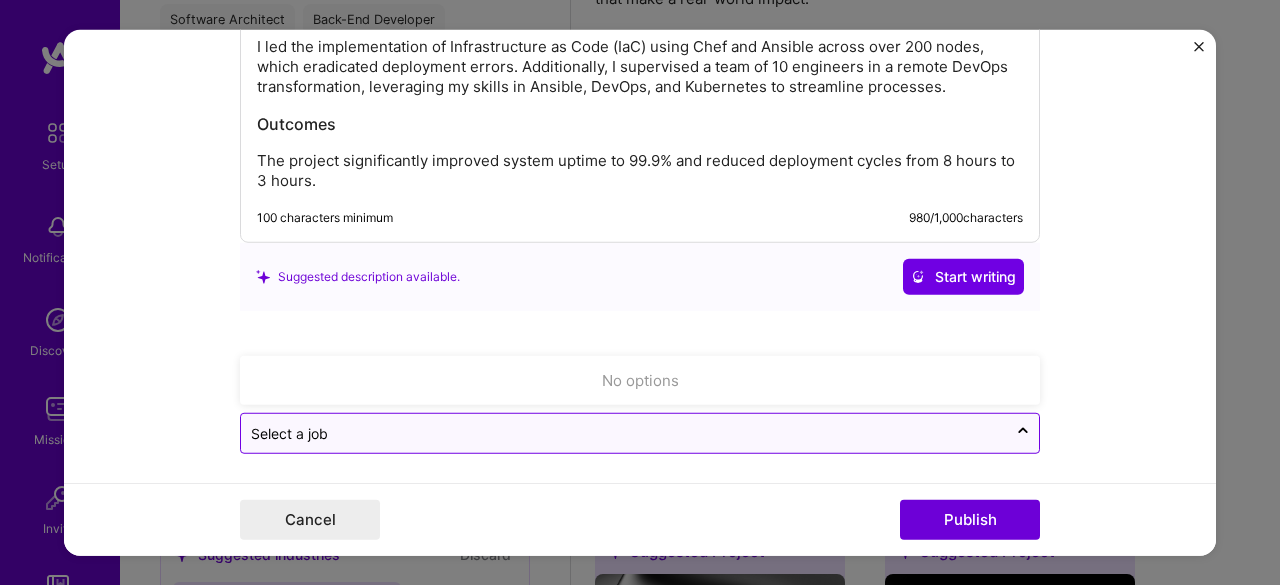click at bounding box center (624, 433) 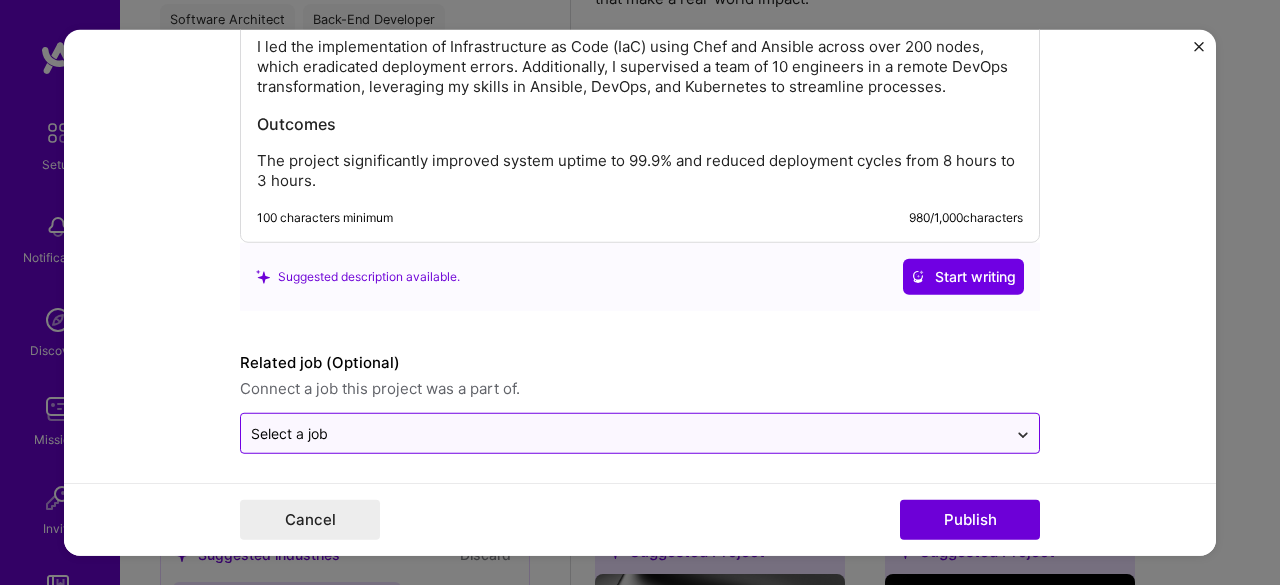 click 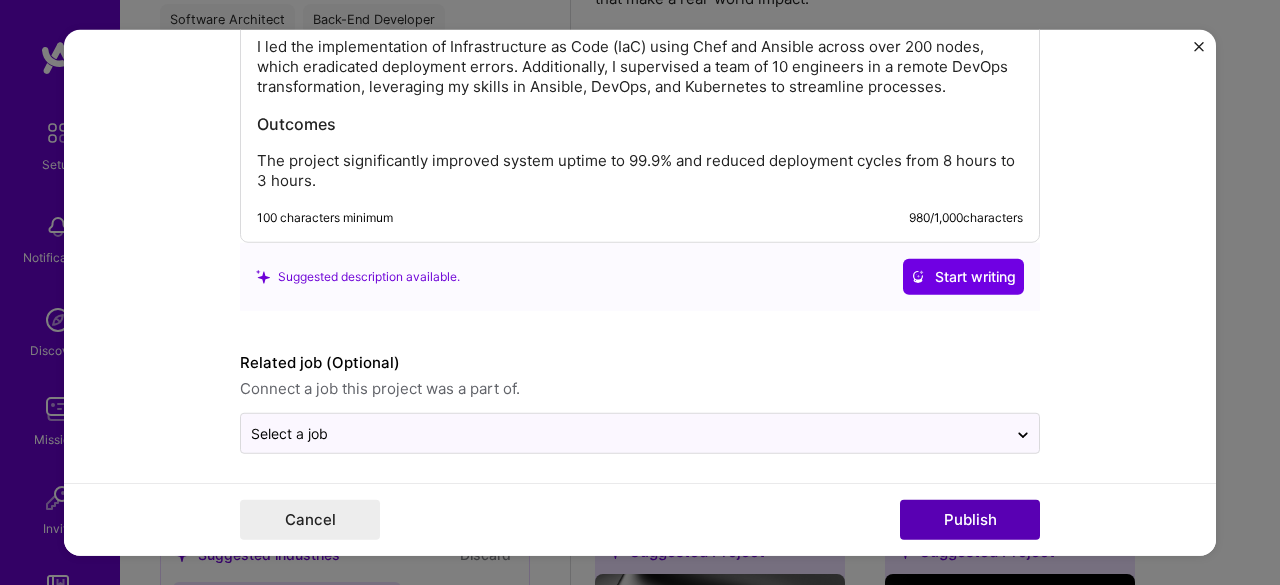 click on "Publish" at bounding box center (970, 520) 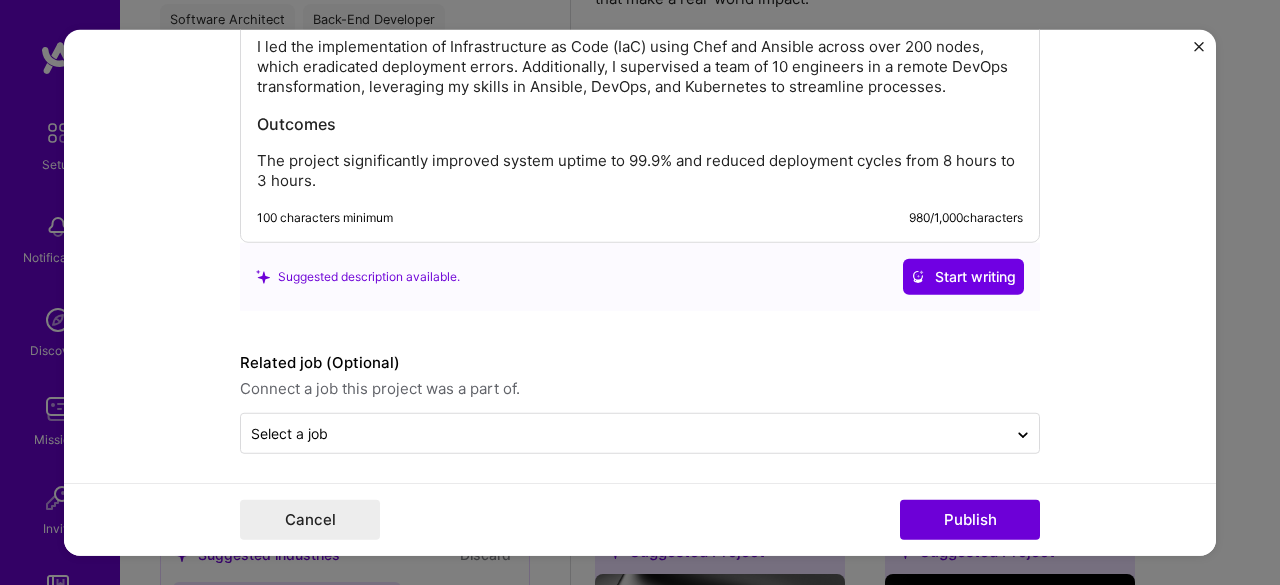 type 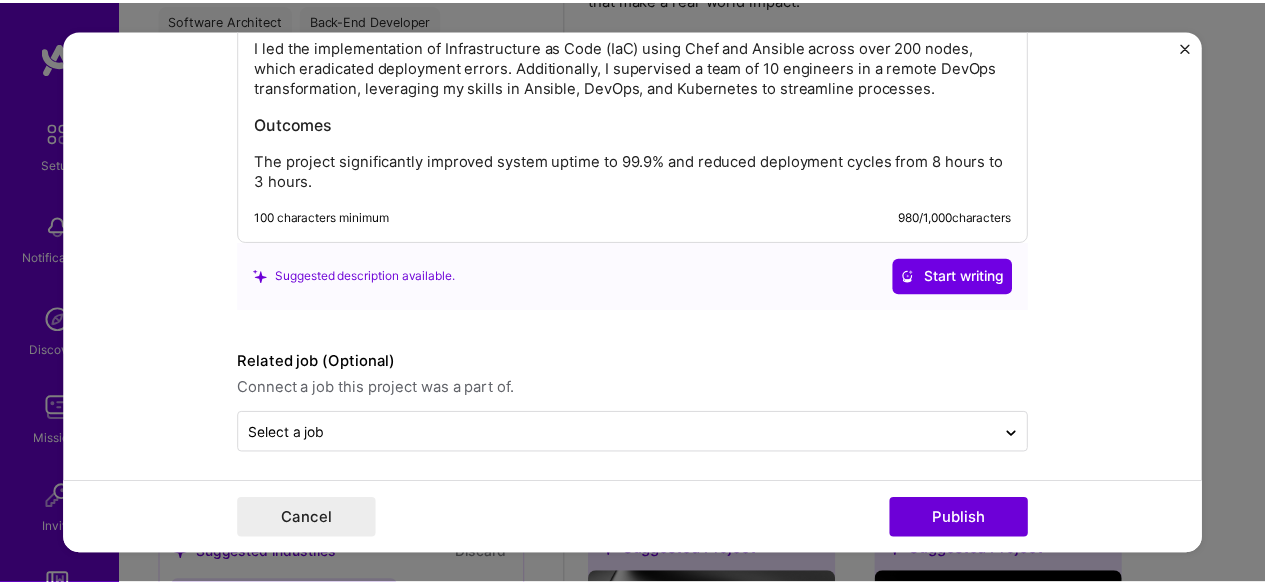 scroll, scrollTop: 2149, scrollLeft: 0, axis: vertical 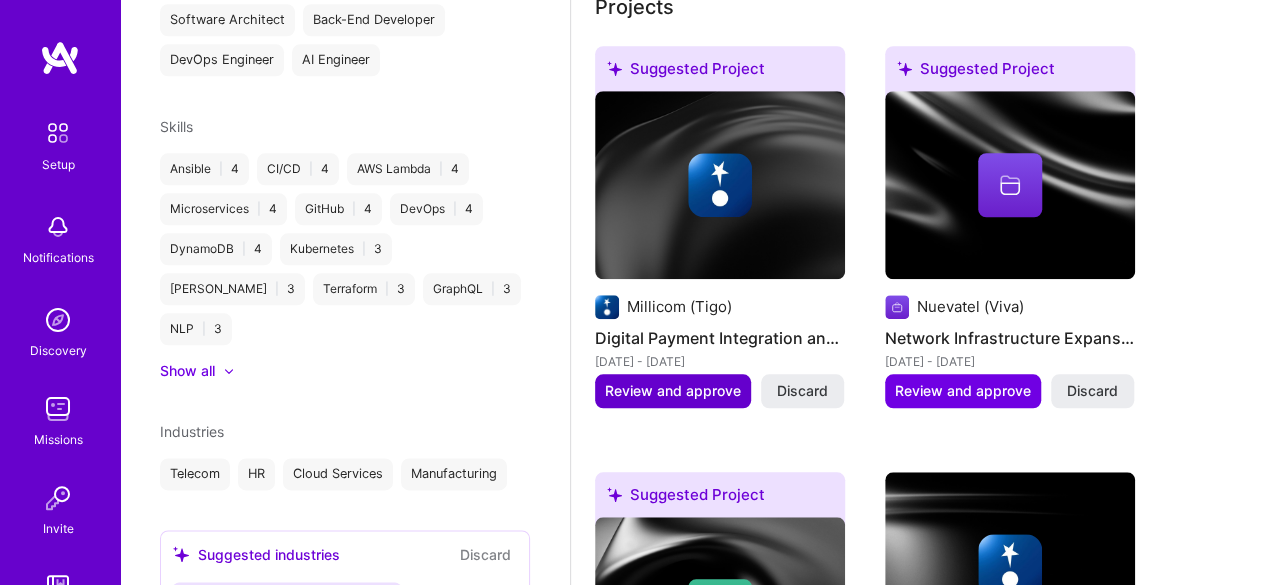 click on "Review and approve" at bounding box center [673, 391] 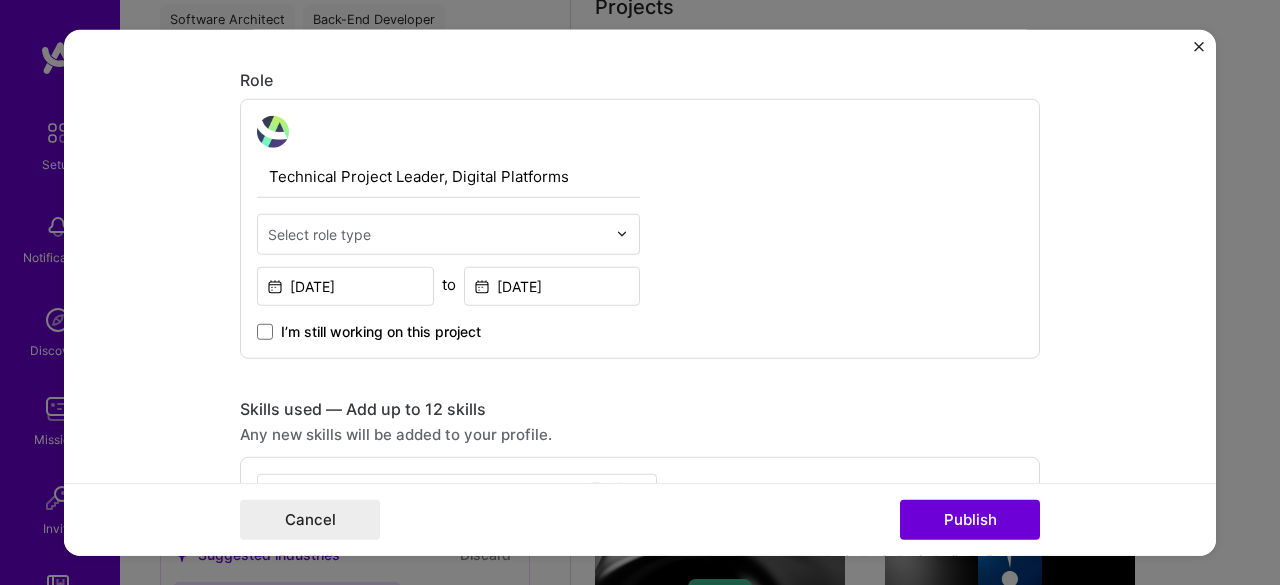 scroll, scrollTop: 600, scrollLeft: 0, axis: vertical 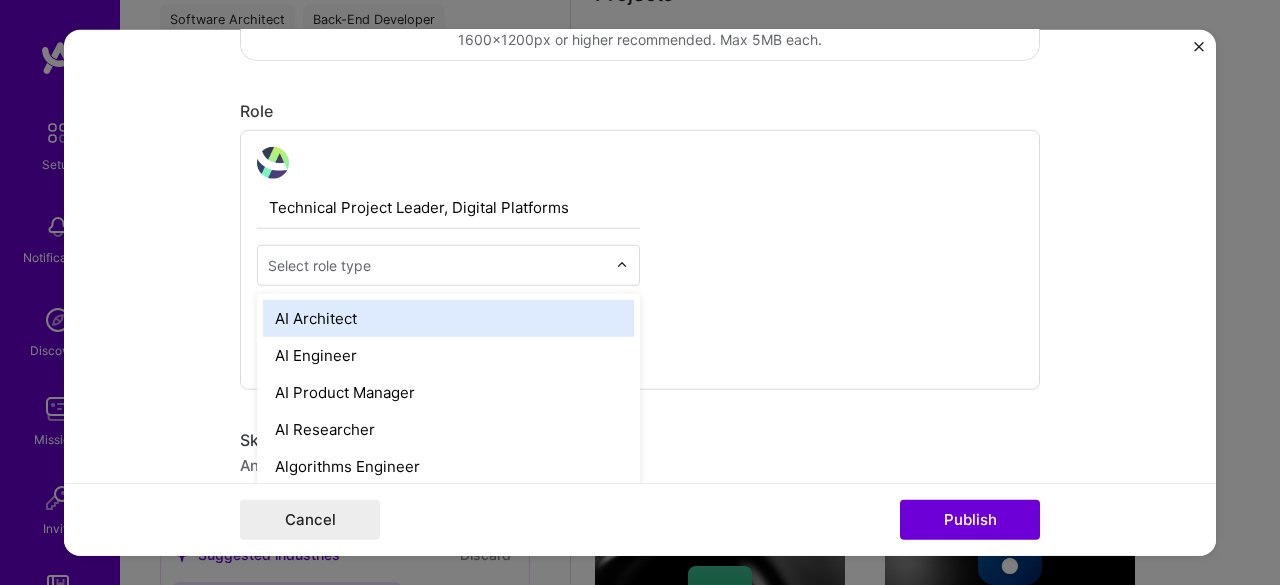 click at bounding box center [622, 265] 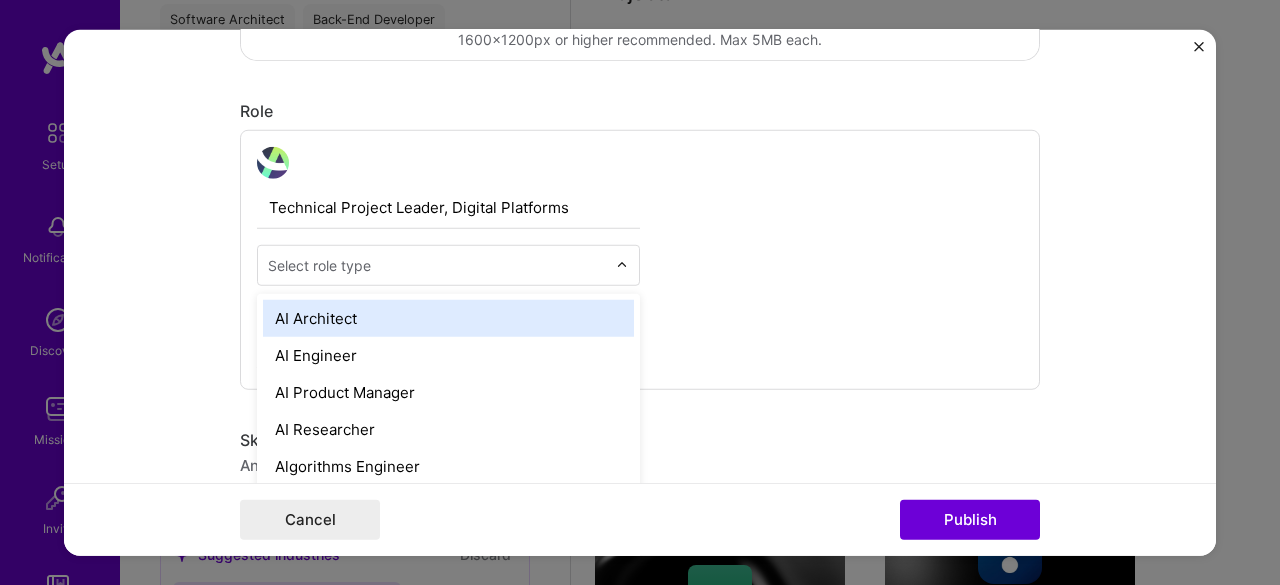 scroll, scrollTop: 714, scrollLeft: 0, axis: vertical 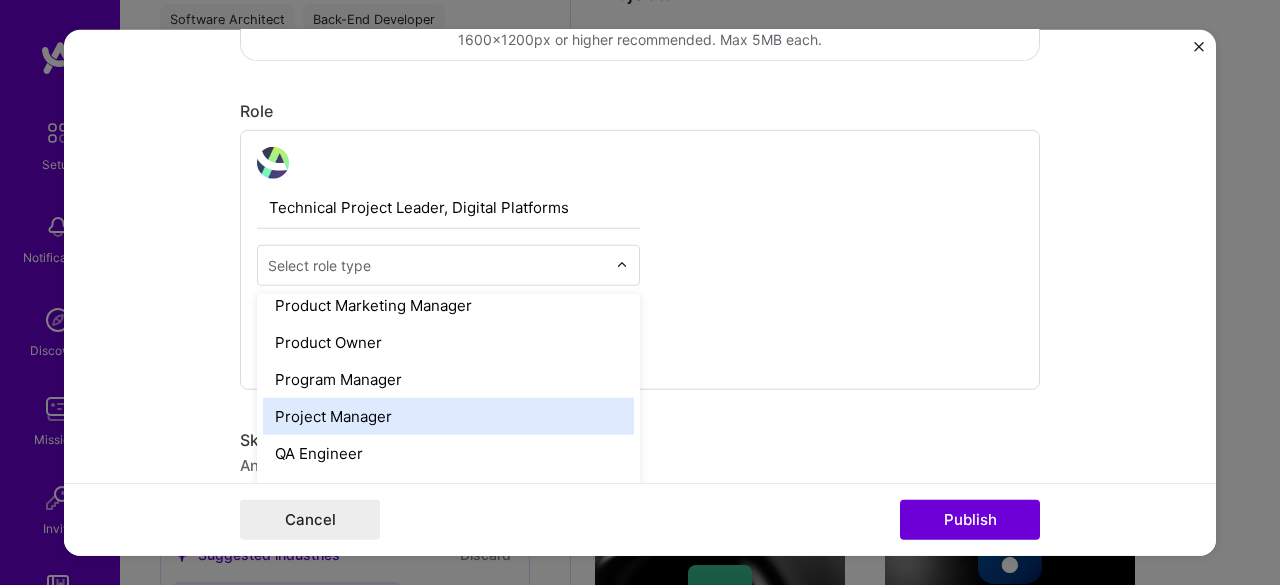 click on "Project Manager" at bounding box center (448, 415) 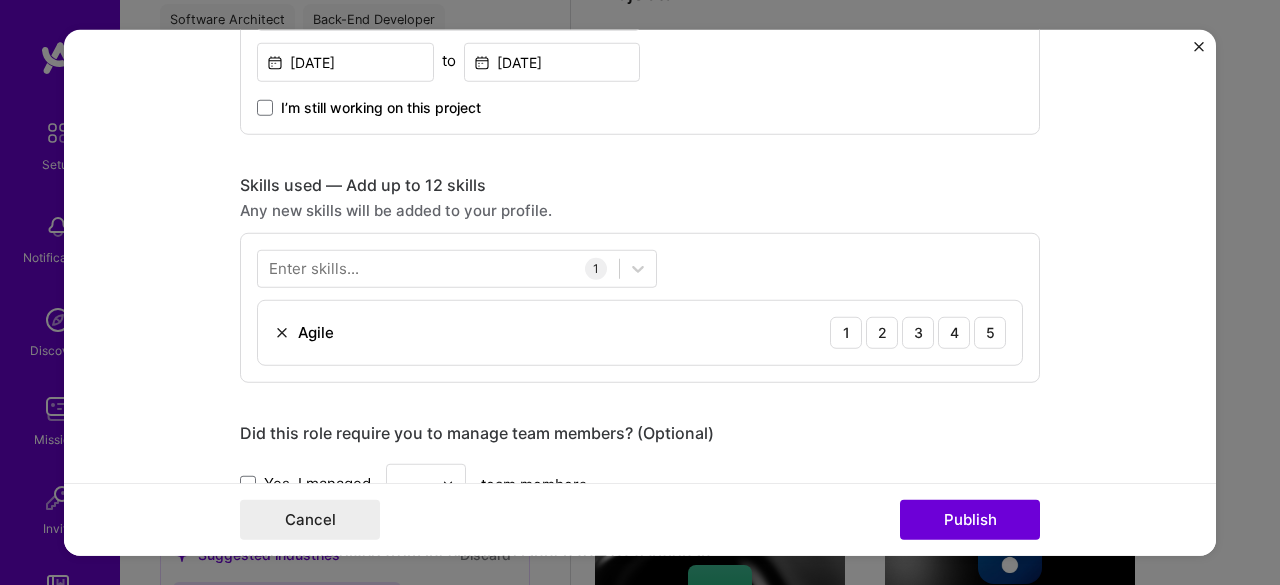 scroll, scrollTop: 900, scrollLeft: 0, axis: vertical 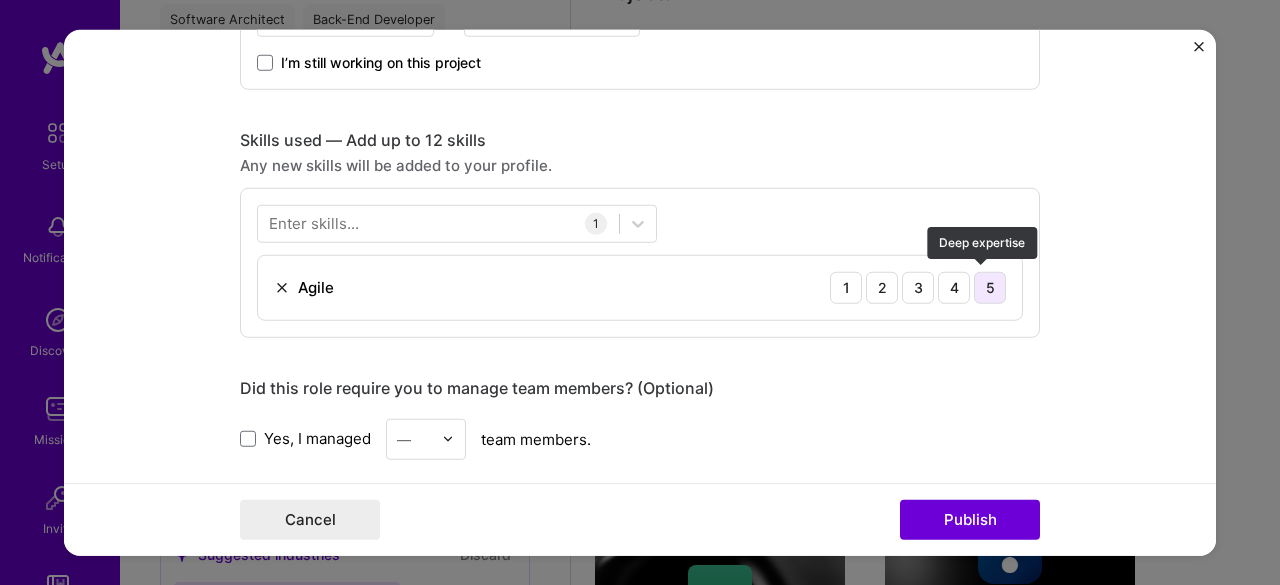 click on "5" at bounding box center (990, 287) 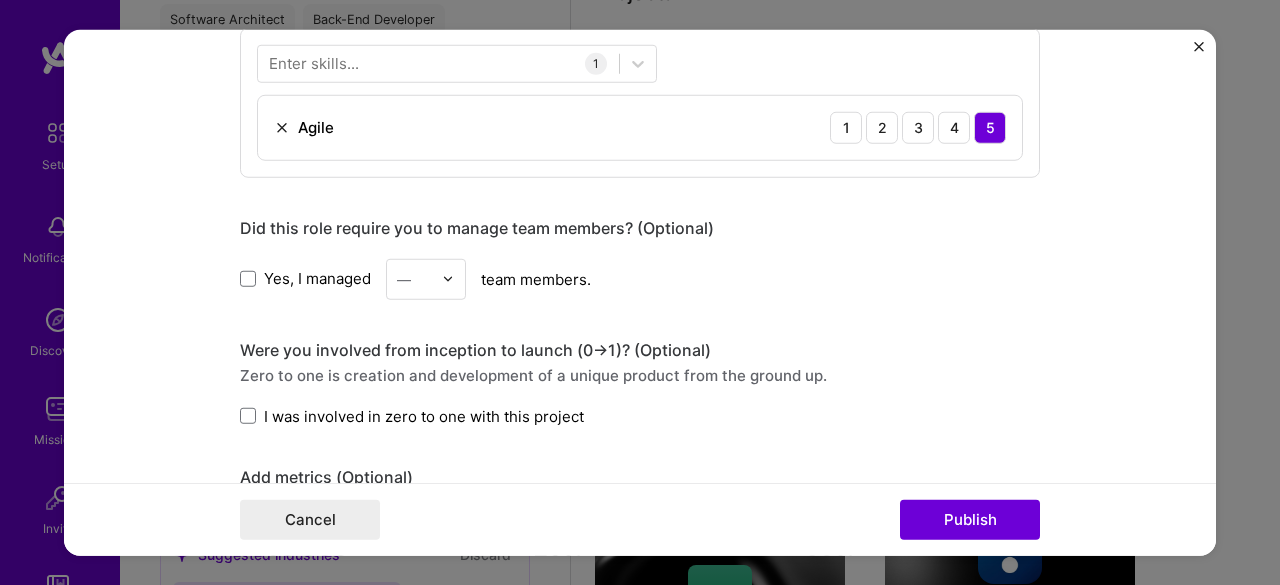 scroll, scrollTop: 1100, scrollLeft: 0, axis: vertical 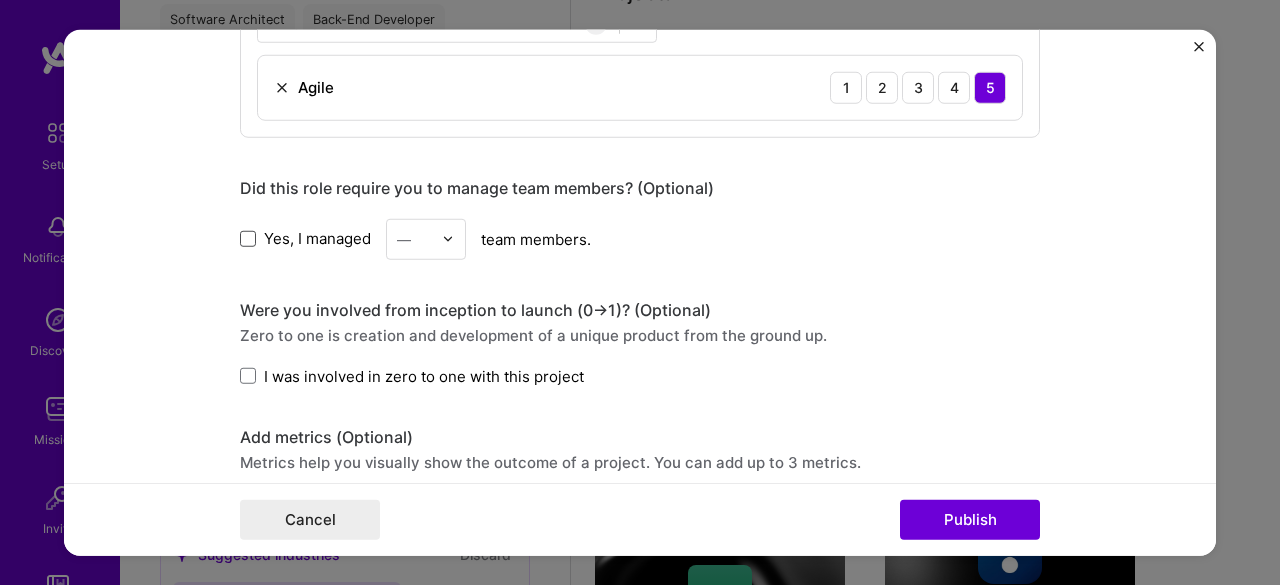 click at bounding box center (248, 239) 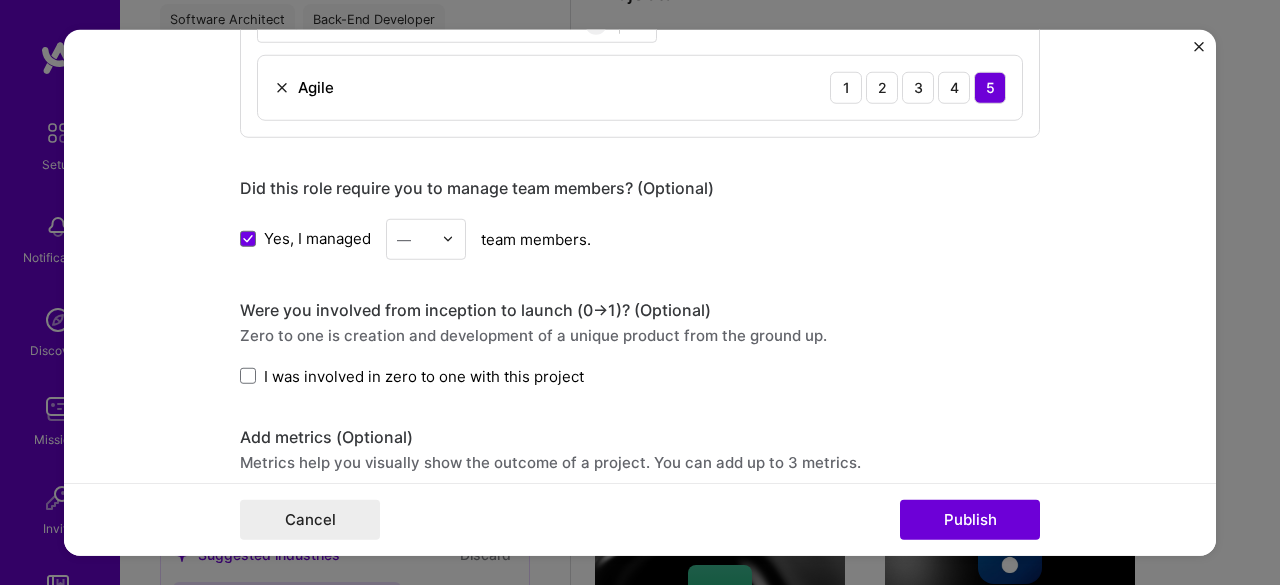 click at bounding box center (453, 238) 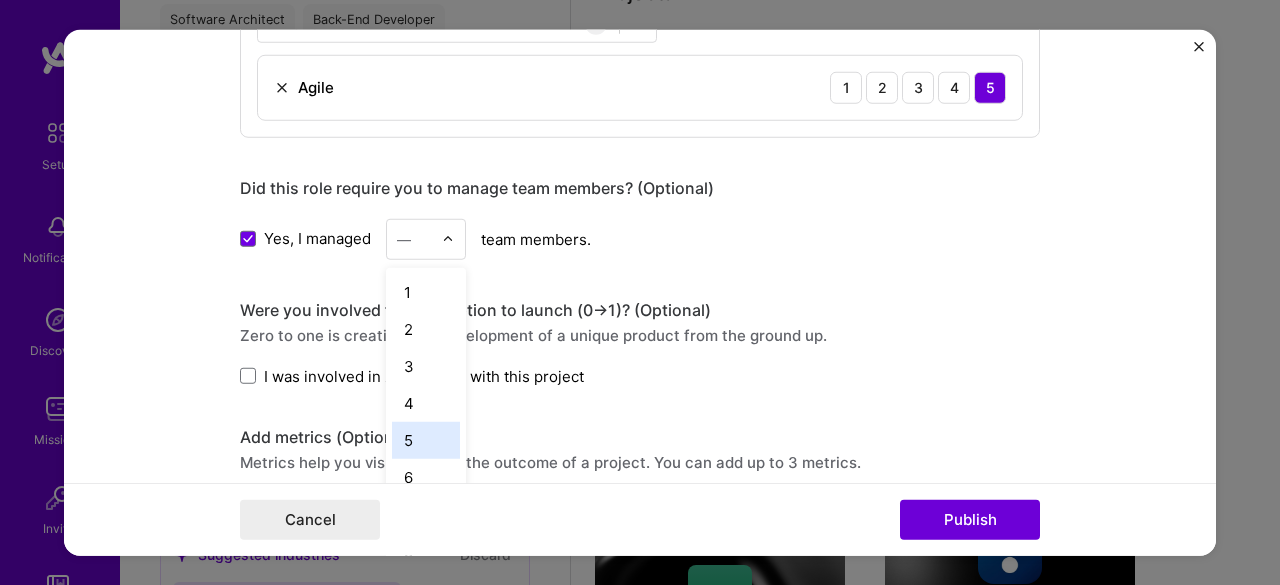 click on "5" at bounding box center [426, 439] 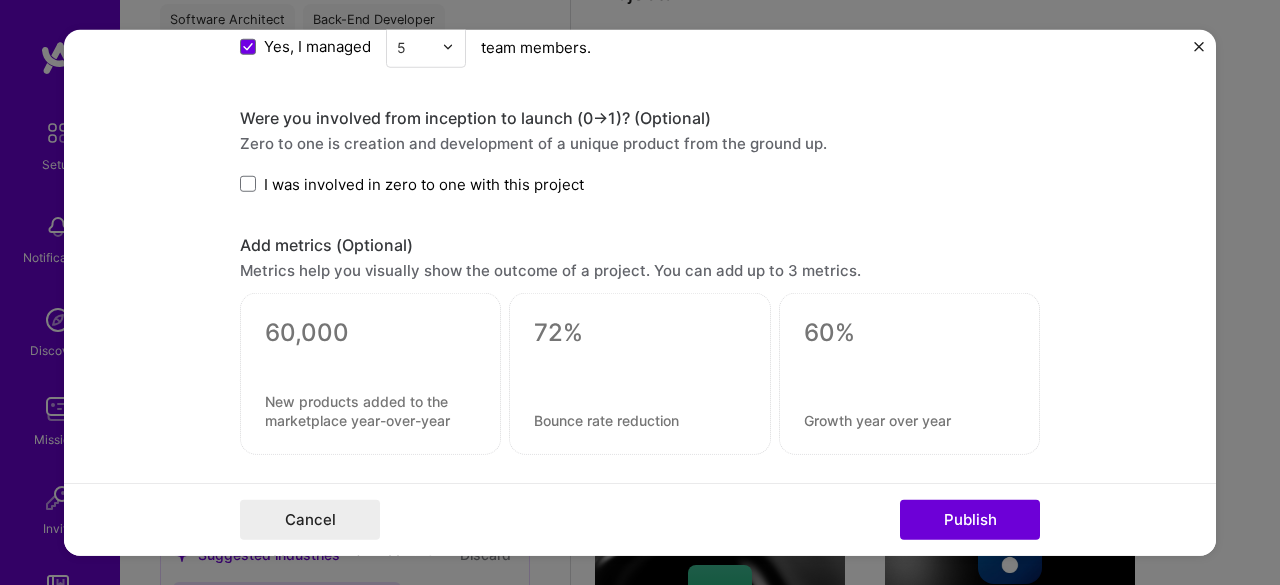 scroll, scrollTop: 1300, scrollLeft: 0, axis: vertical 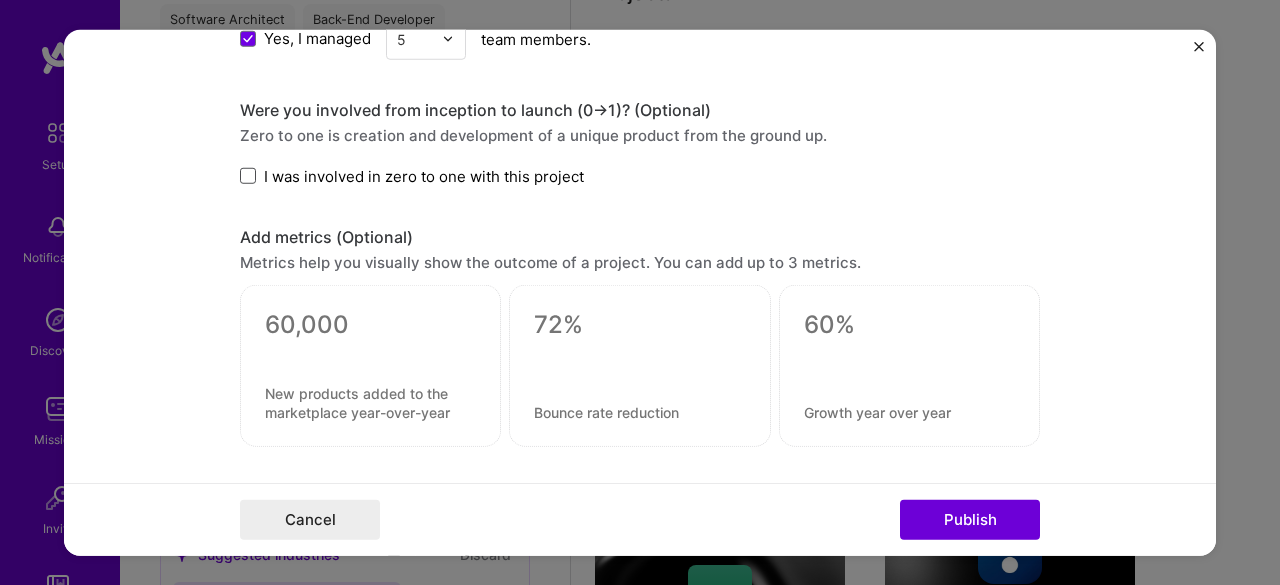 click at bounding box center [248, 176] 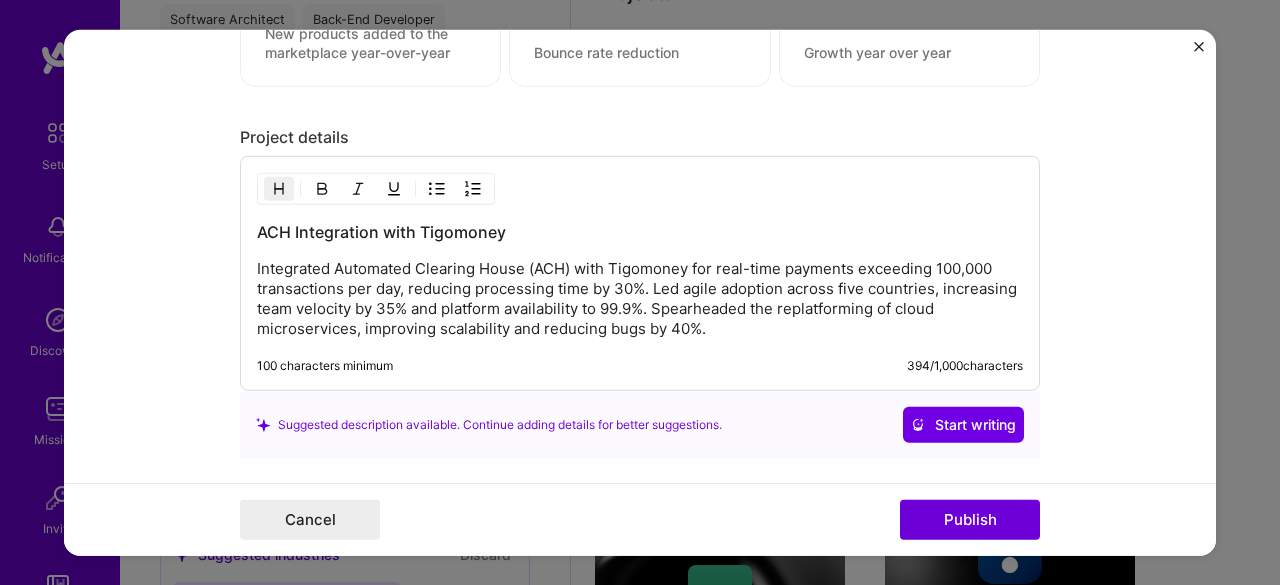 scroll, scrollTop: 1700, scrollLeft: 0, axis: vertical 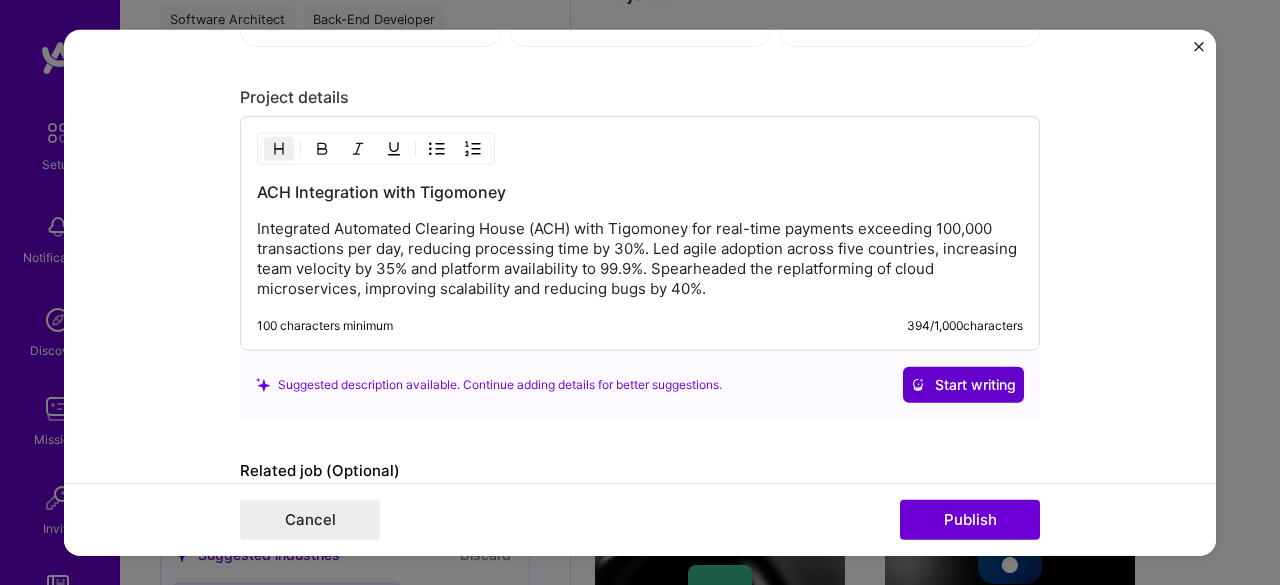 click on "Start writing" at bounding box center (963, 385) 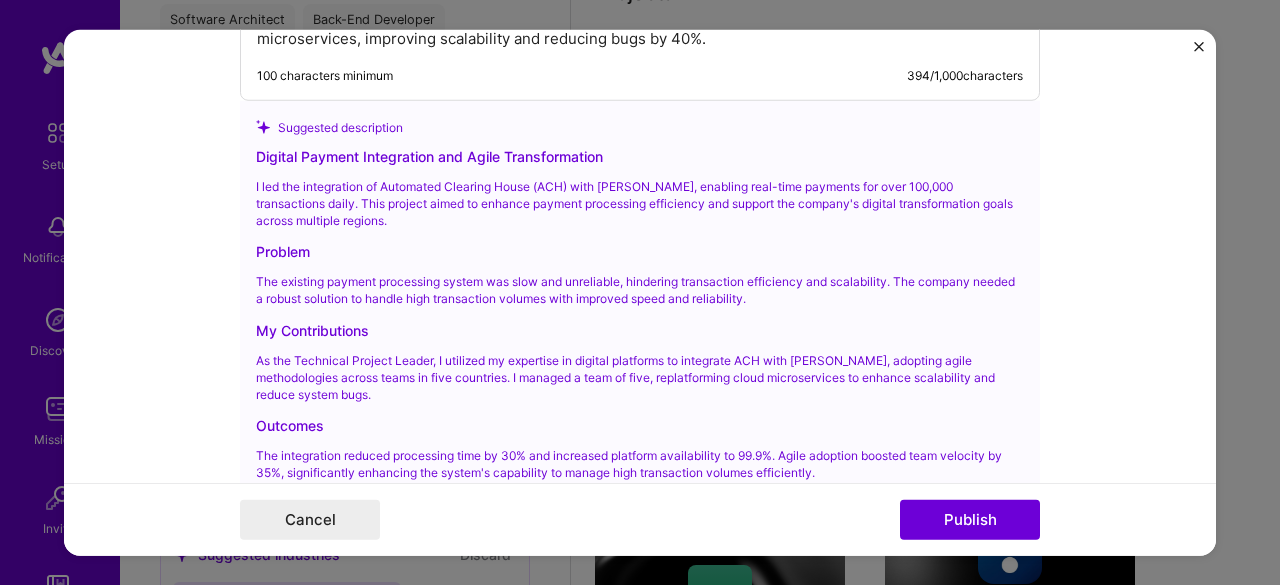 scroll, scrollTop: 2100, scrollLeft: 0, axis: vertical 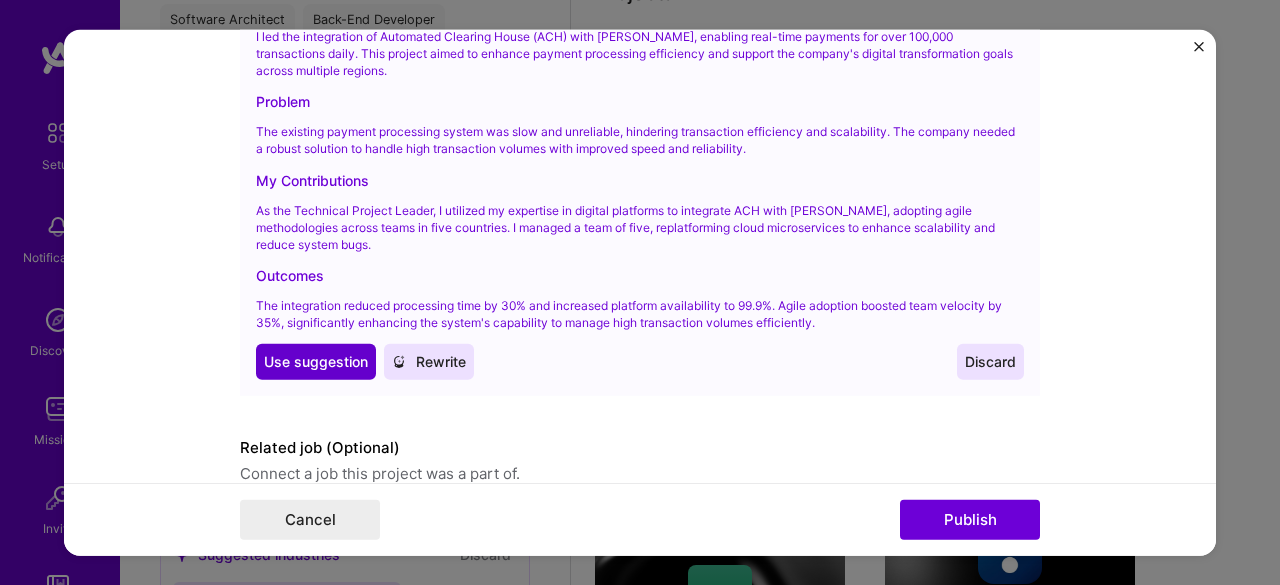 click on "Use suggestion" at bounding box center [316, 362] 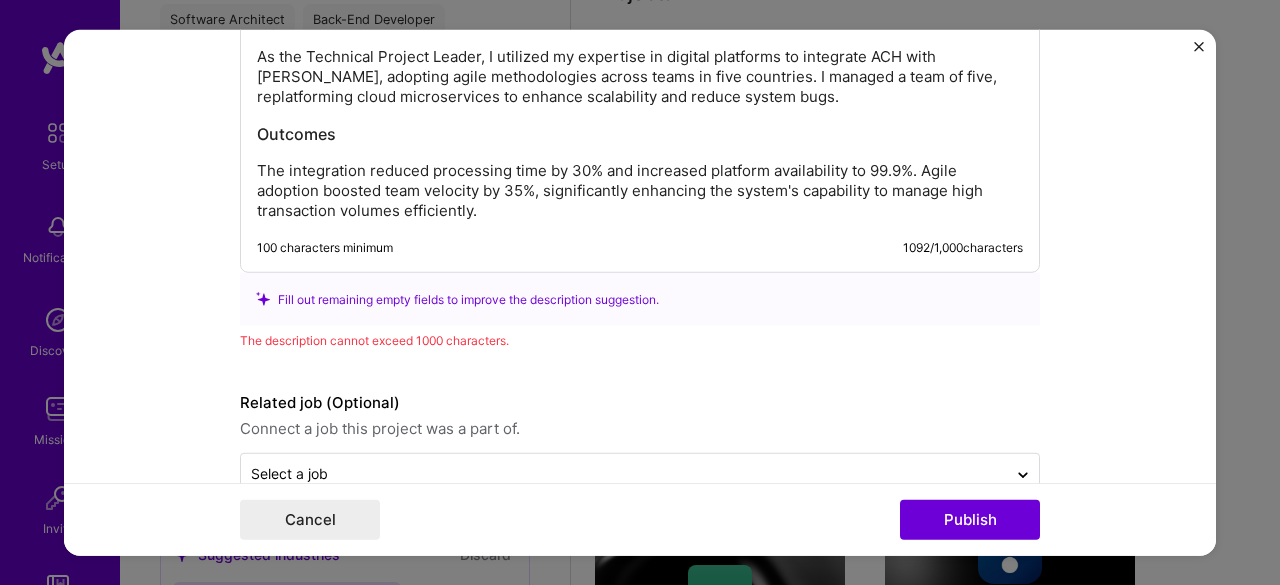 scroll, scrollTop: 2140, scrollLeft: 0, axis: vertical 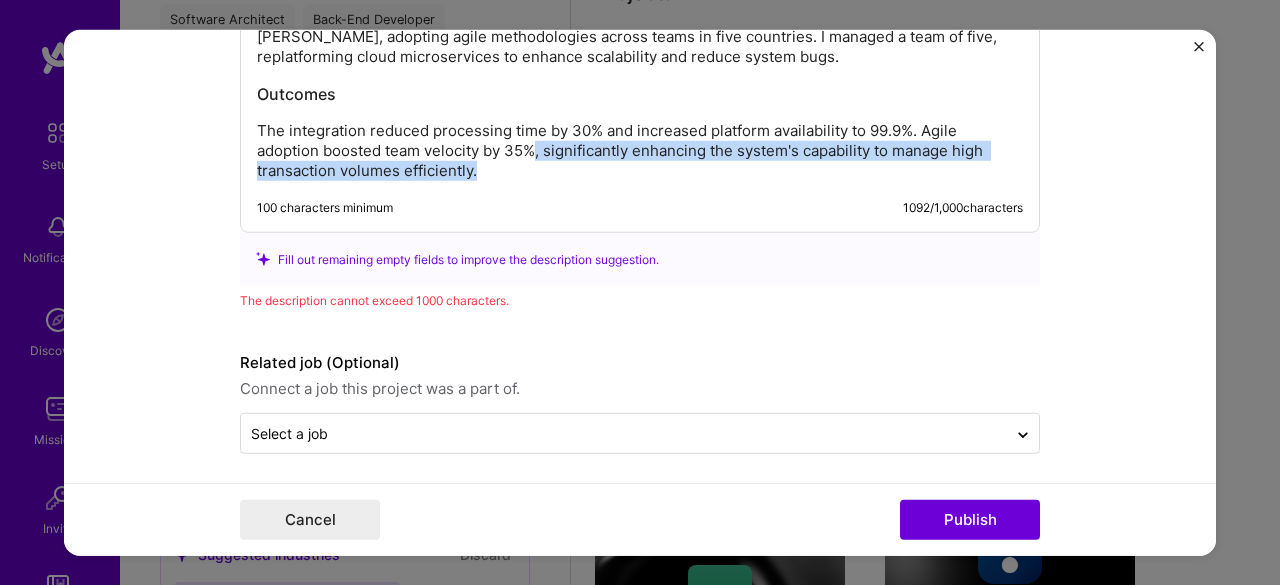 drag, startPoint x: 529, startPoint y: 147, endPoint x: 540, endPoint y: 181, distance: 35.735138 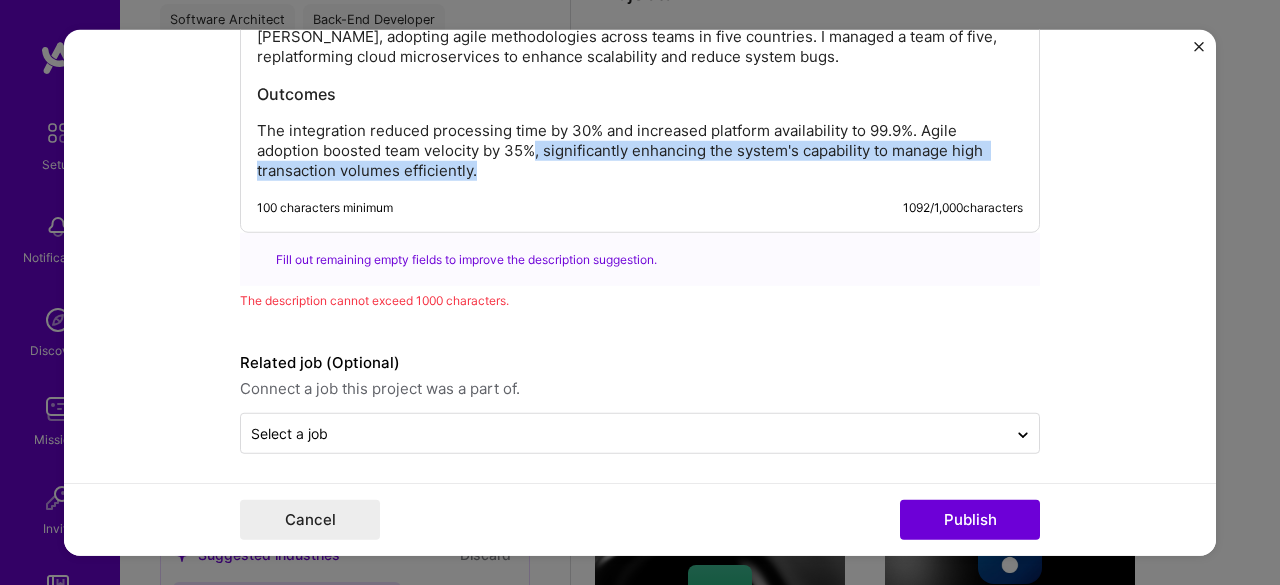 type 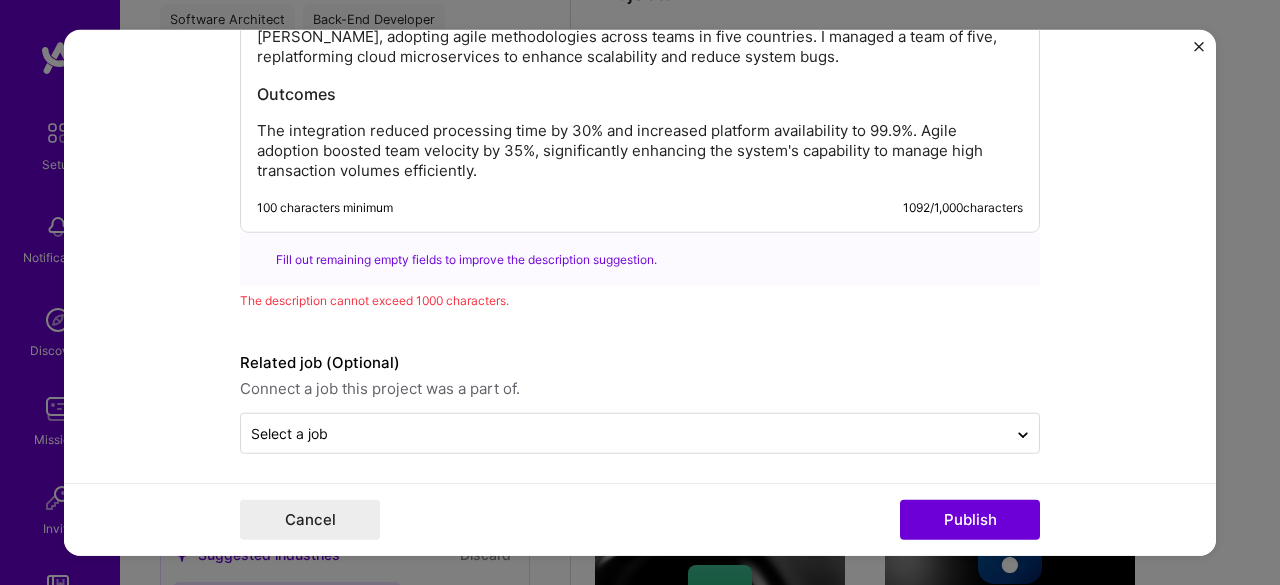 scroll, scrollTop: 2110, scrollLeft: 0, axis: vertical 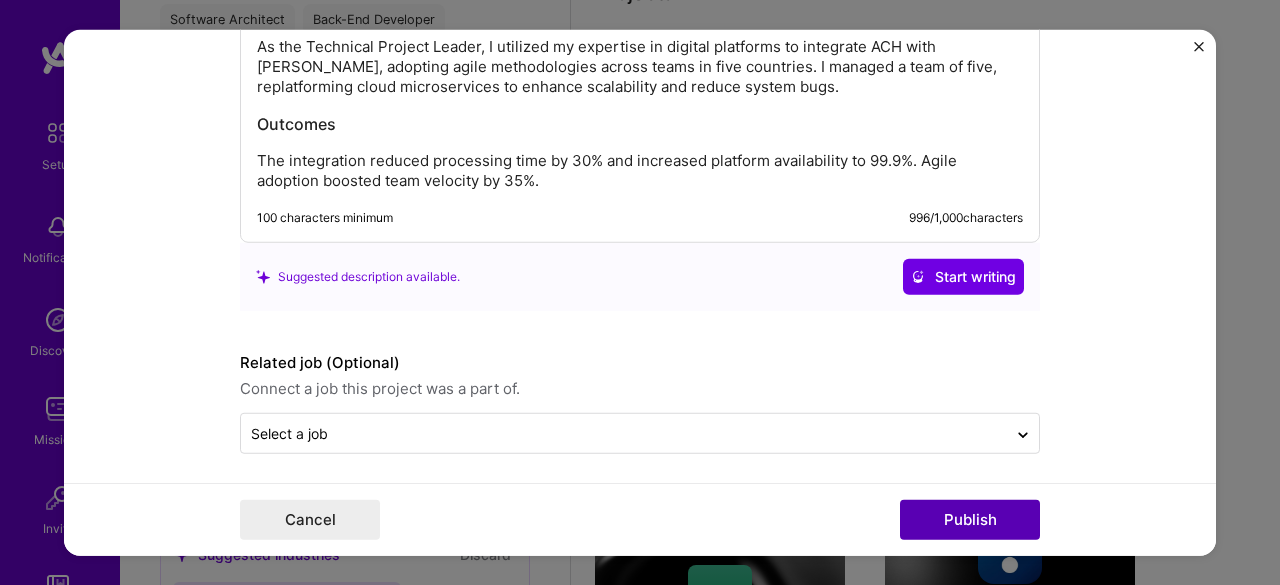 click on "Publish" at bounding box center (970, 520) 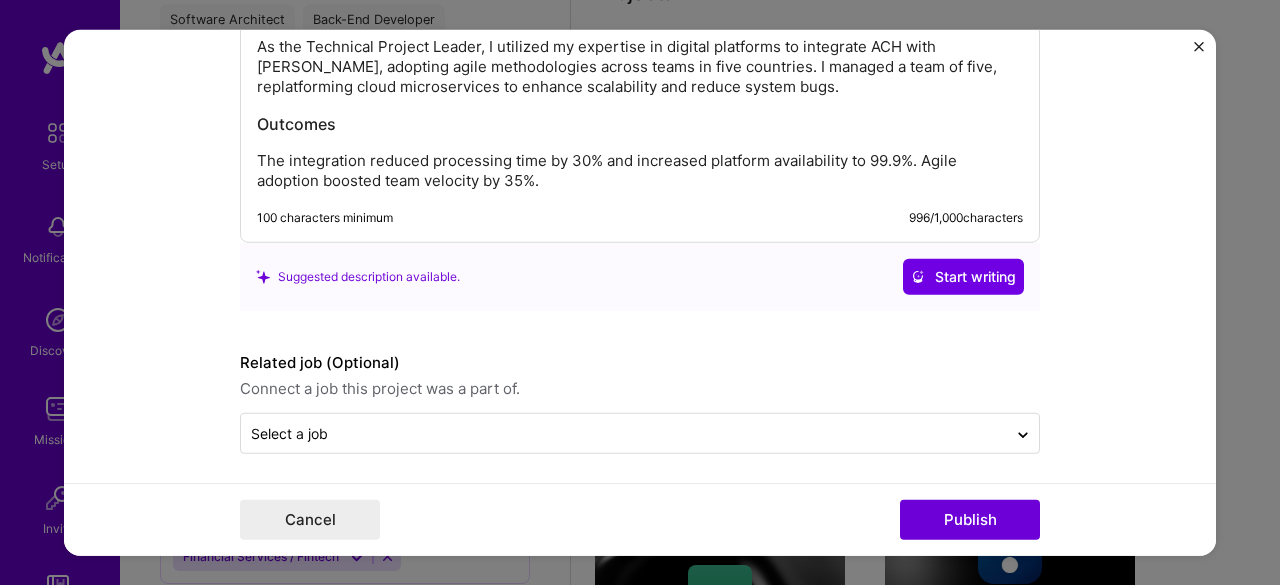 type 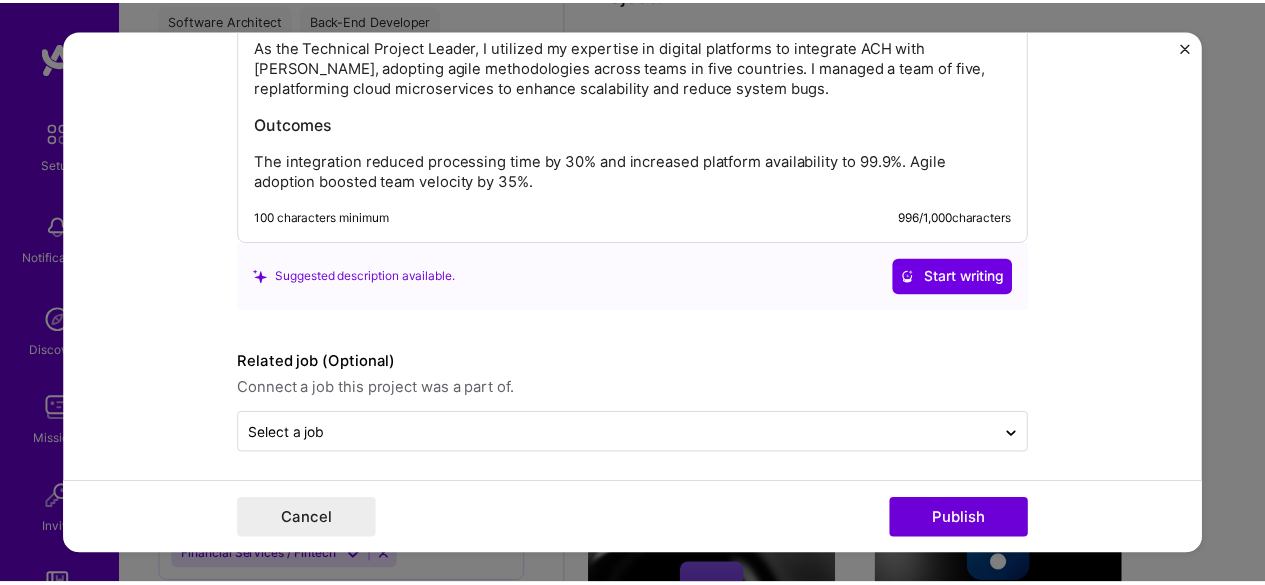 scroll, scrollTop: 2020, scrollLeft: 0, axis: vertical 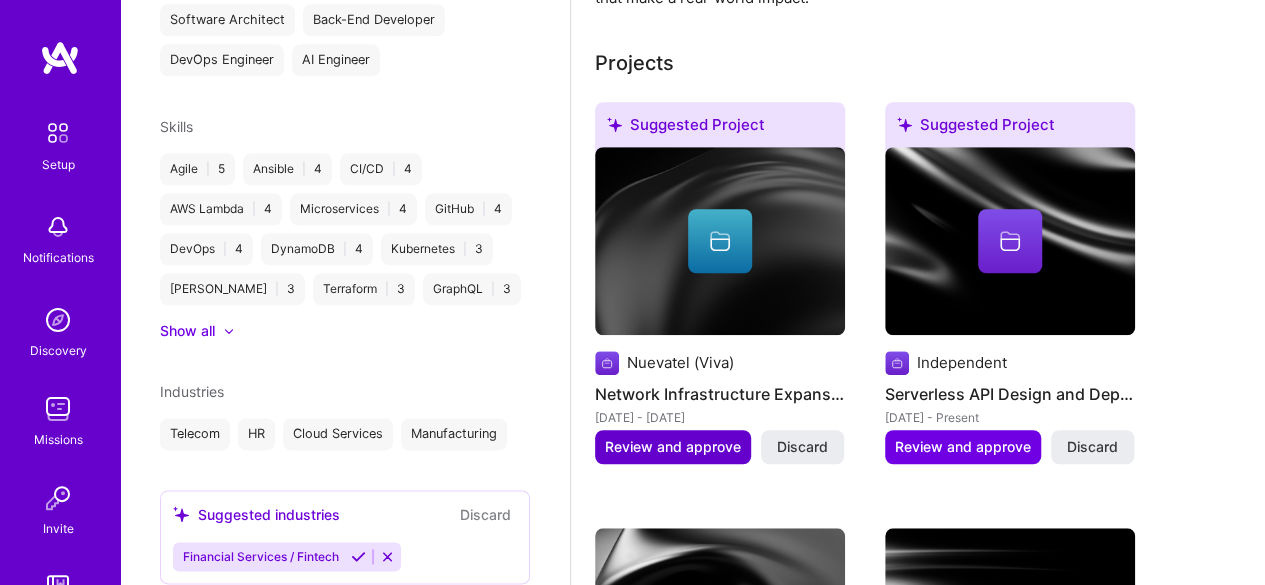 click on "Review and approve" at bounding box center [673, 447] 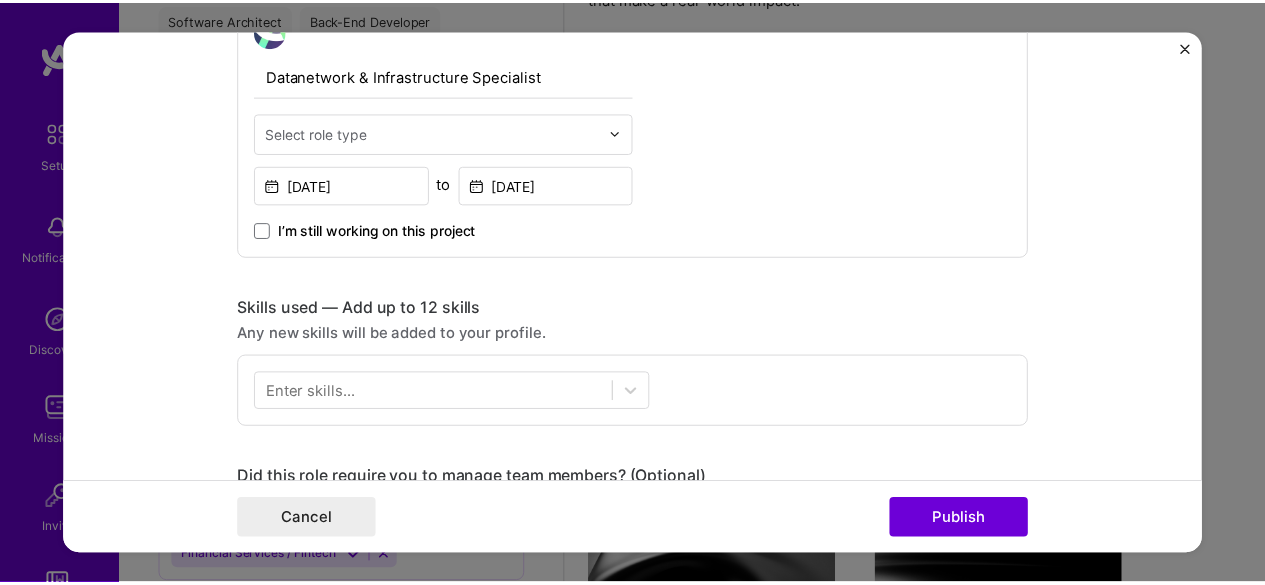 scroll, scrollTop: 800, scrollLeft: 0, axis: vertical 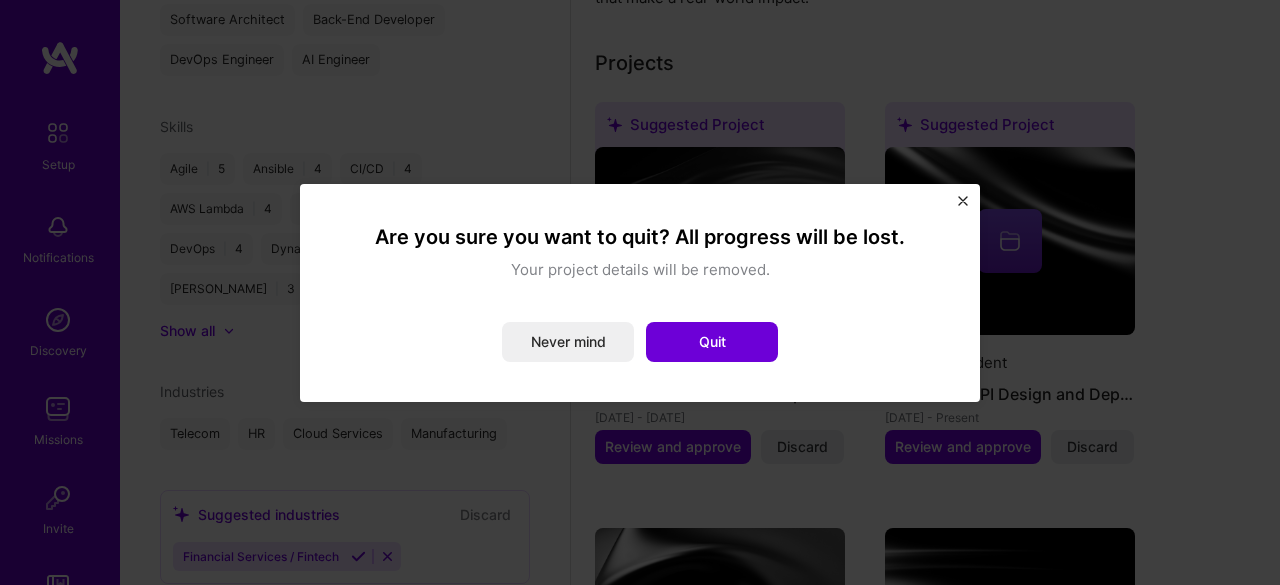 click on "Are you sure you want to quit? All progress will be lost. Your project details will be removed. Never mind Quit" at bounding box center (640, 293) 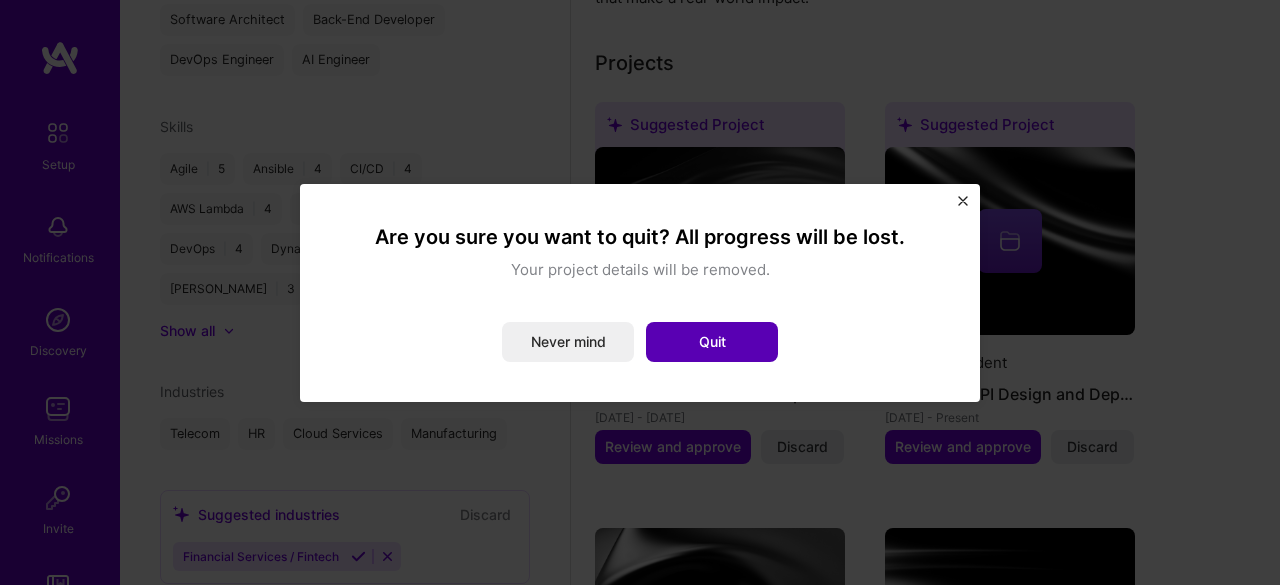 click on "Quit" at bounding box center [712, 342] 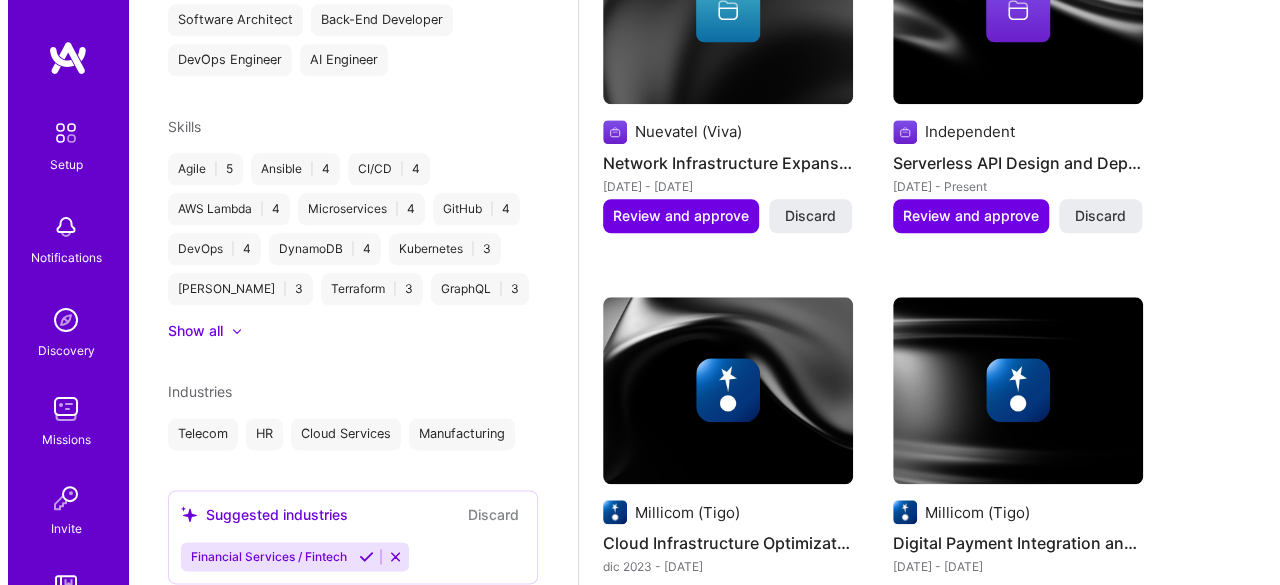 scroll, scrollTop: 814, scrollLeft: 0, axis: vertical 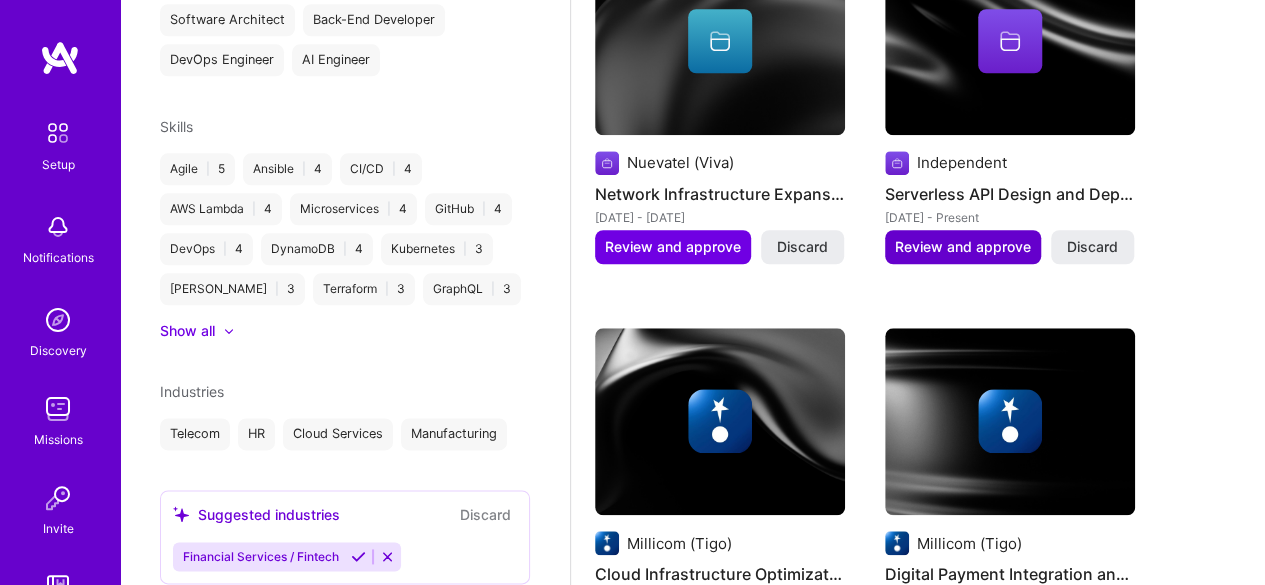click on "Review and approve" at bounding box center (963, 247) 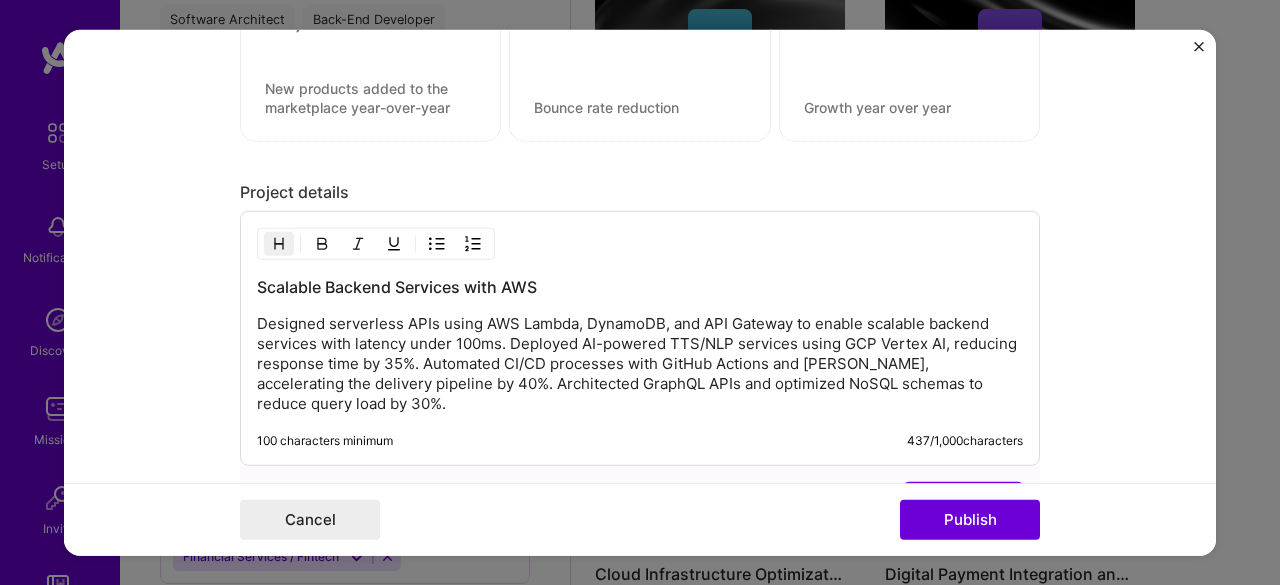 scroll, scrollTop: 1900, scrollLeft: 0, axis: vertical 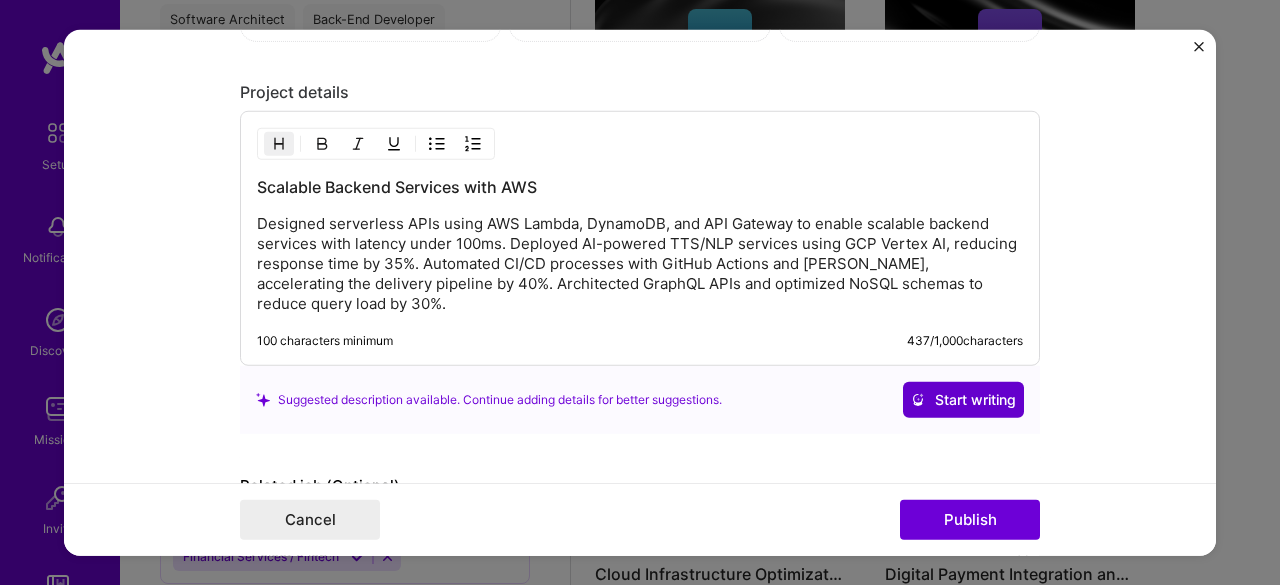 click on "Start writing" at bounding box center (963, 400) 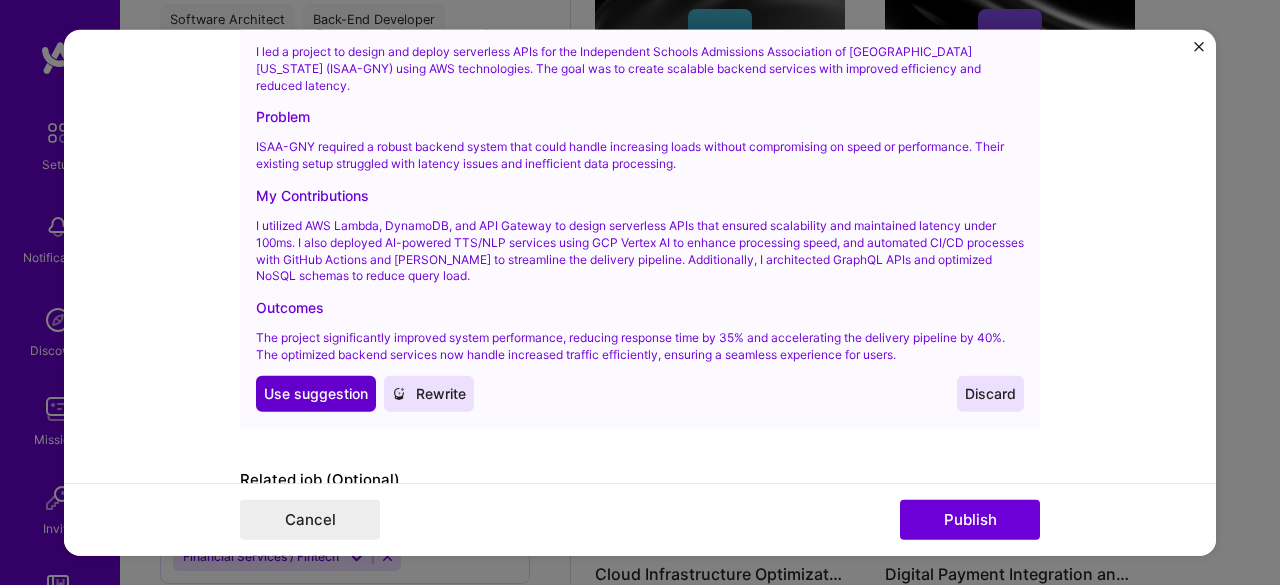 click on "Use suggestion" at bounding box center [316, 393] 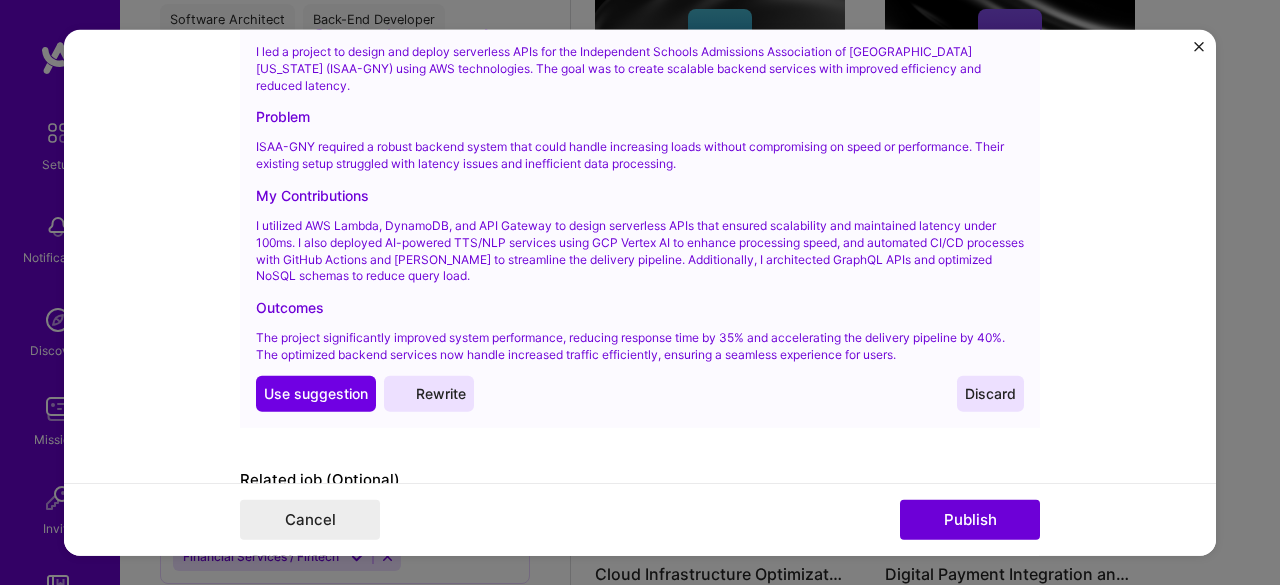 scroll, scrollTop: 2354, scrollLeft: 0, axis: vertical 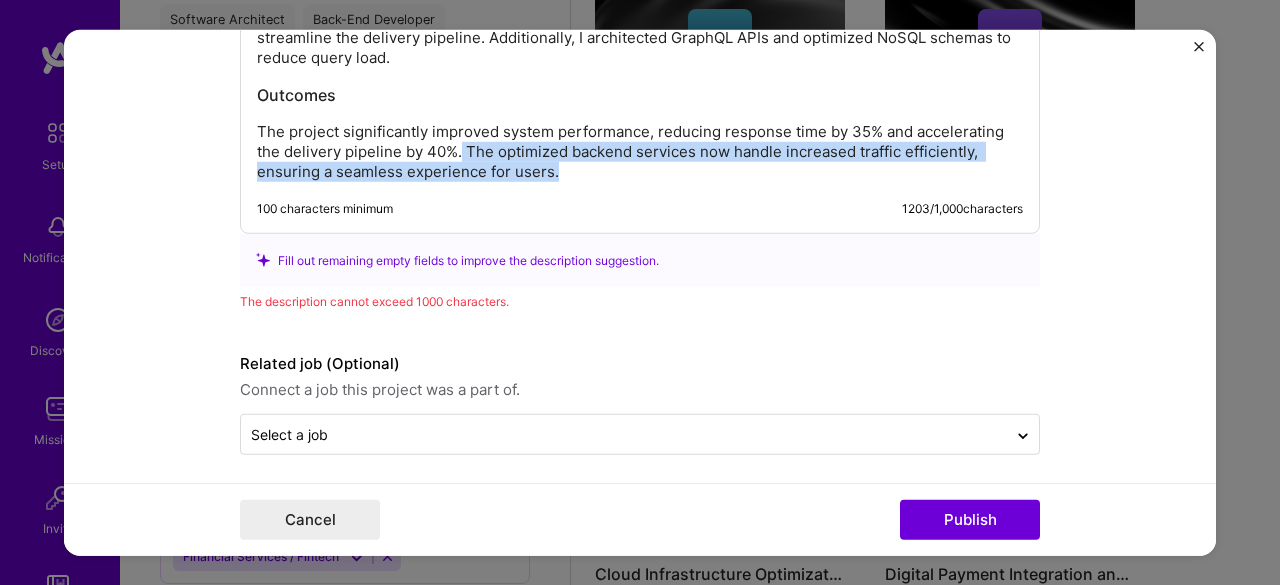 drag, startPoint x: 454, startPoint y: 146, endPoint x: 636, endPoint y: 169, distance: 183.44754 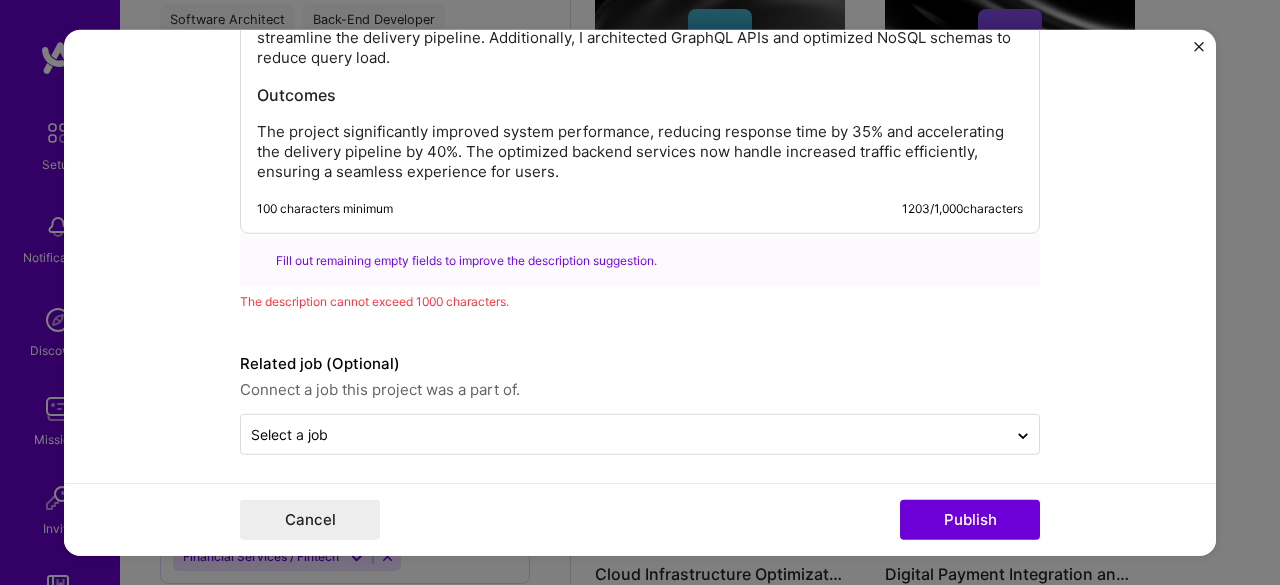 scroll, scrollTop: 2350, scrollLeft: 0, axis: vertical 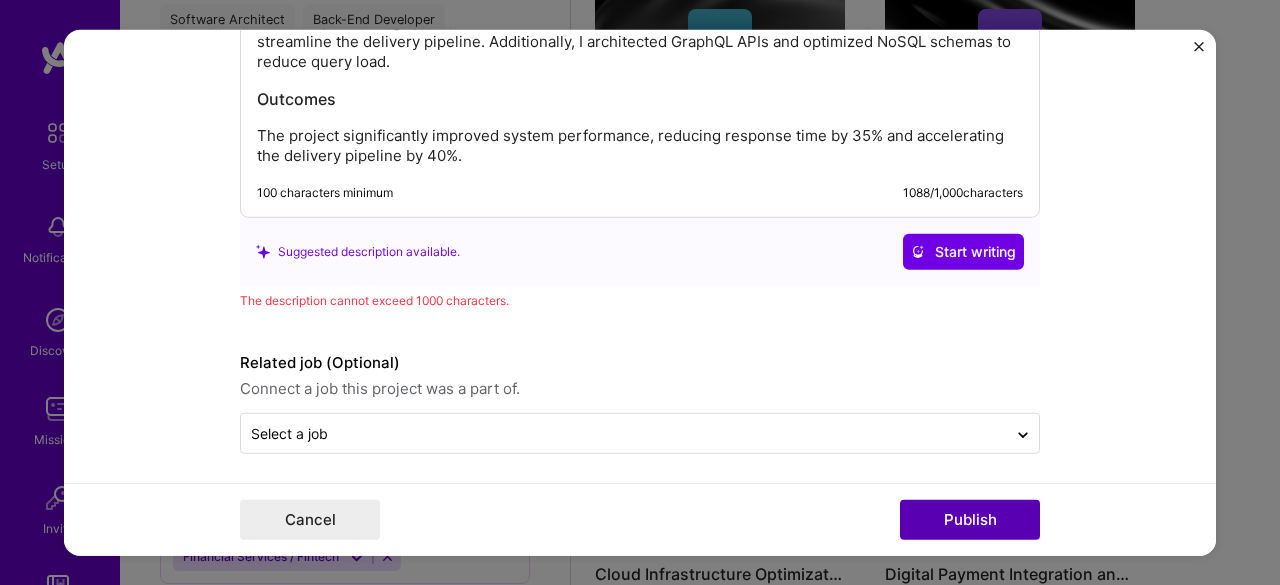 click on "Publish" at bounding box center (970, 520) 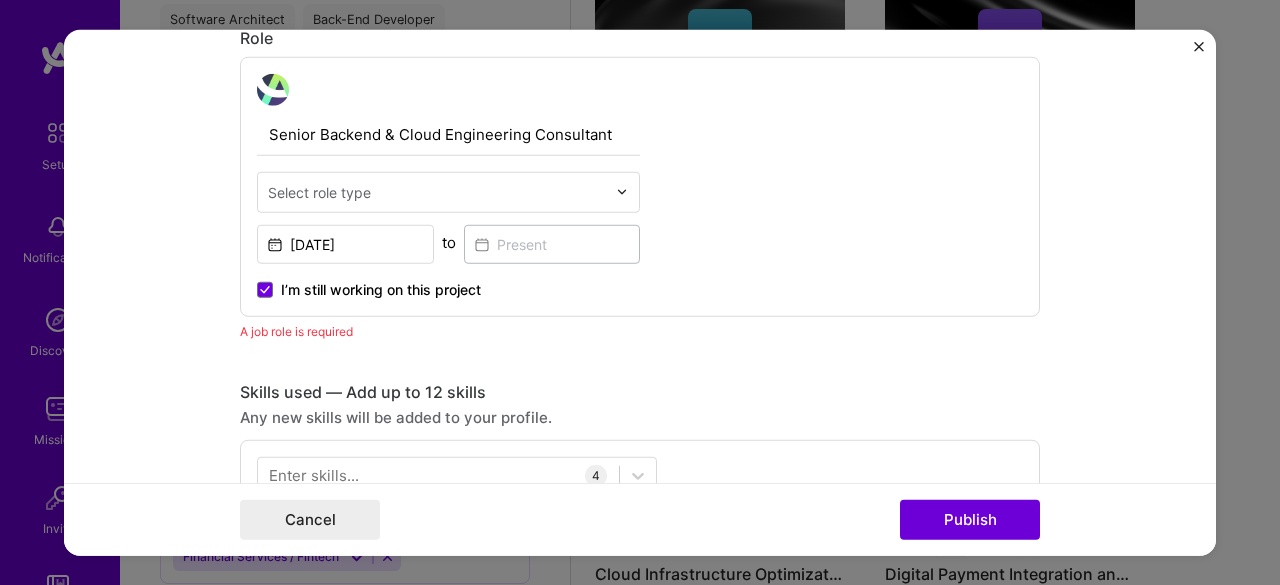 scroll, scrollTop: 671, scrollLeft: 0, axis: vertical 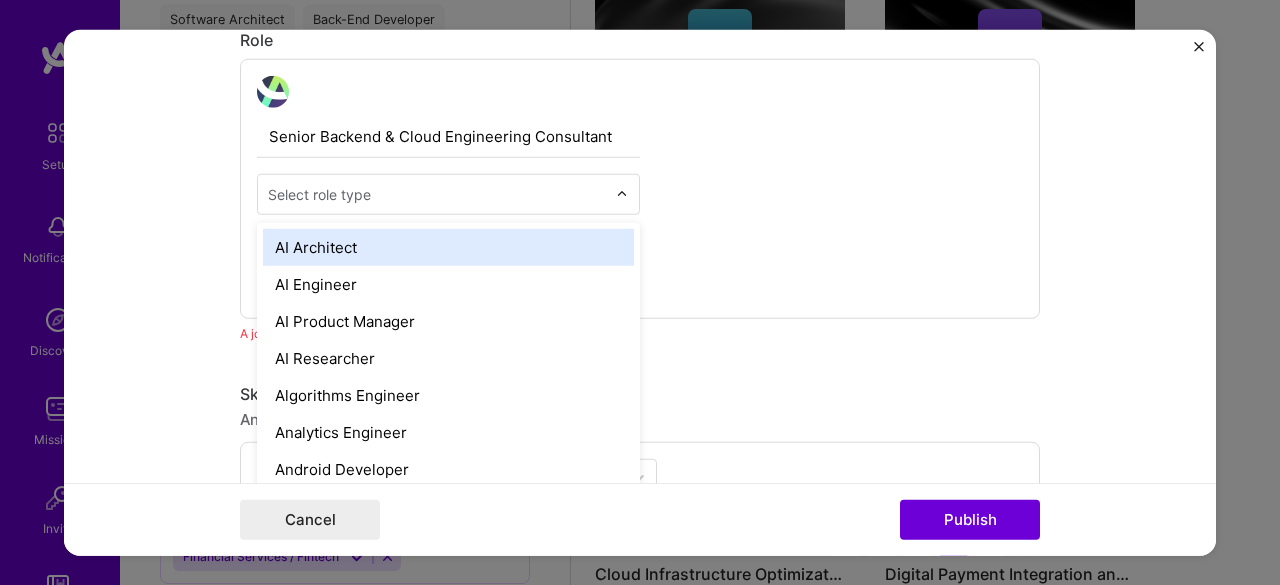 click at bounding box center [622, 194] 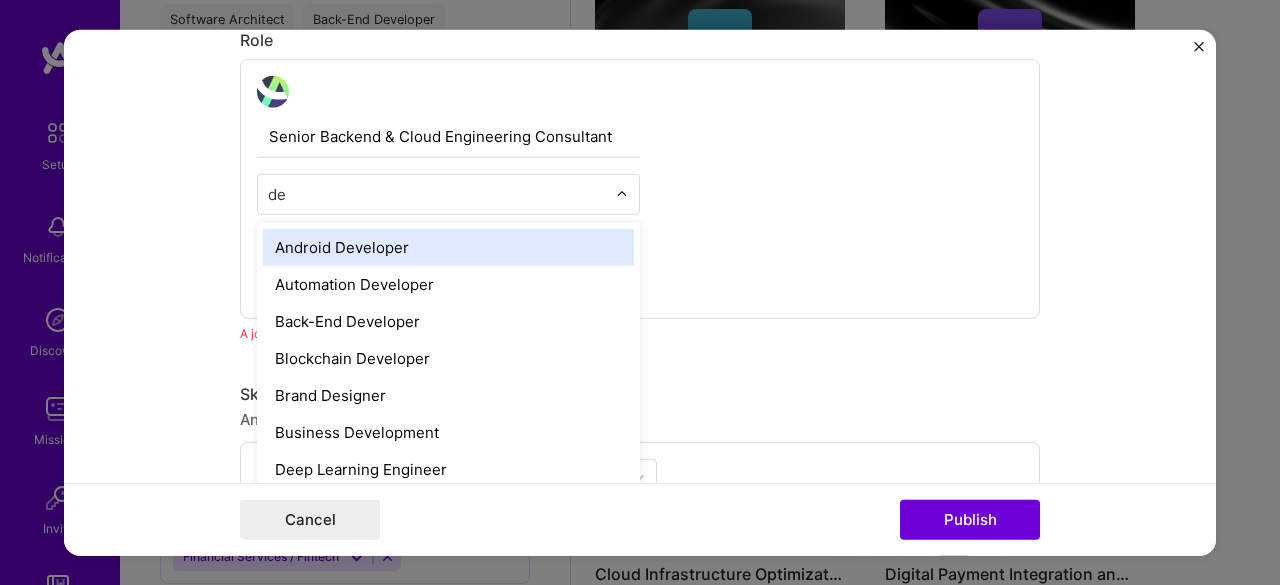 type on "d" 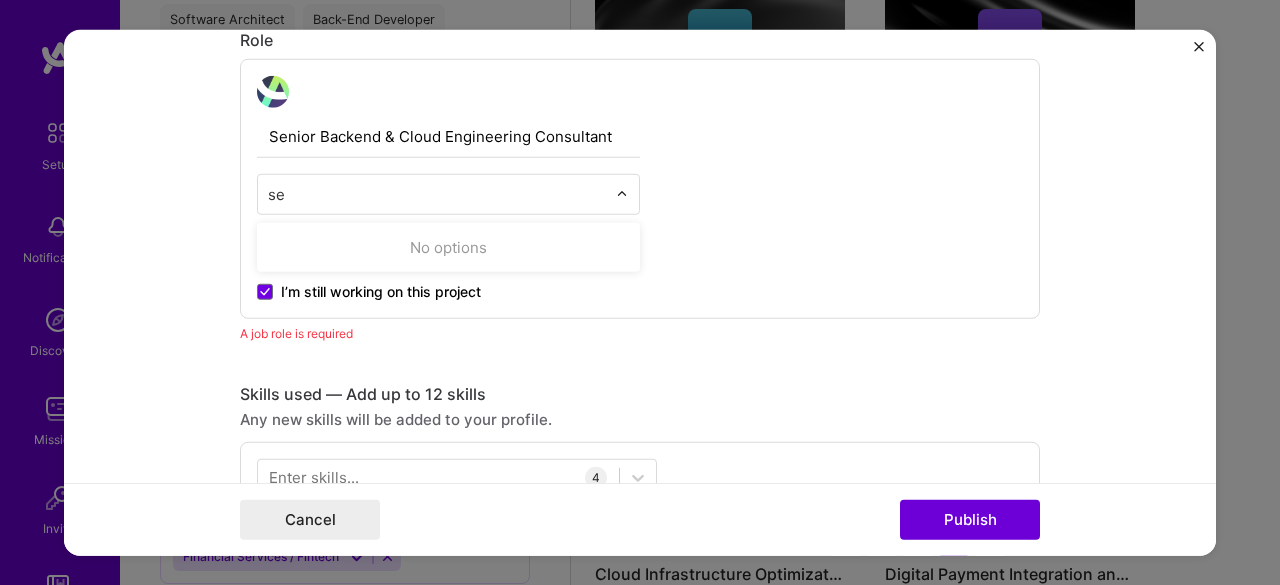 type on "s" 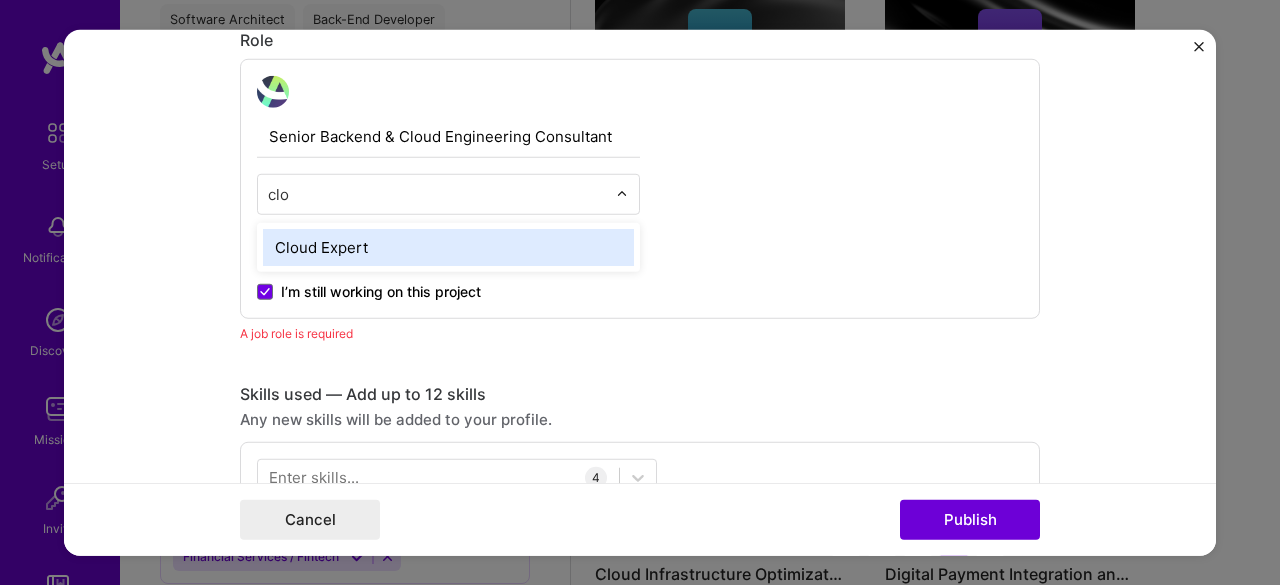 type on "clou" 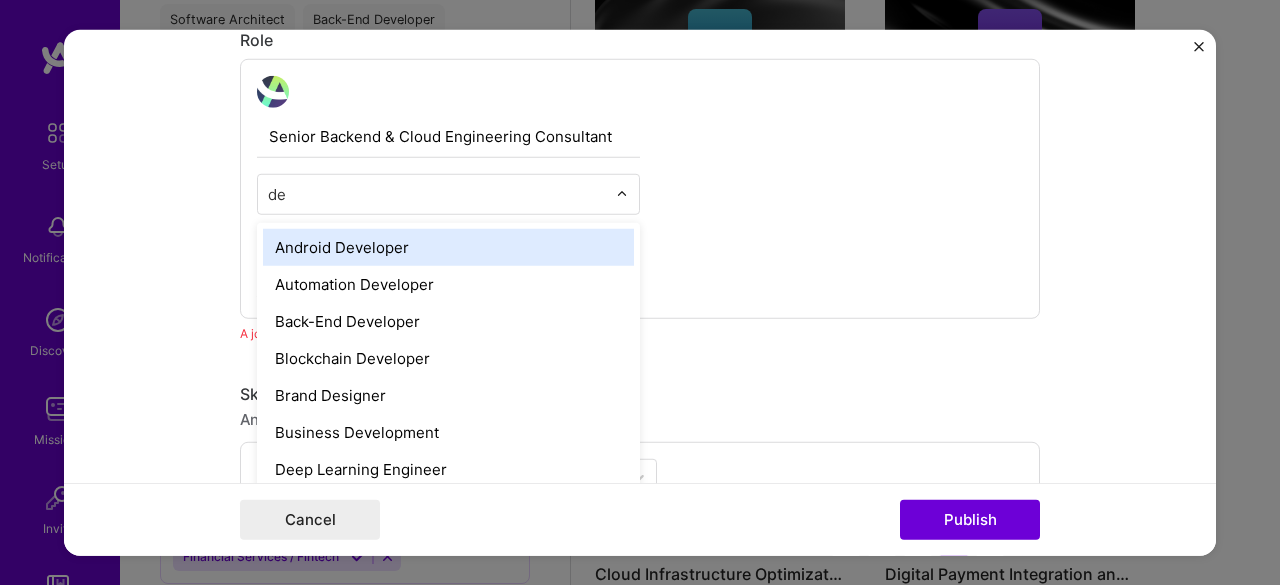 type on "dev" 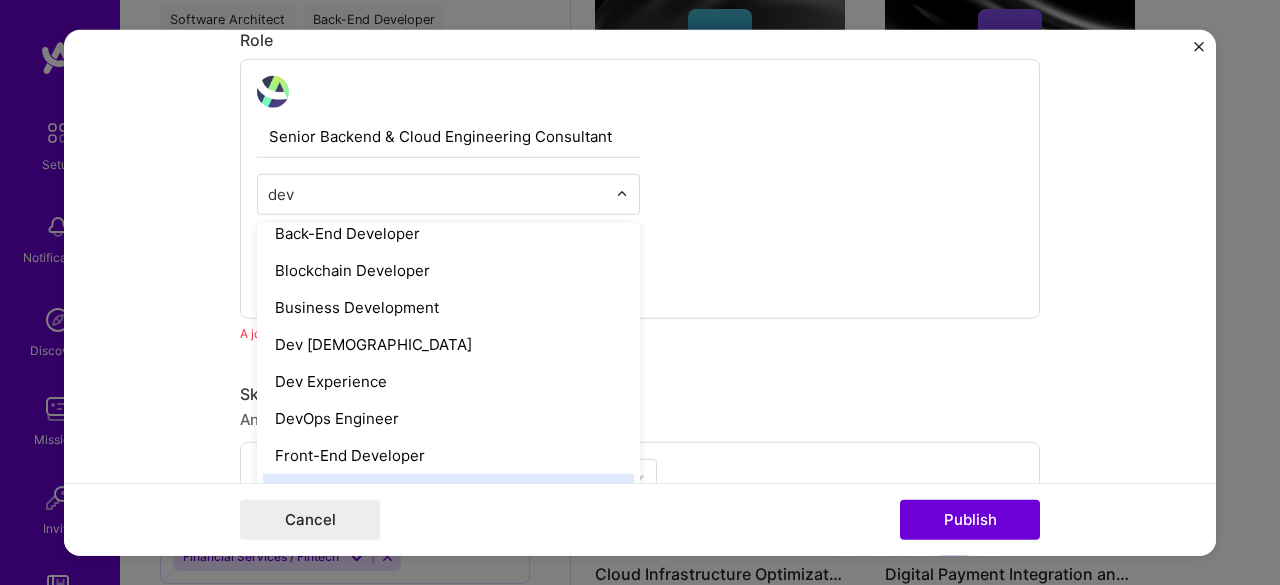 scroll, scrollTop: 125, scrollLeft: 0, axis: vertical 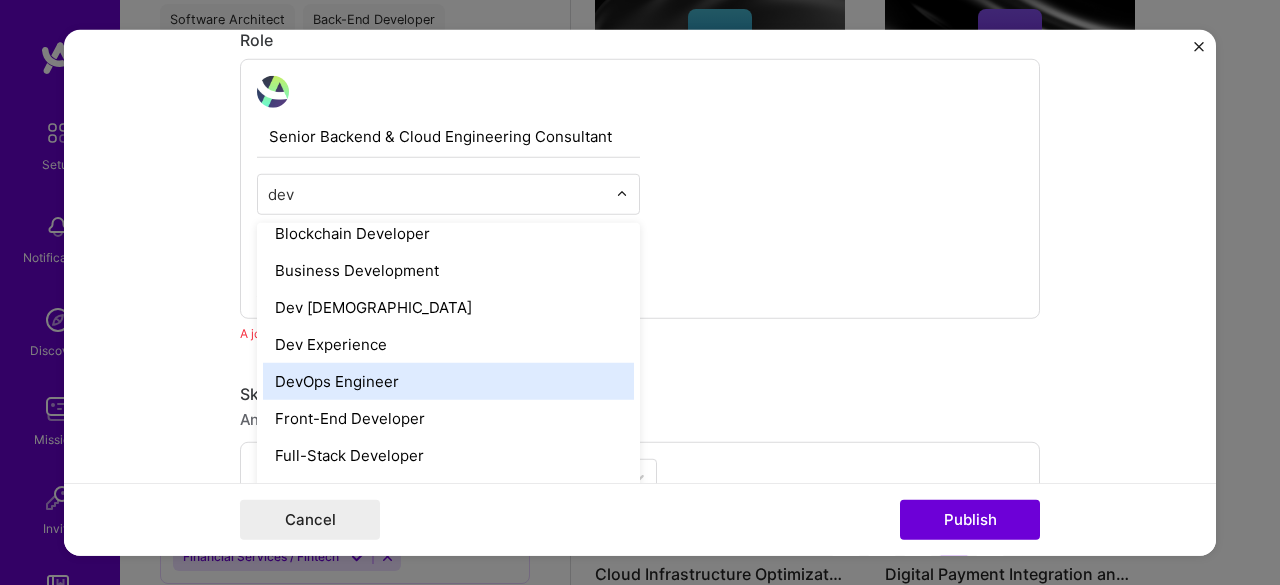 type 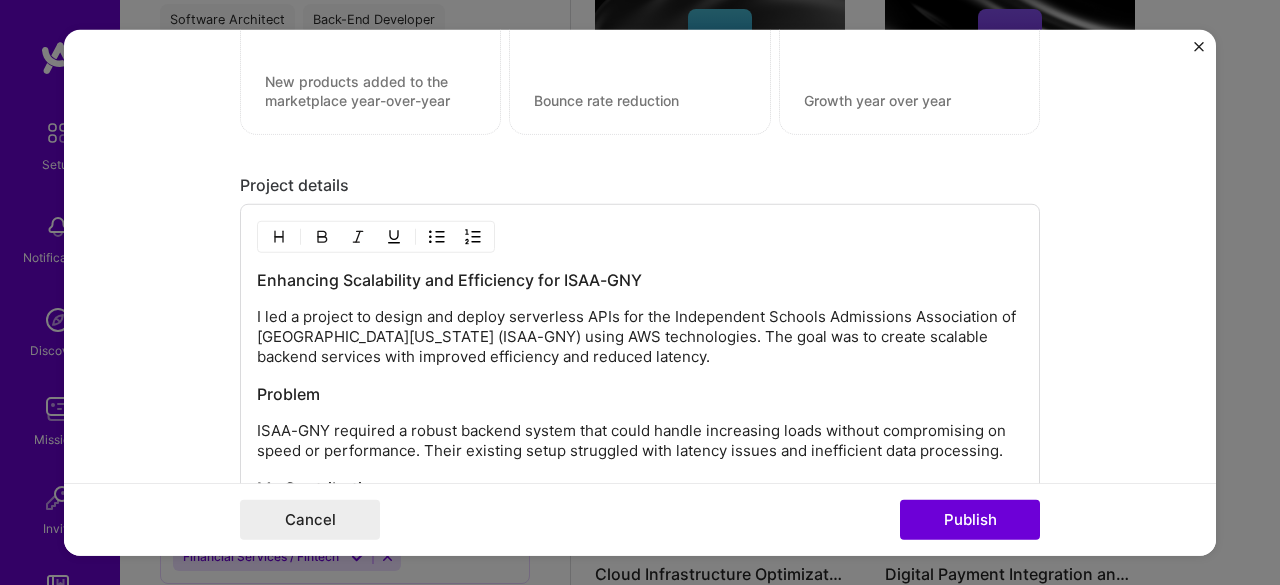 scroll, scrollTop: 1871, scrollLeft: 0, axis: vertical 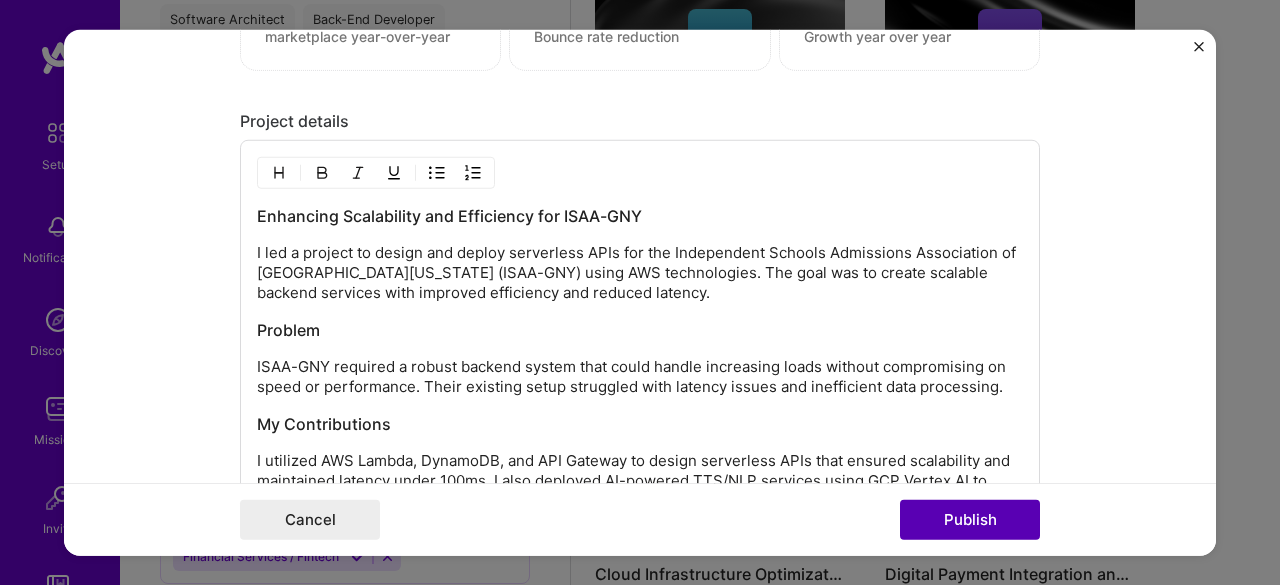 click on "Publish" at bounding box center [970, 520] 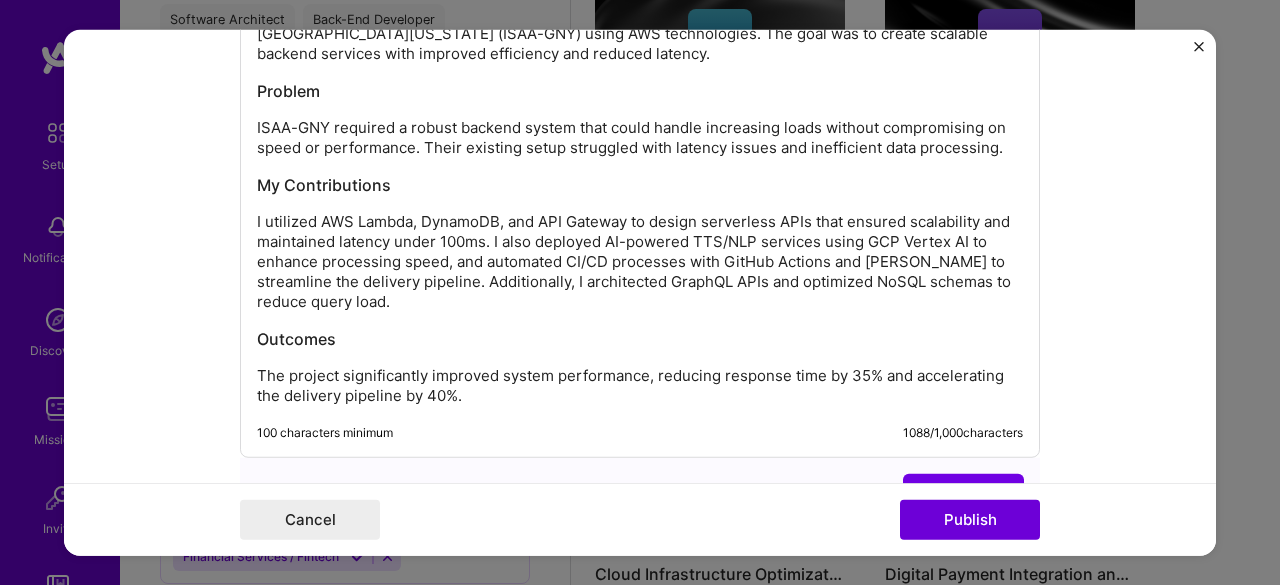 scroll, scrollTop: 2146, scrollLeft: 0, axis: vertical 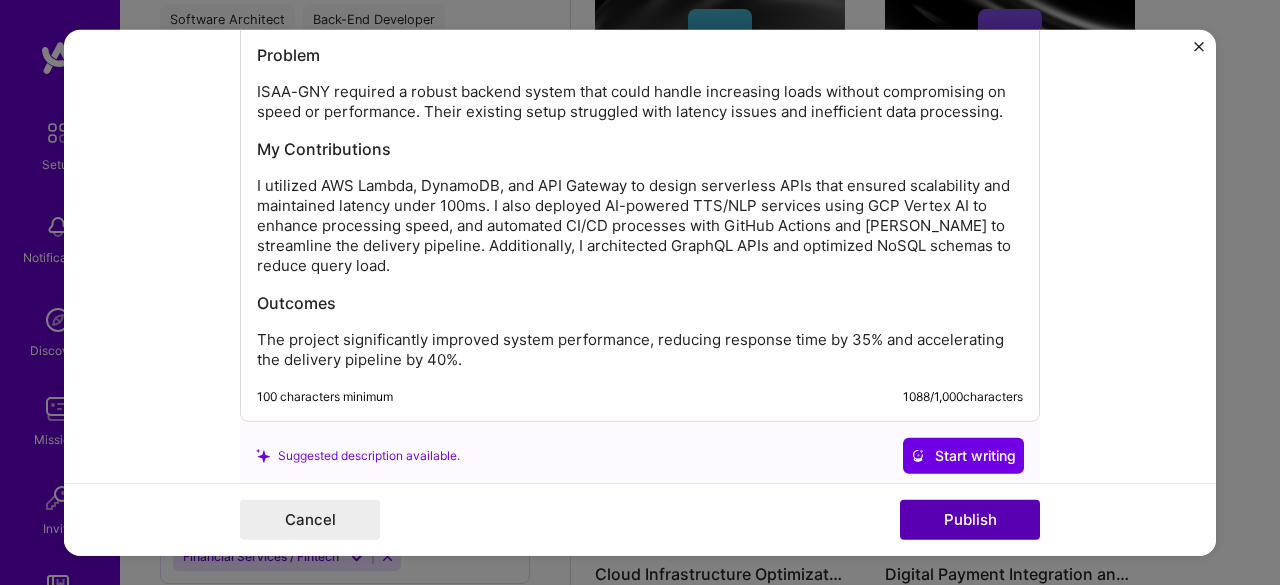 click on "Publish" at bounding box center [970, 520] 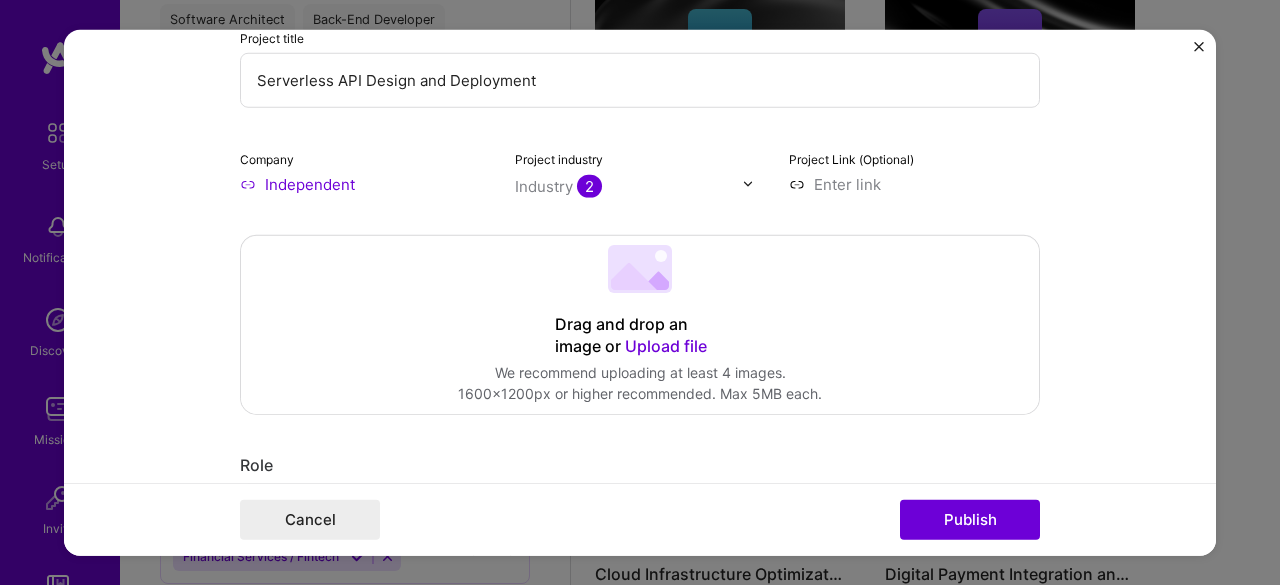 scroll, scrollTop: 46, scrollLeft: 0, axis: vertical 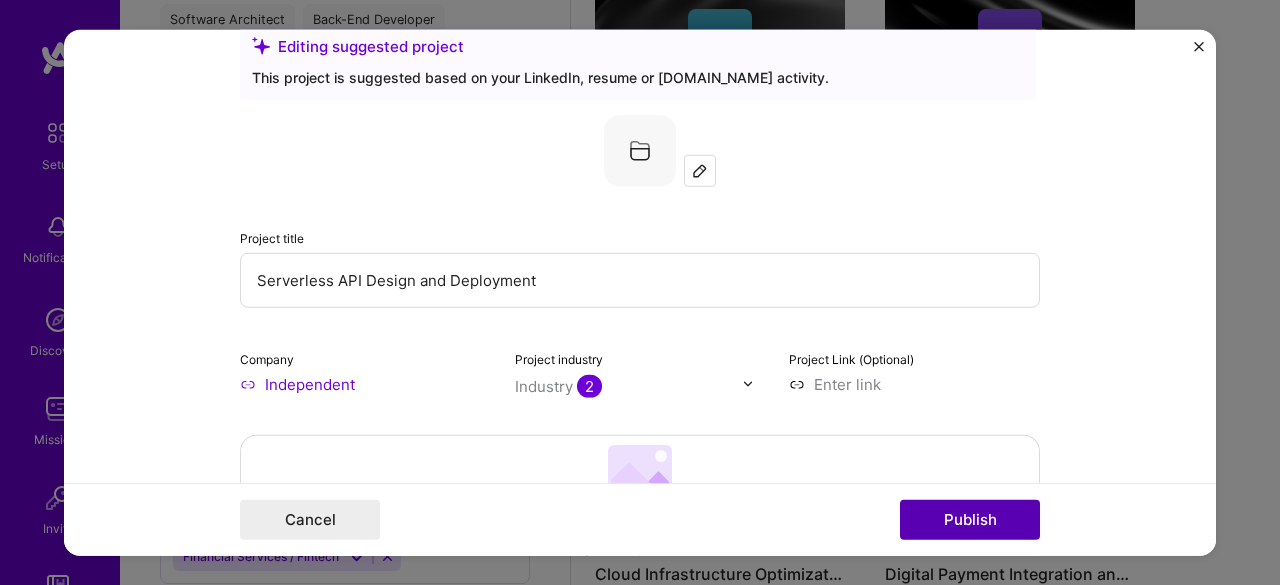 click on "Publish" at bounding box center [970, 520] 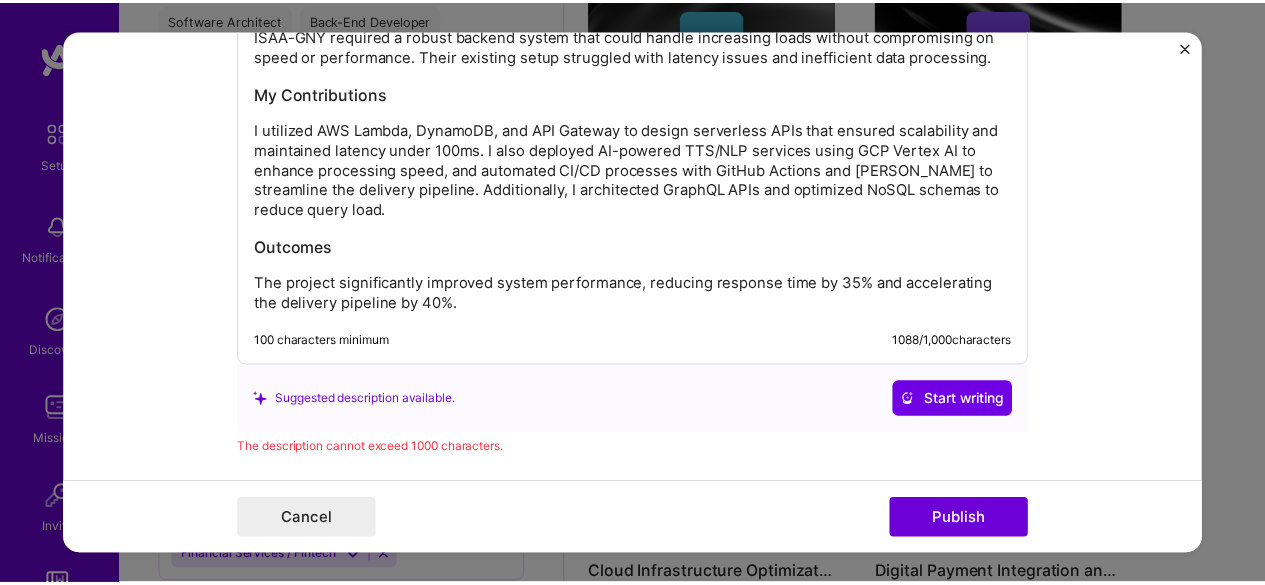 scroll, scrollTop: 2246, scrollLeft: 0, axis: vertical 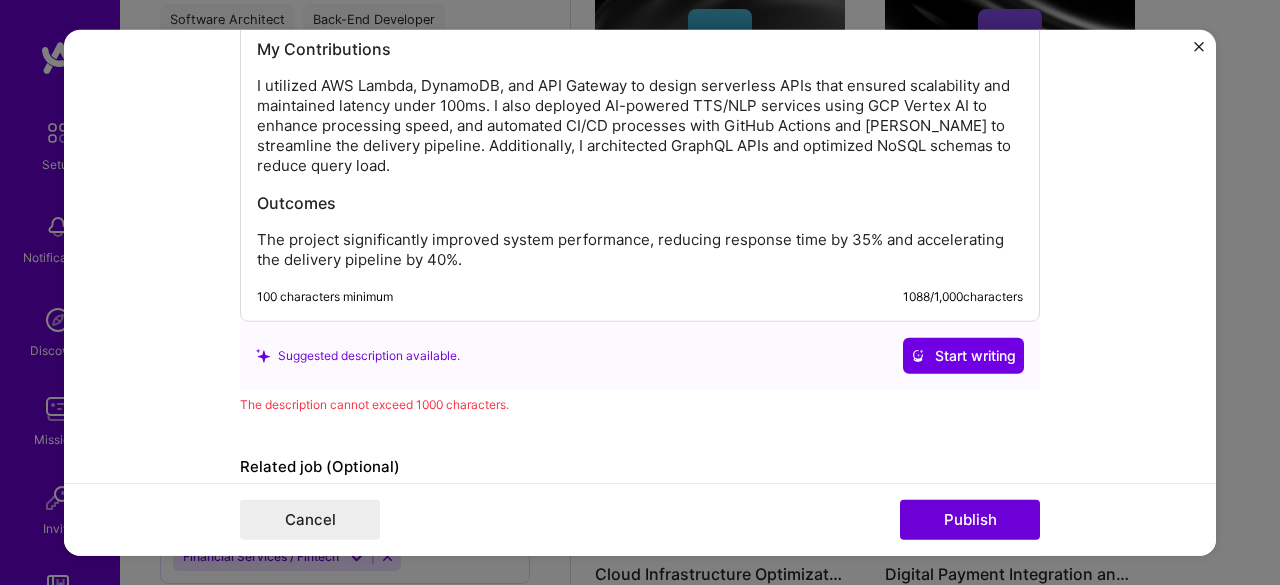 click on "I utilized AWS Lambda, DynamoDB, and API Gateway to design serverless APIs that ensured scalability and maintained latency under 100ms. I also deployed AI-powered TTS/NLP services using GCP Vertex AI to enhance processing speed, and automated CI/CD processes with GitHub Actions and [PERSON_NAME] to streamline the delivery pipeline. Additionally, I architected GraphQL APIs and optimized NoSQL schemas to reduce query load." at bounding box center (640, 126) 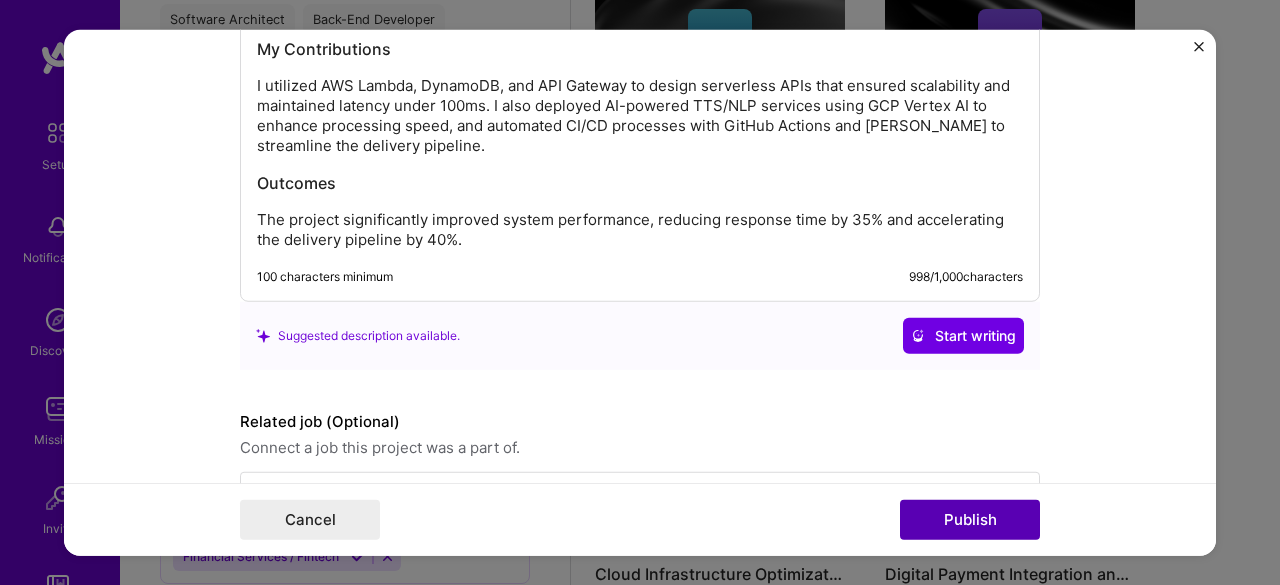 click on "Publish" at bounding box center [970, 520] 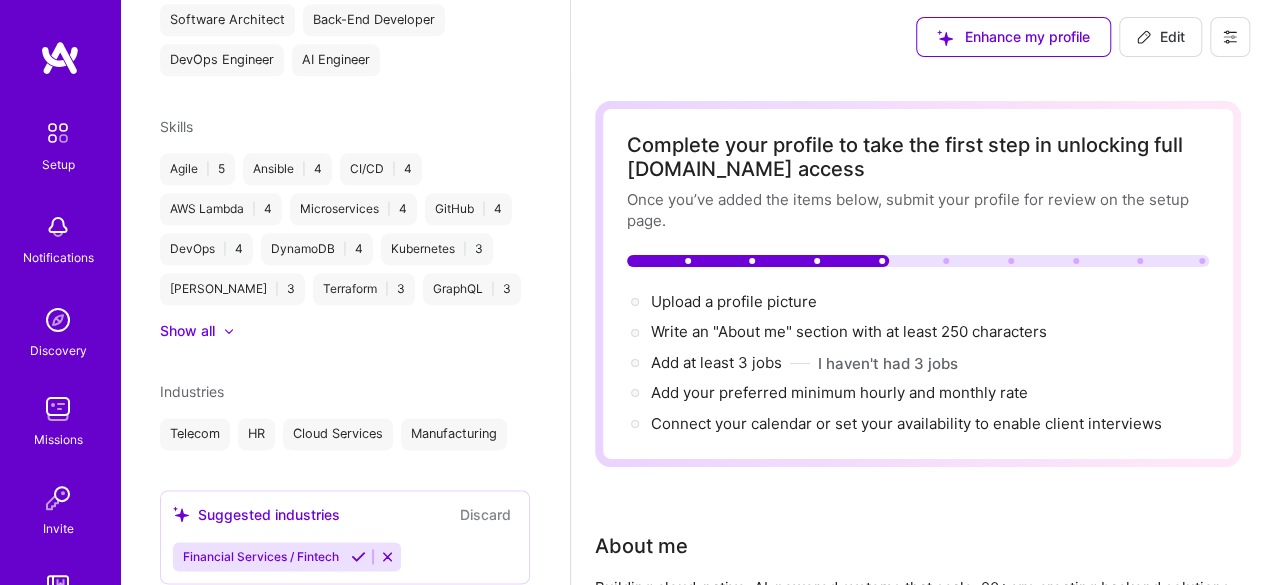 scroll, scrollTop: 0, scrollLeft: 0, axis: both 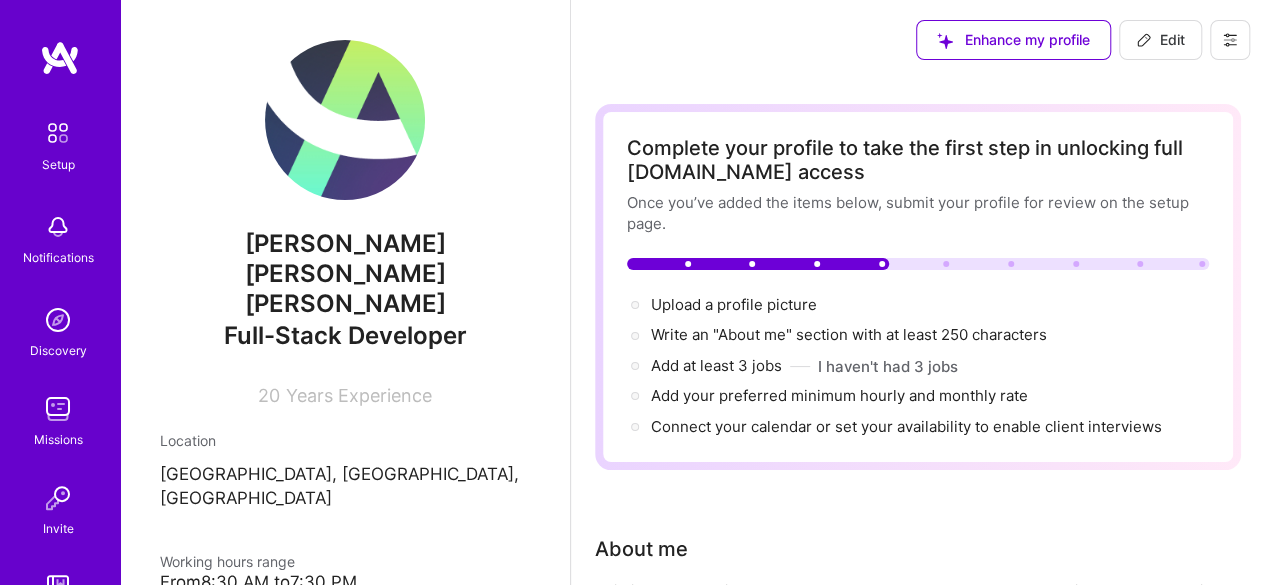 click at bounding box center [345, 120] 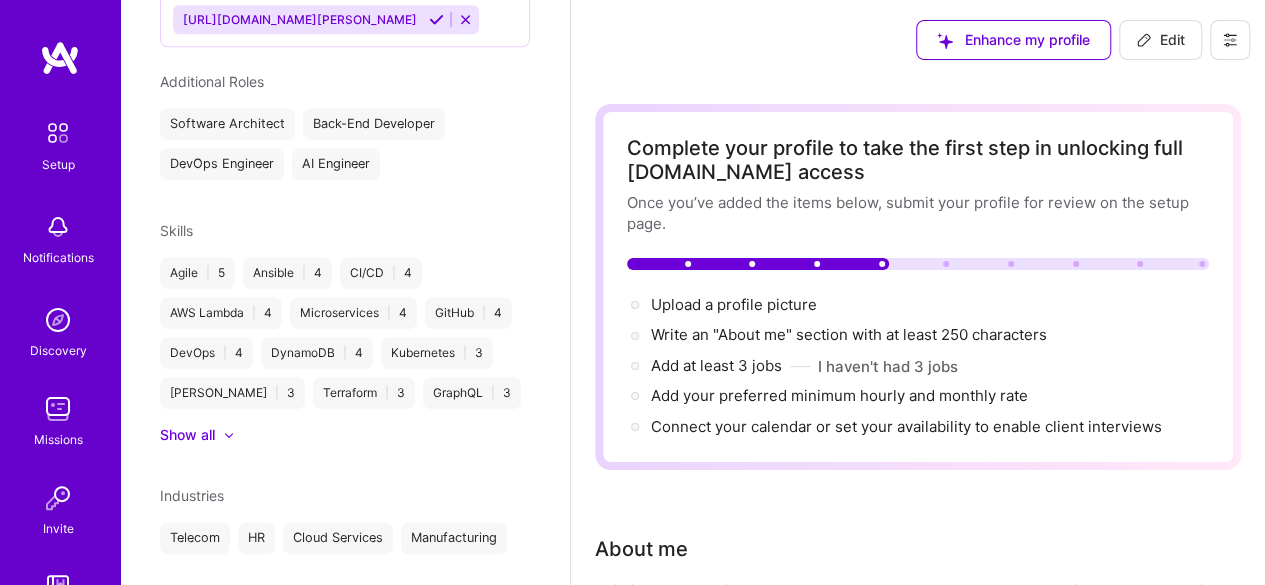 scroll, scrollTop: 1024, scrollLeft: 0, axis: vertical 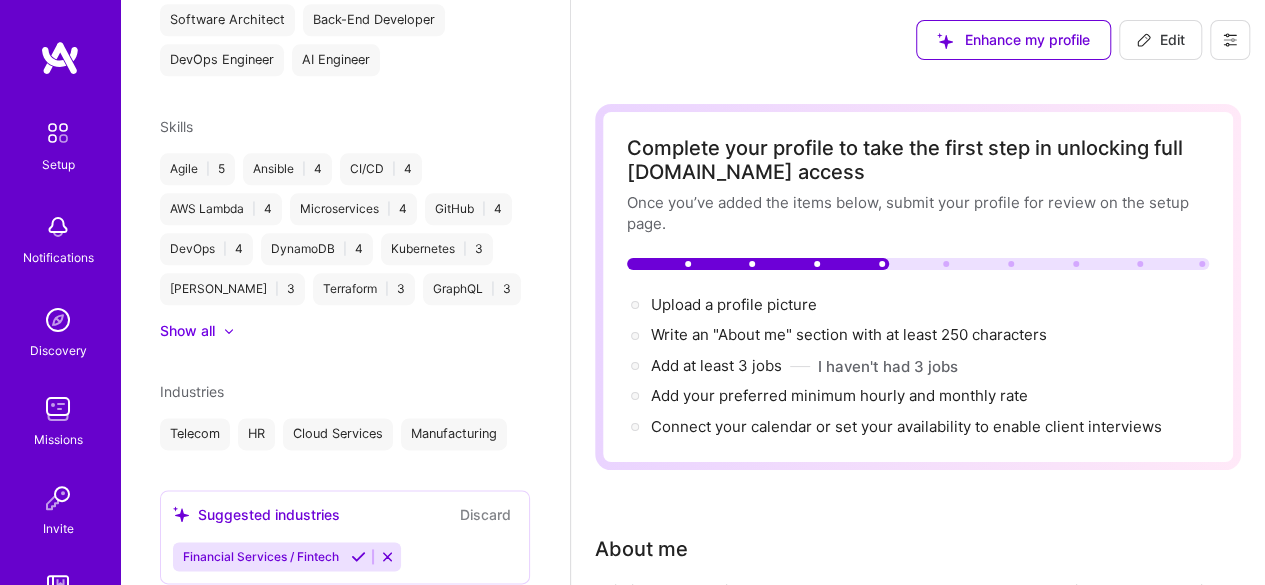 click on "Suggested industries" at bounding box center (256, 514) 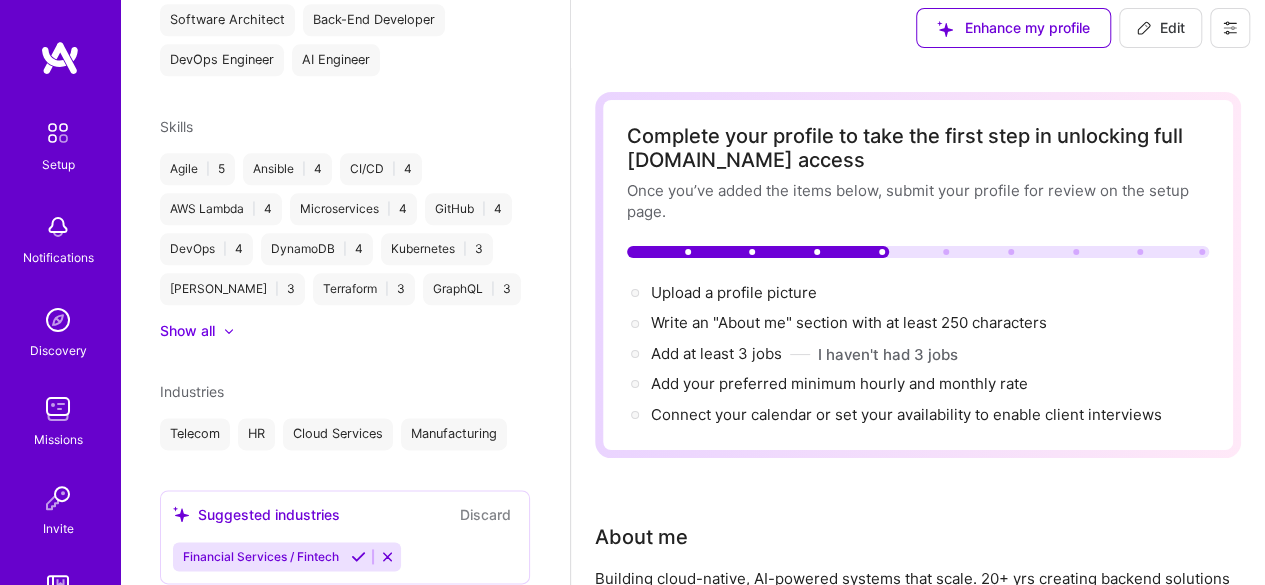 scroll, scrollTop: 0, scrollLeft: 0, axis: both 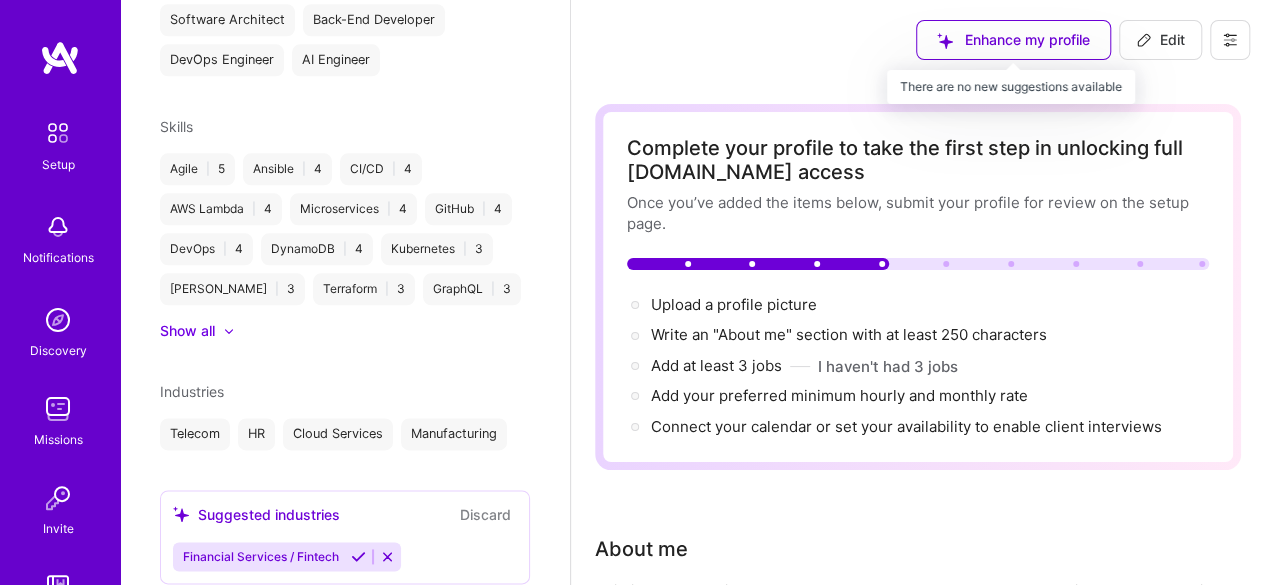 click on "Enhance my profile" at bounding box center [1013, 40] 